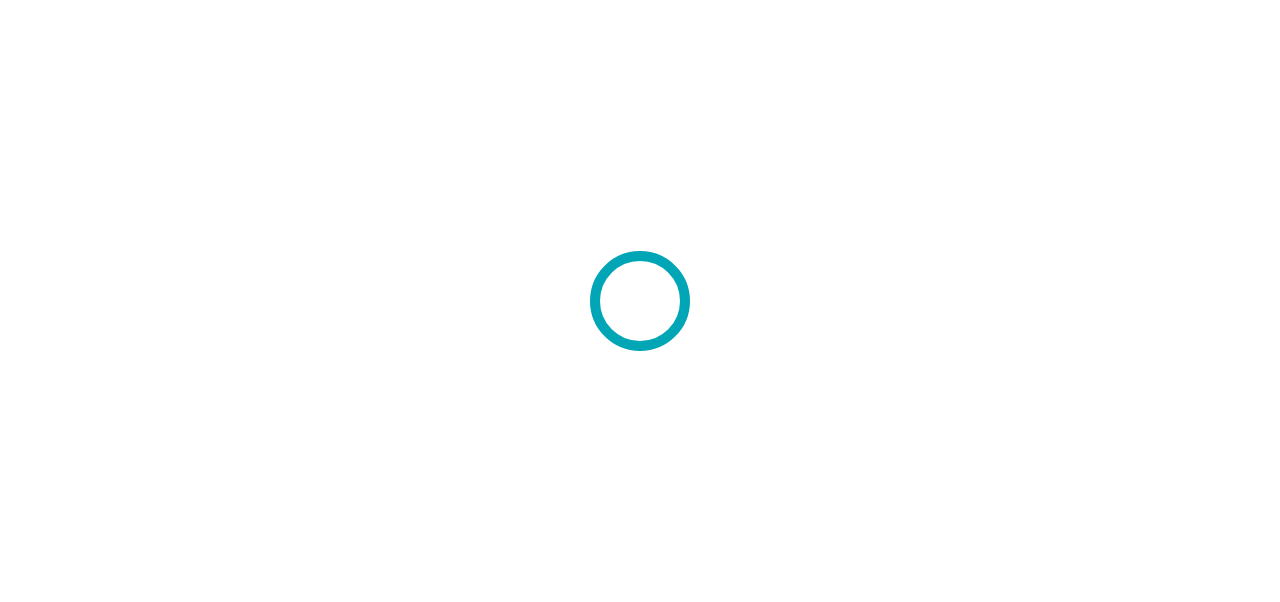 scroll, scrollTop: 0, scrollLeft: 0, axis: both 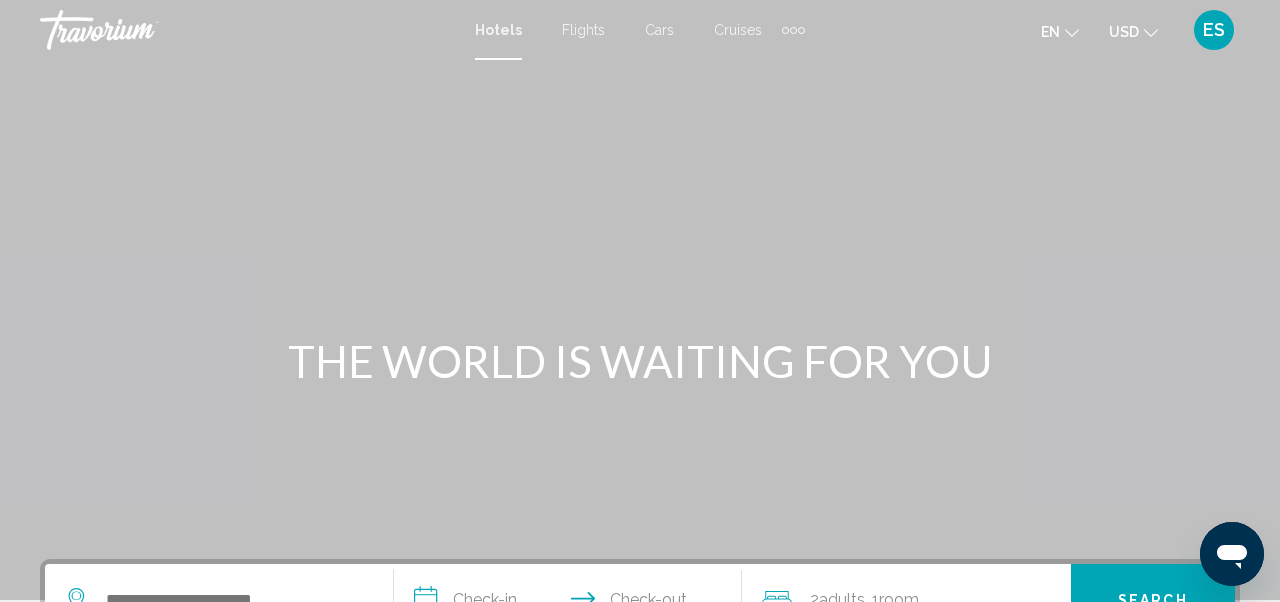 click on "USD" 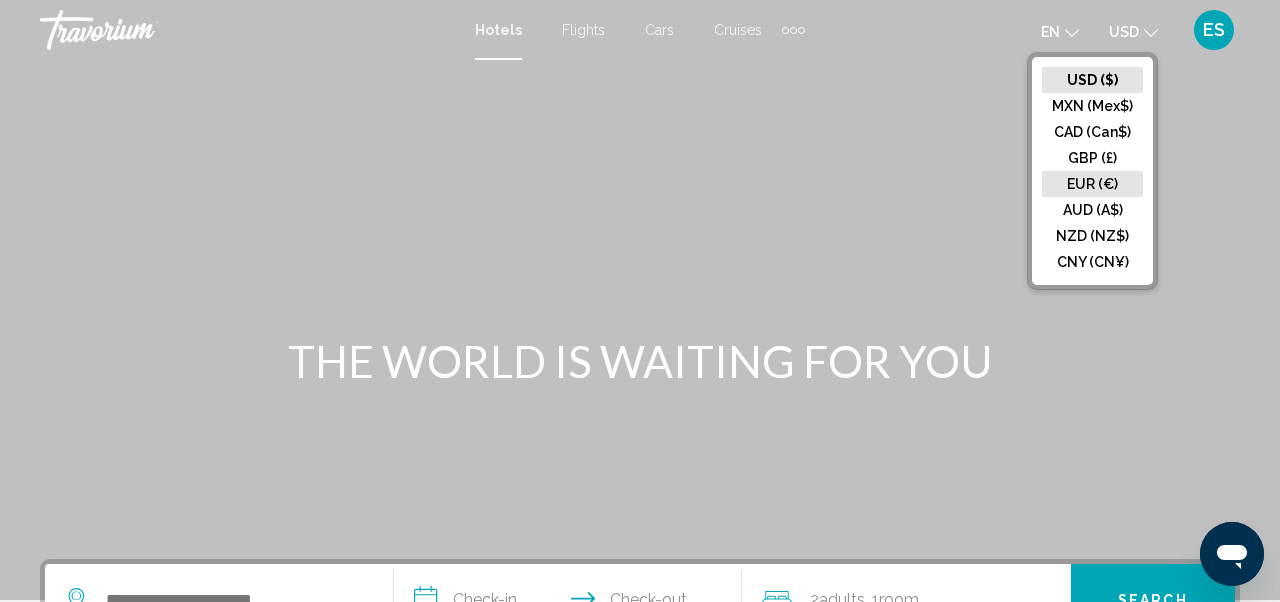 click on "EUR (€)" 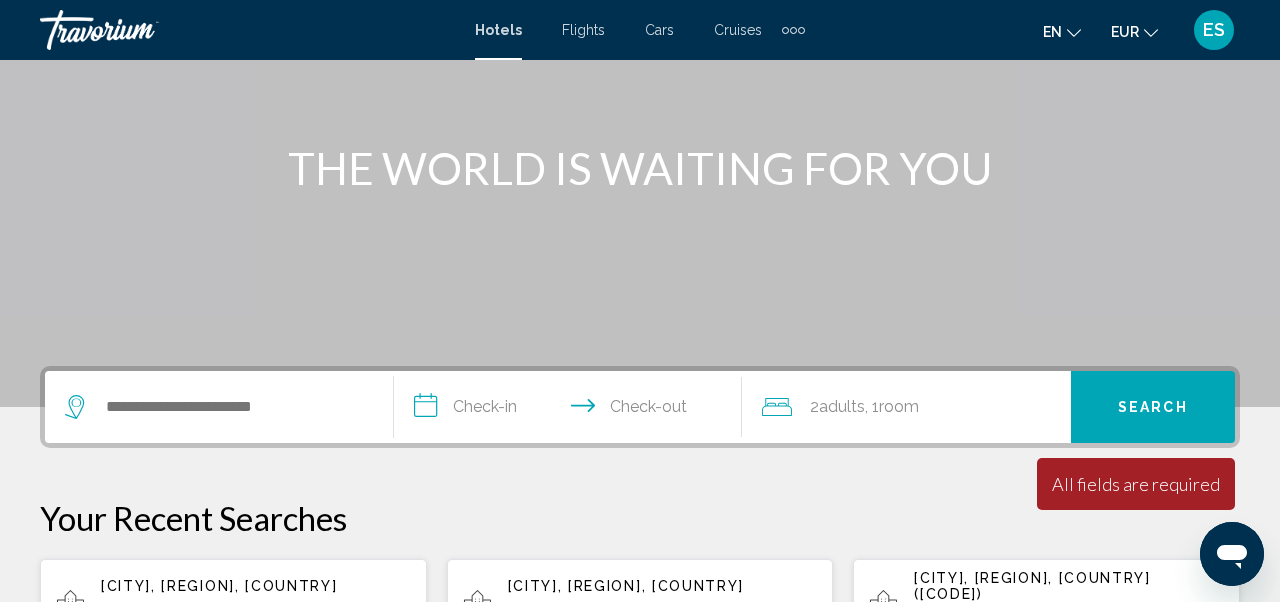 scroll, scrollTop: 191, scrollLeft: 0, axis: vertical 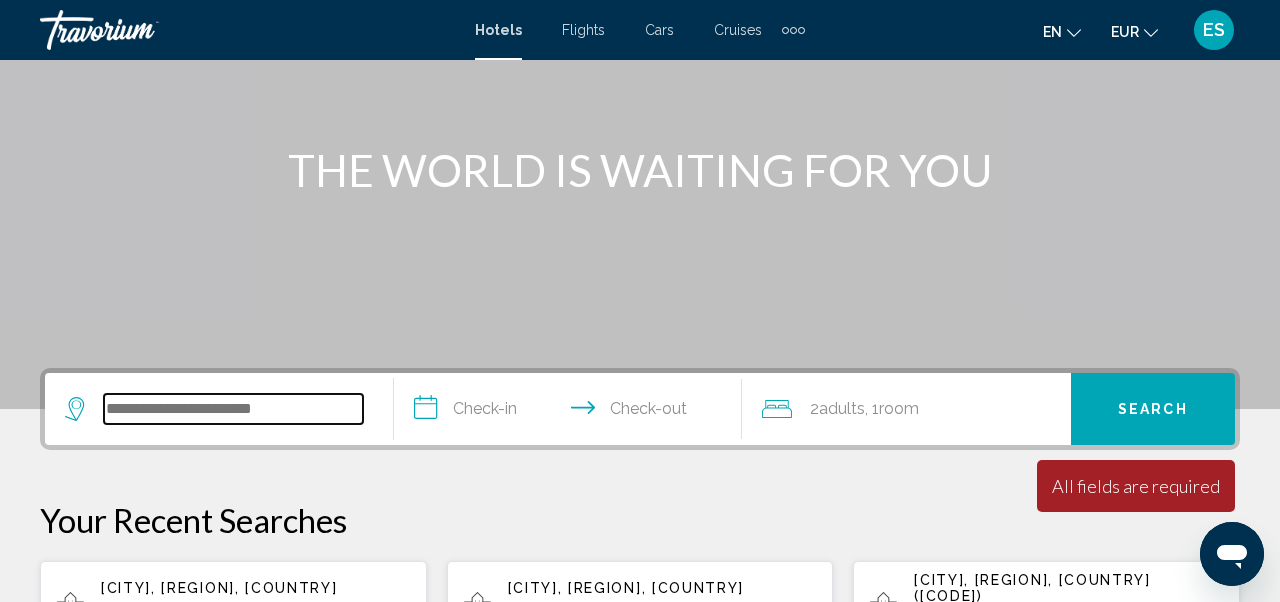 click at bounding box center (233, 409) 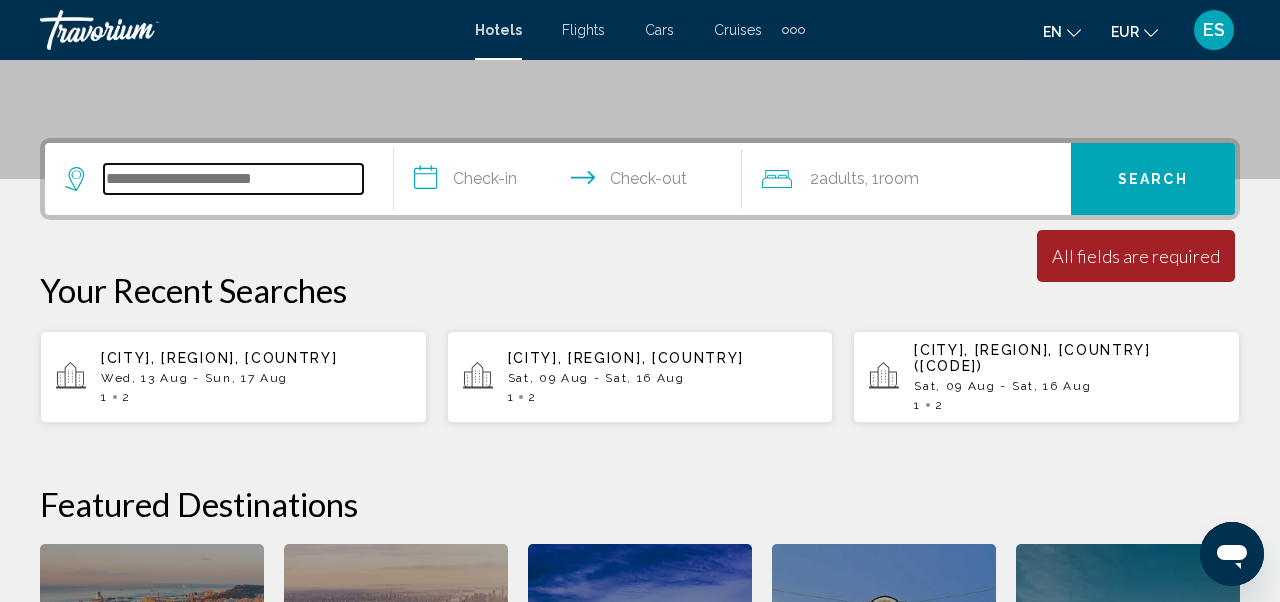 scroll, scrollTop: 494, scrollLeft: 0, axis: vertical 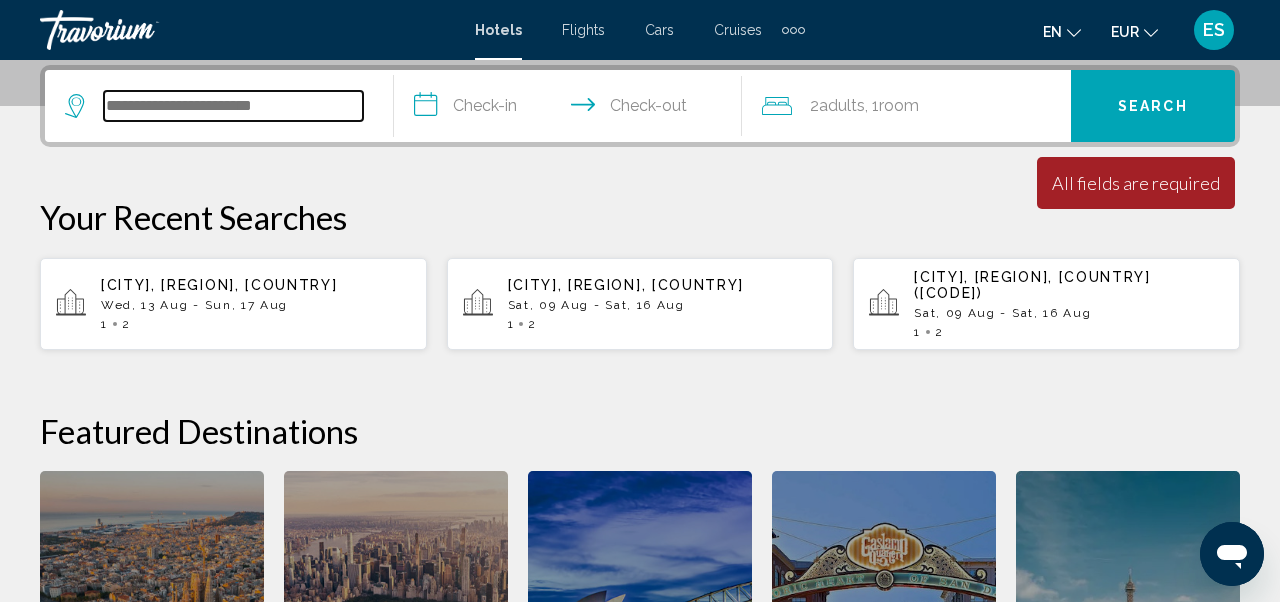 click at bounding box center [233, 106] 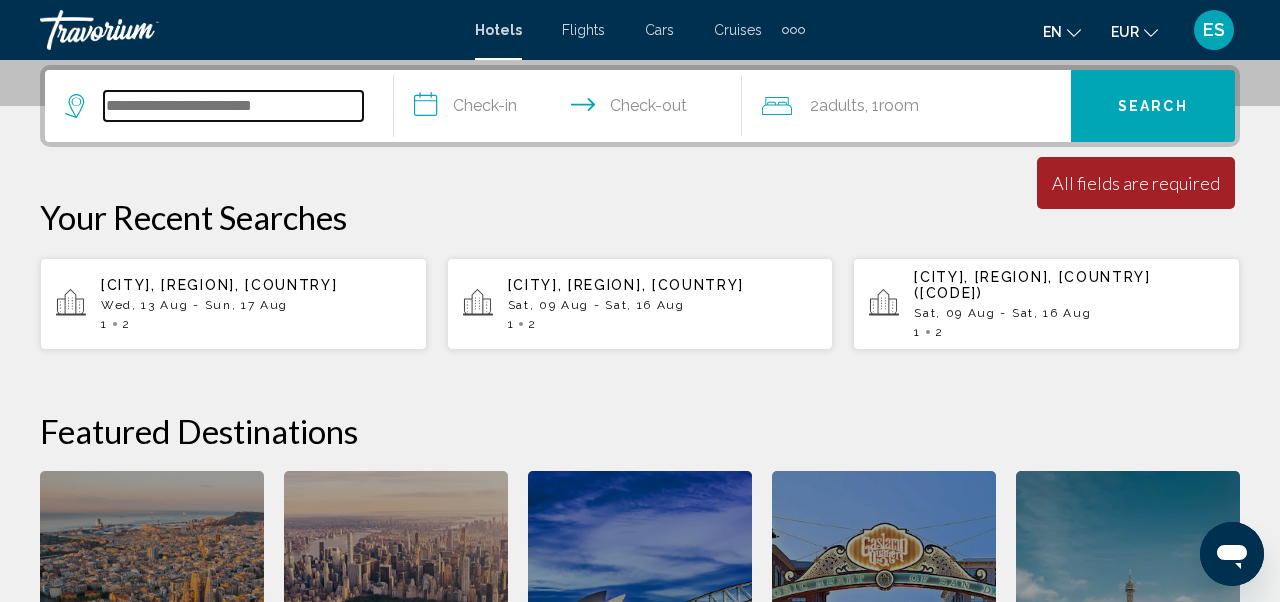 click at bounding box center [233, 106] 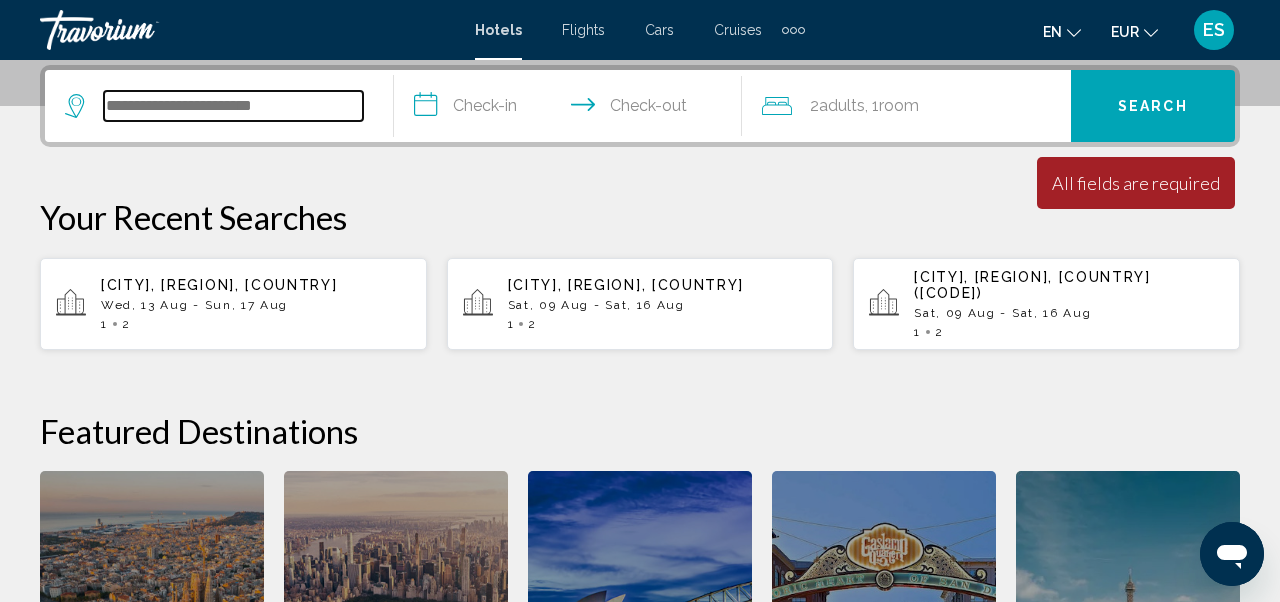 click at bounding box center [233, 106] 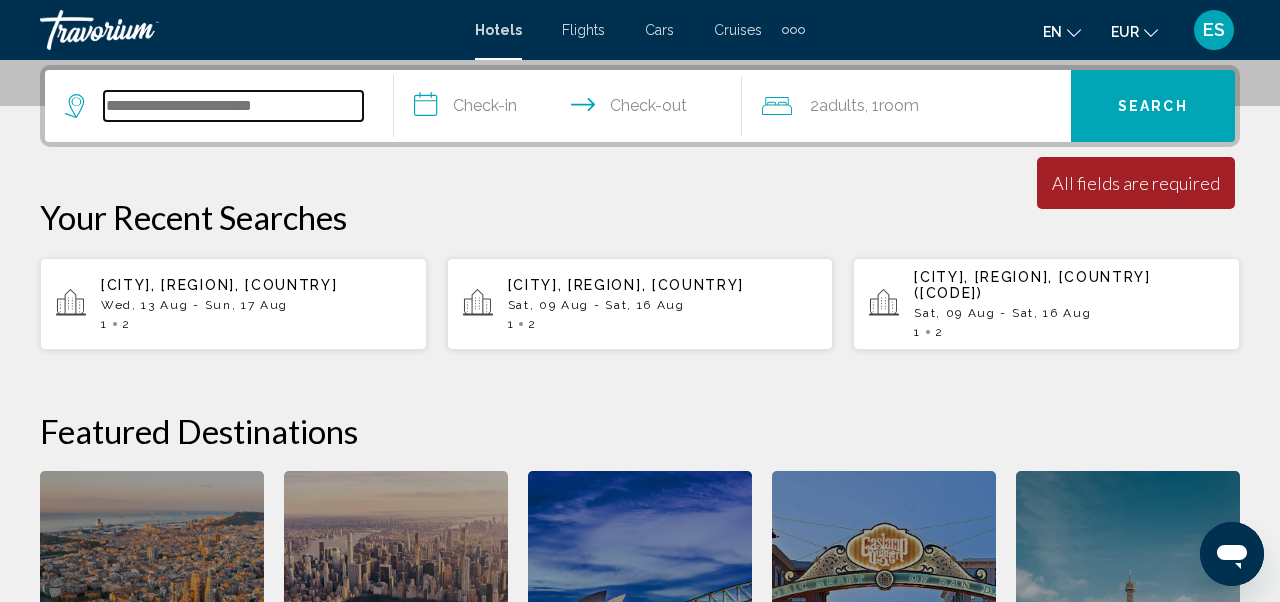 click at bounding box center (233, 106) 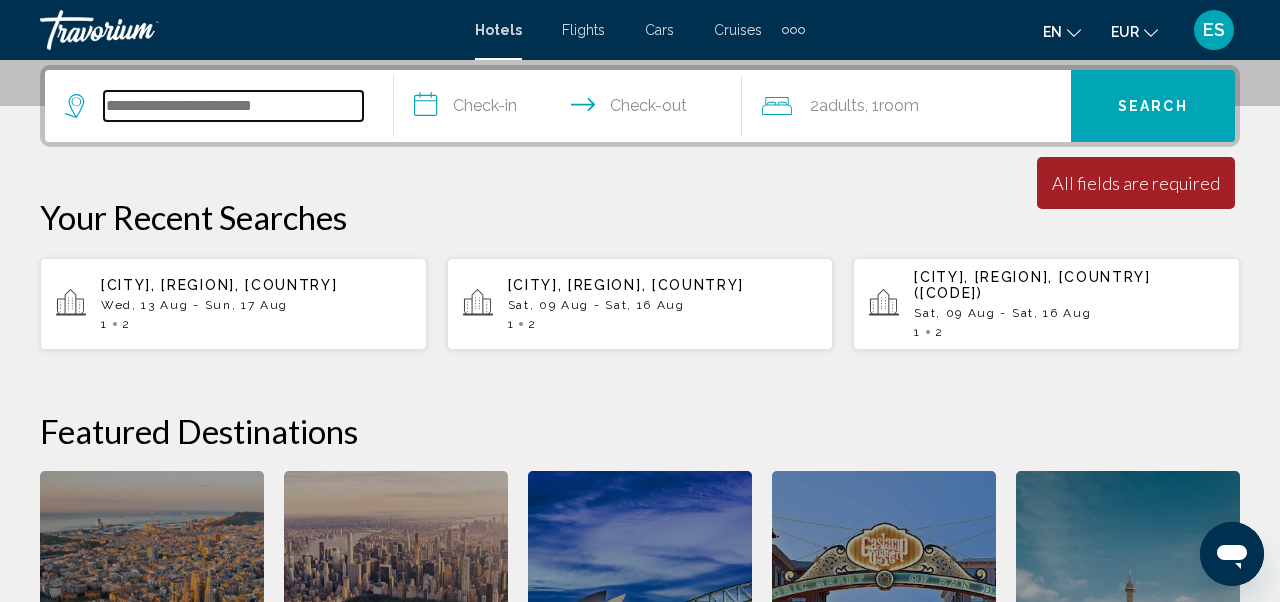click at bounding box center [233, 106] 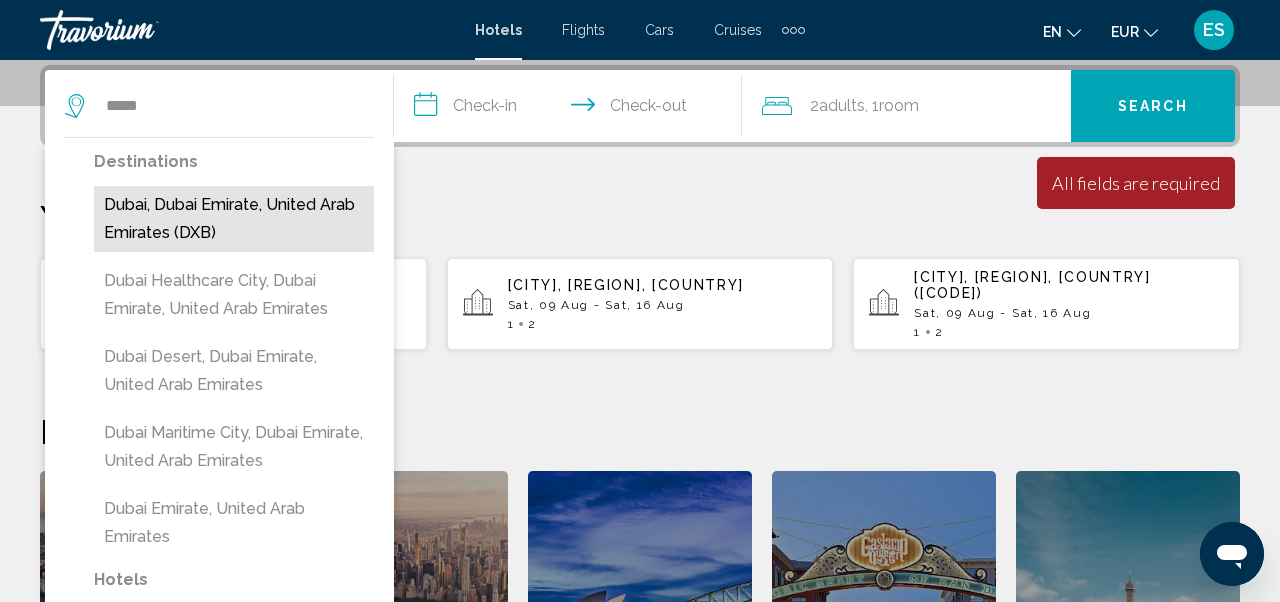 click on "Dubai, Dubai Emirate, United Arab Emirates (DXB)" at bounding box center [234, 219] 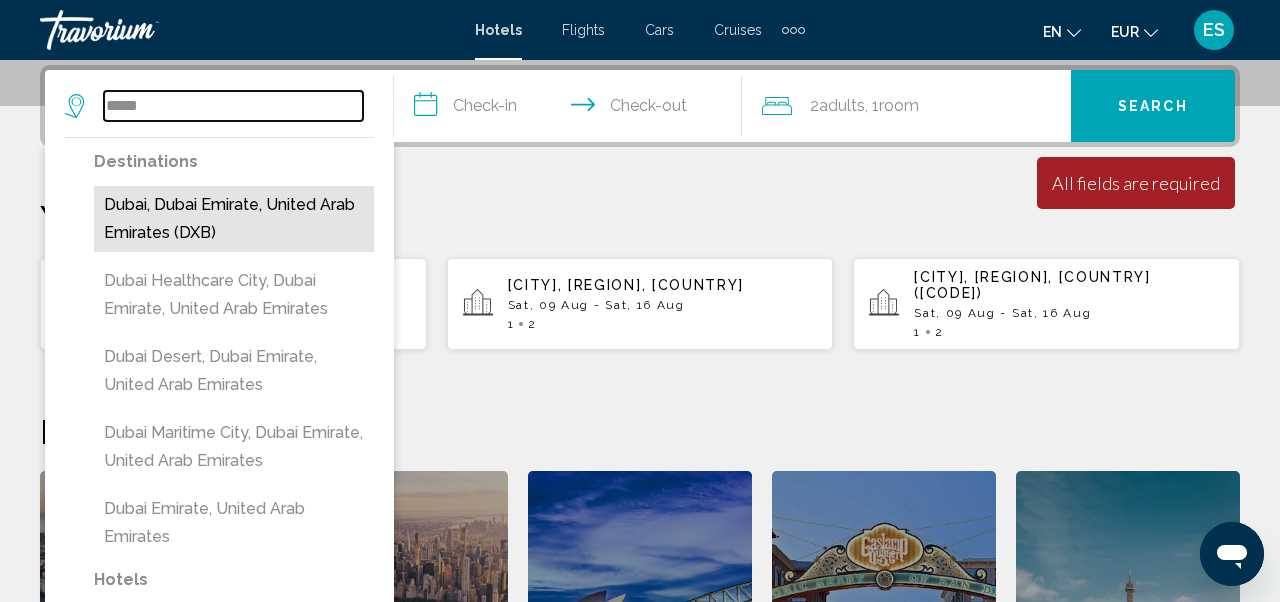 type on "**********" 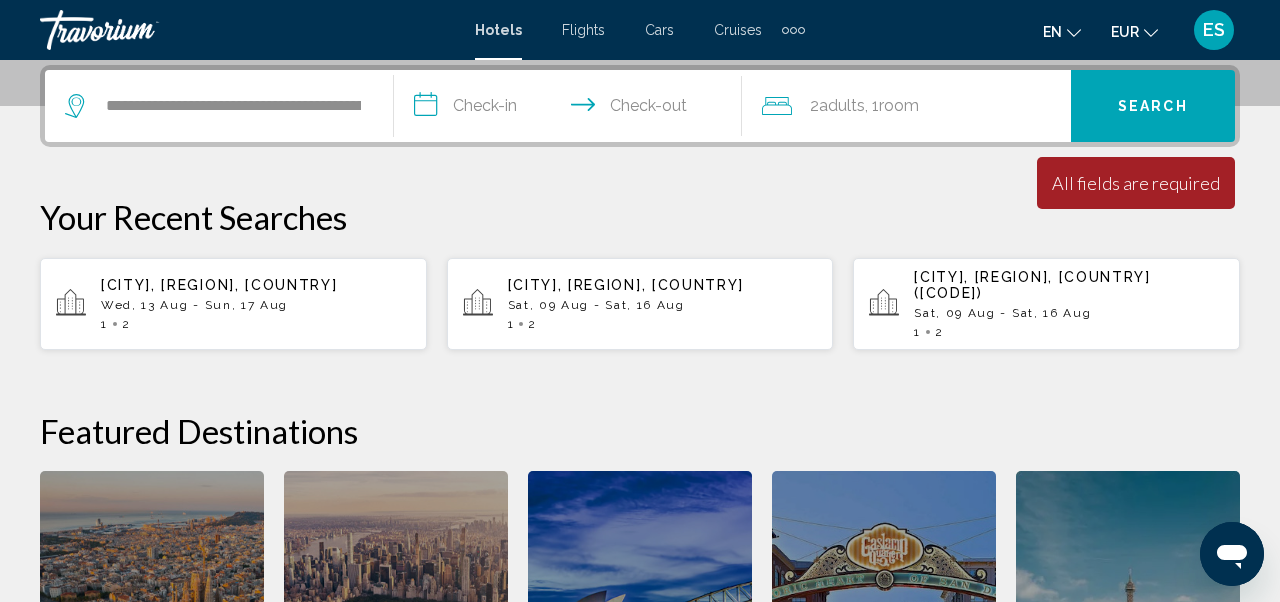 click on "**********" at bounding box center (572, 109) 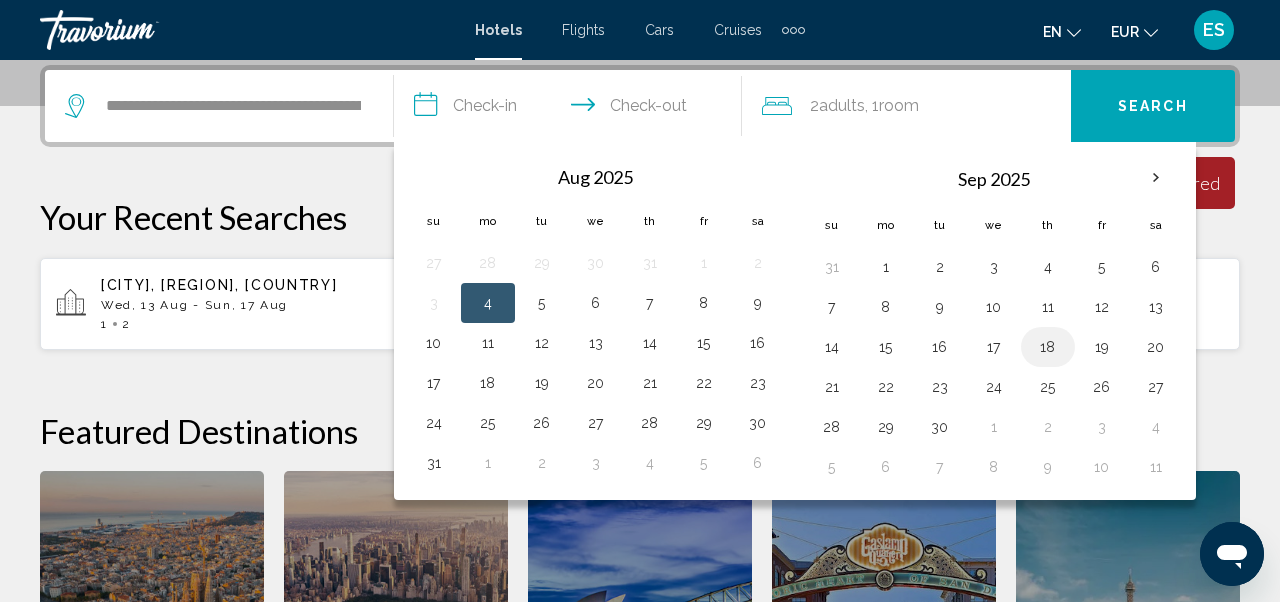 click on "18" at bounding box center (1048, 347) 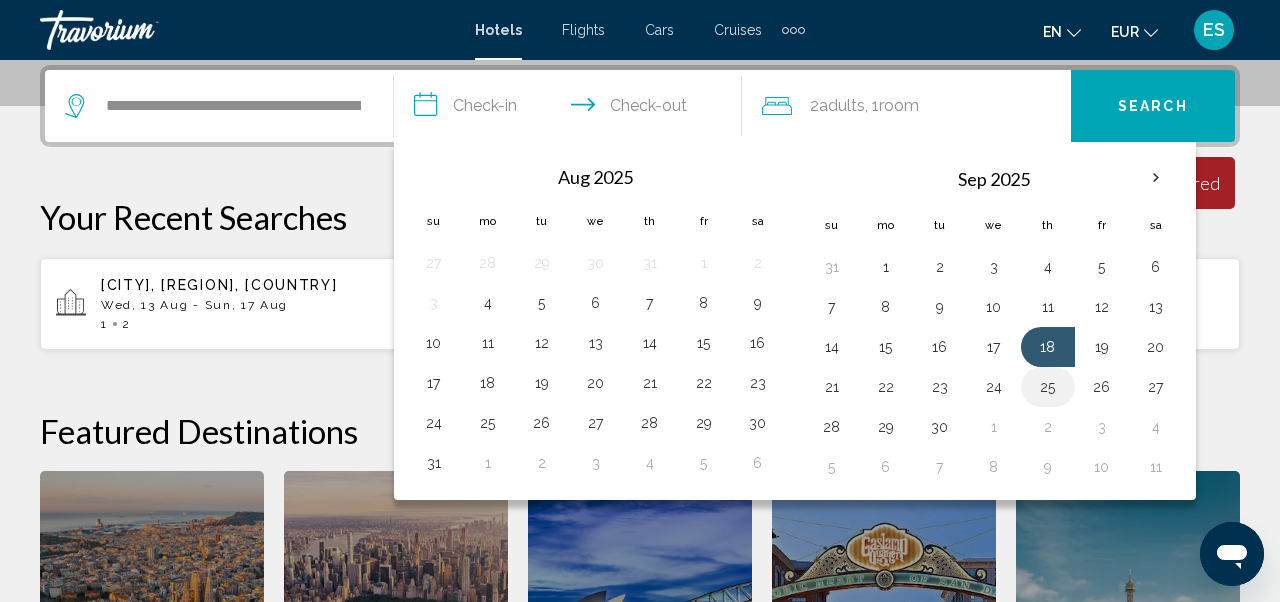 click on "25" at bounding box center (1048, 387) 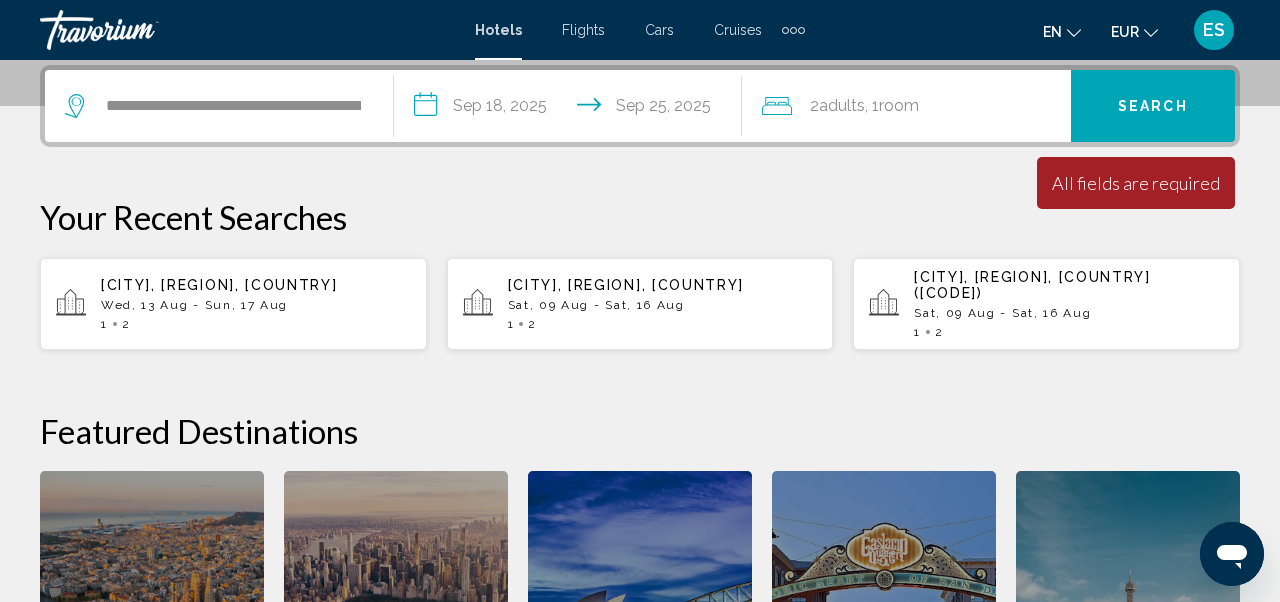 click on "Search" at bounding box center [1153, 107] 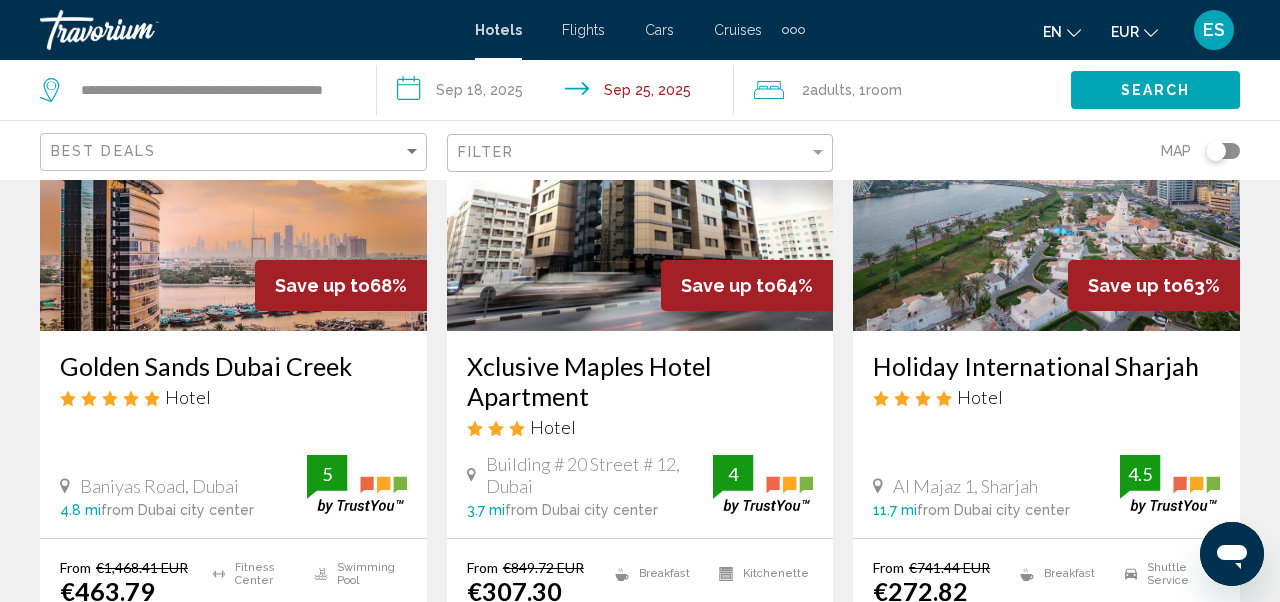 scroll, scrollTop: 284, scrollLeft: 0, axis: vertical 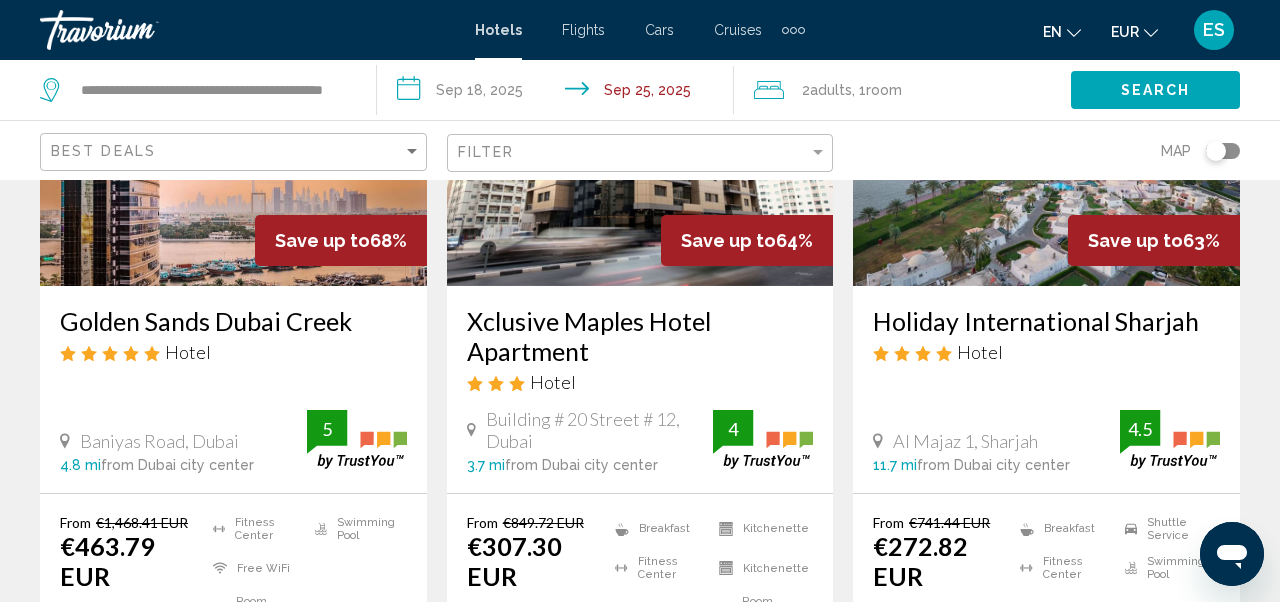 click on "Golden Sands Dubai Creek" at bounding box center (233, 321) 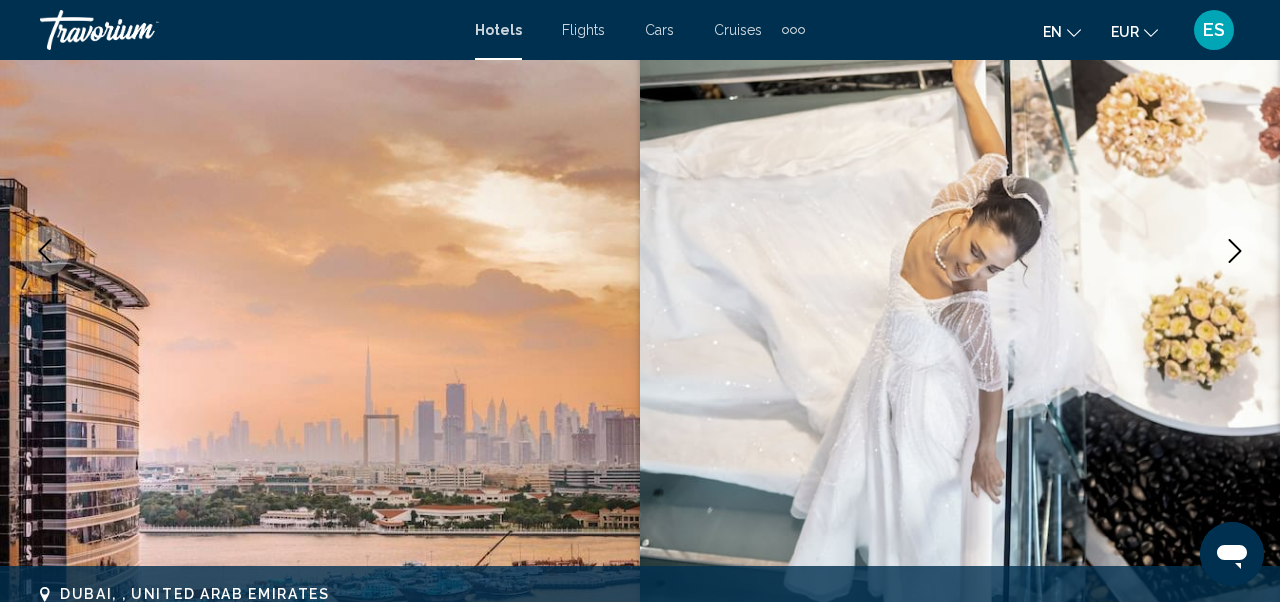 scroll, scrollTop: 233, scrollLeft: 0, axis: vertical 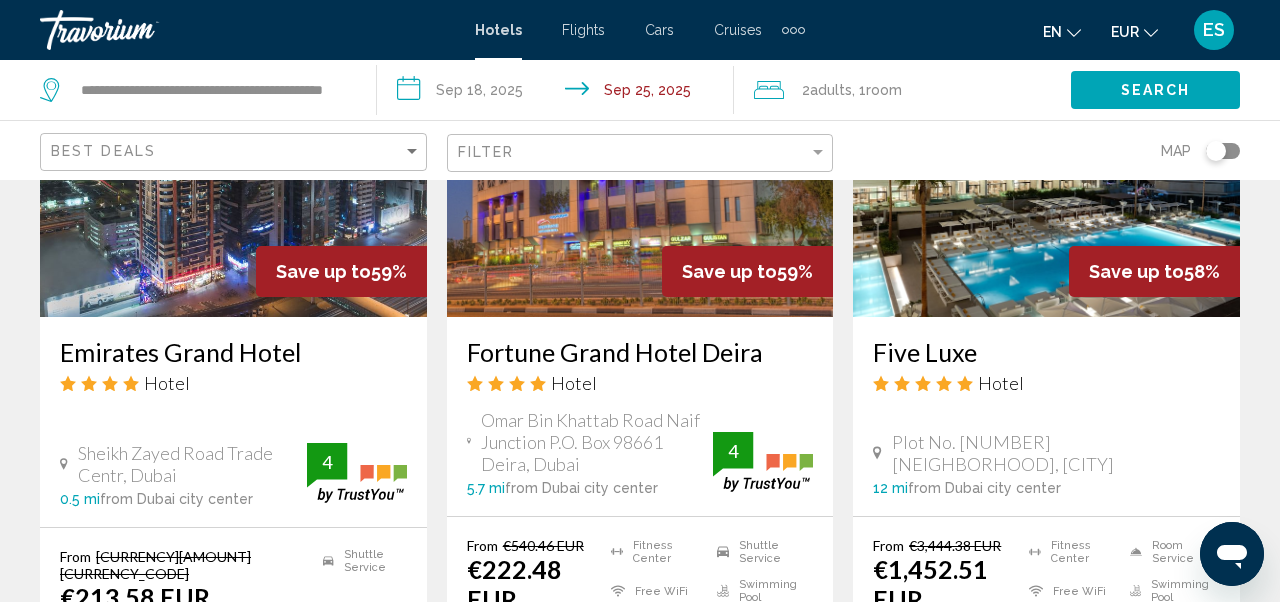 click on "Fortune Grand Hotel Deira" at bounding box center [640, 352] 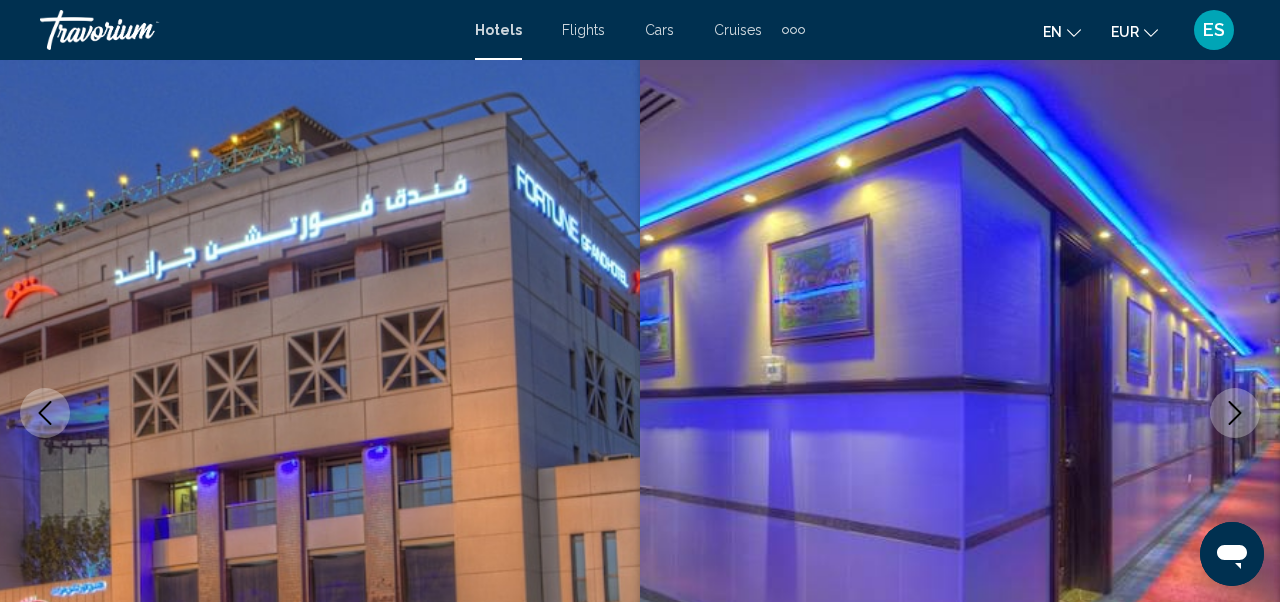 scroll, scrollTop: 98, scrollLeft: 0, axis: vertical 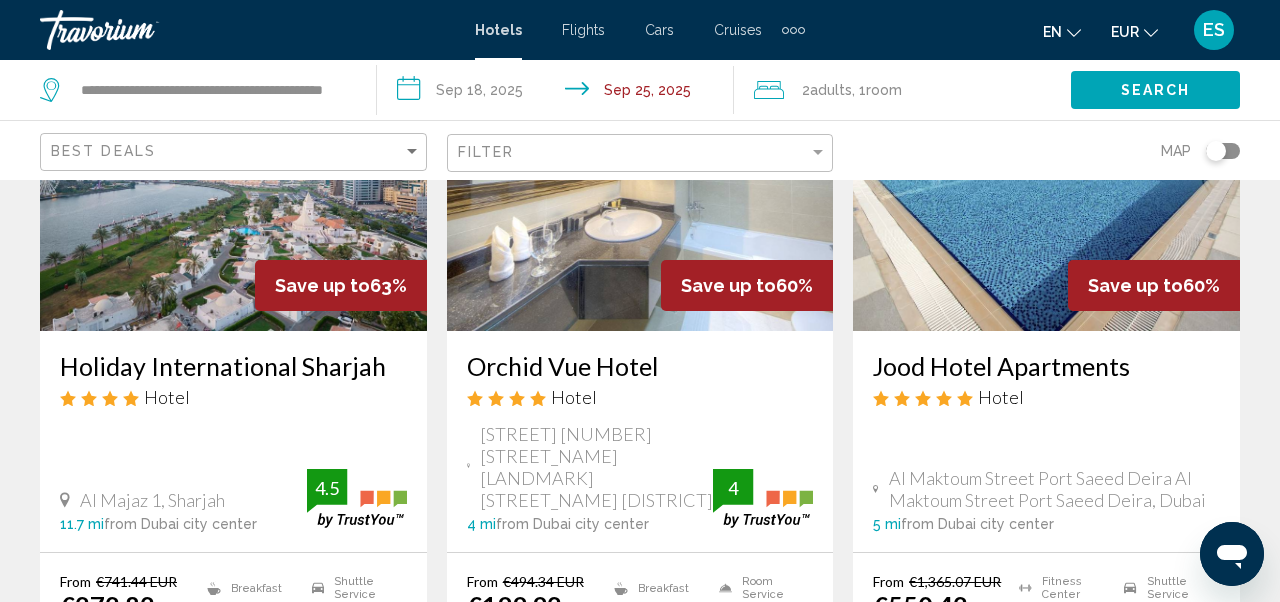 click on "Orchid Vue Hotel" at bounding box center (640, 366) 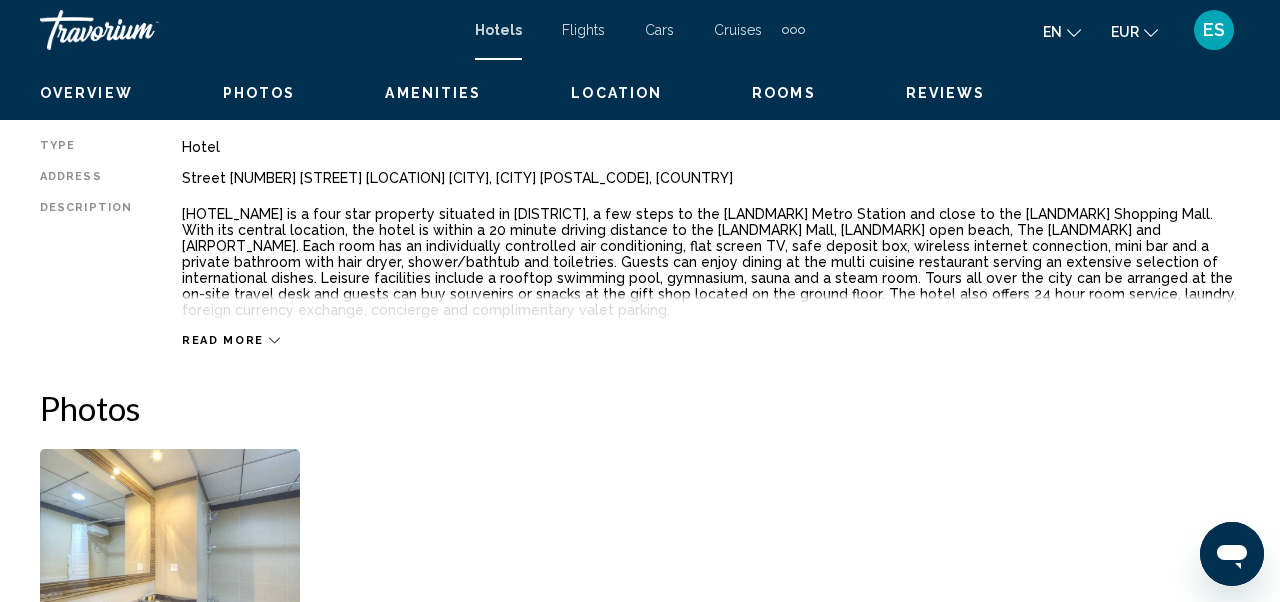 scroll, scrollTop: 186, scrollLeft: 0, axis: vertical 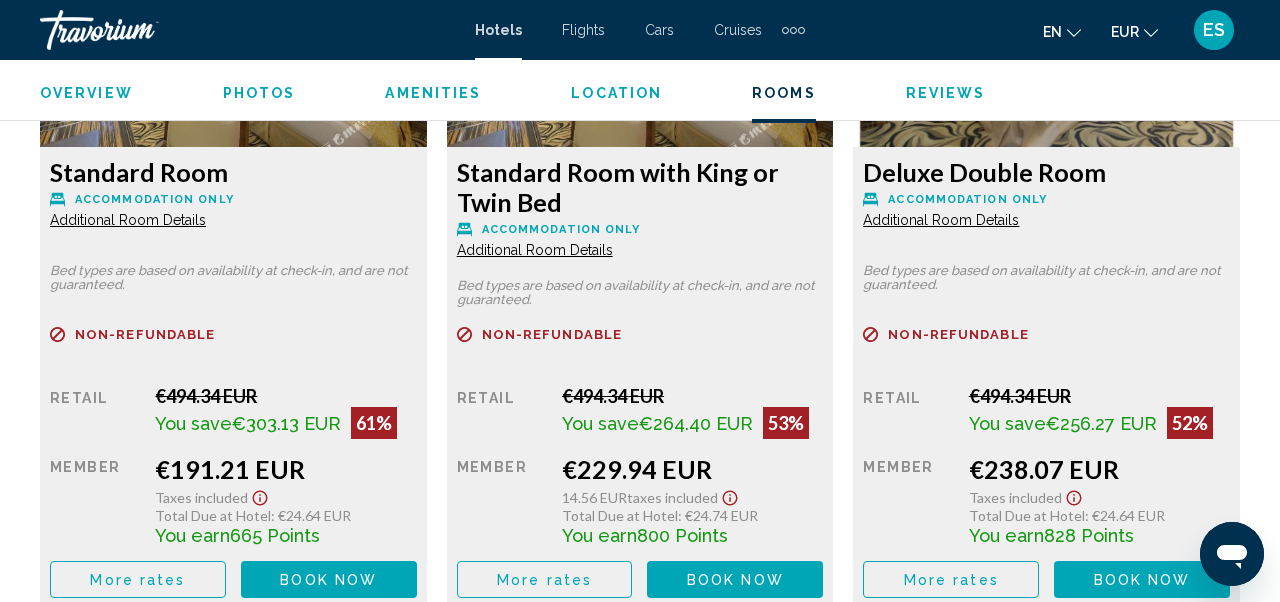click on "More rates" at bounding box center (137, 580) 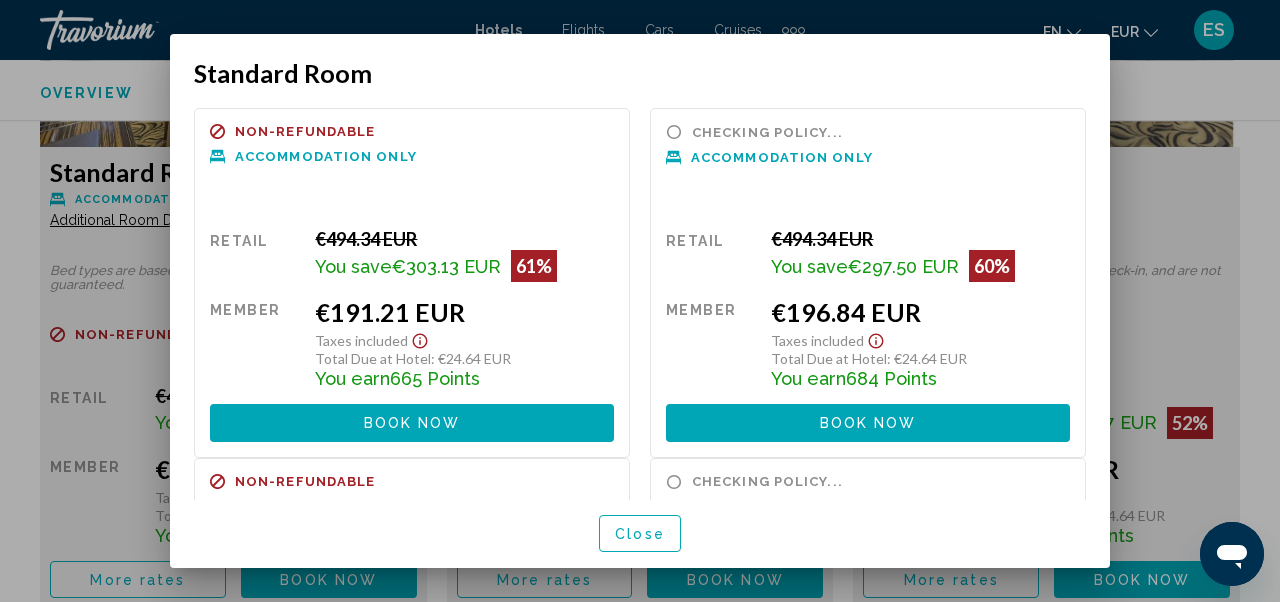 scroll, scrollTop: 0, scrollLeft: 0, axis: both 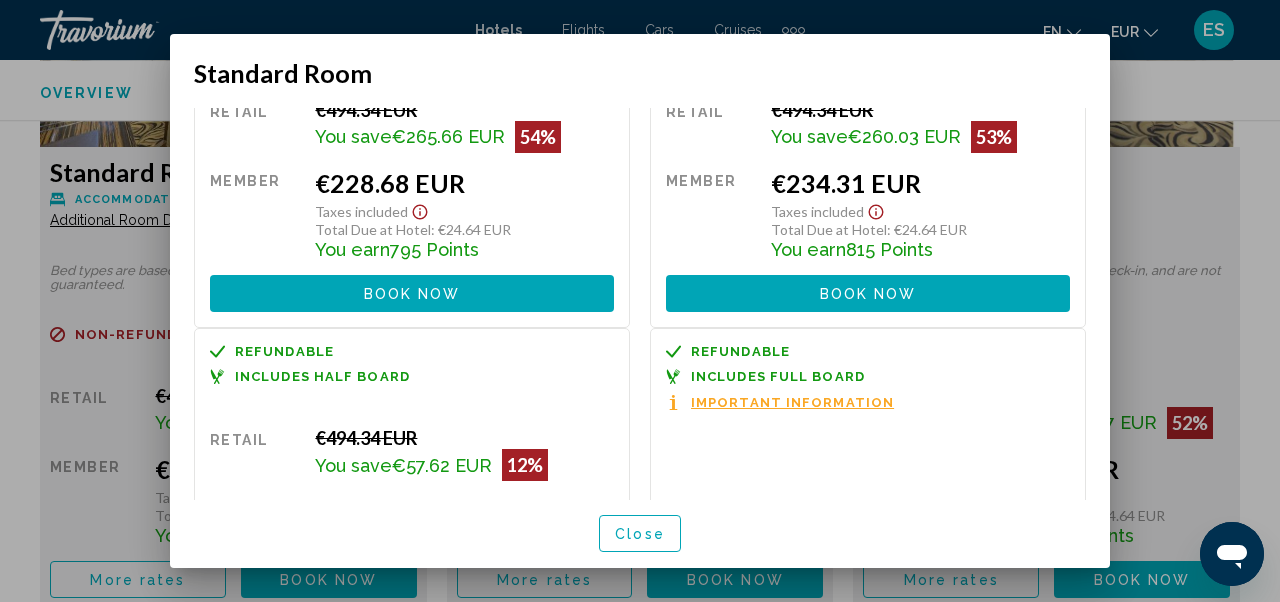 click on "Close" at bounding box center (640, 533) 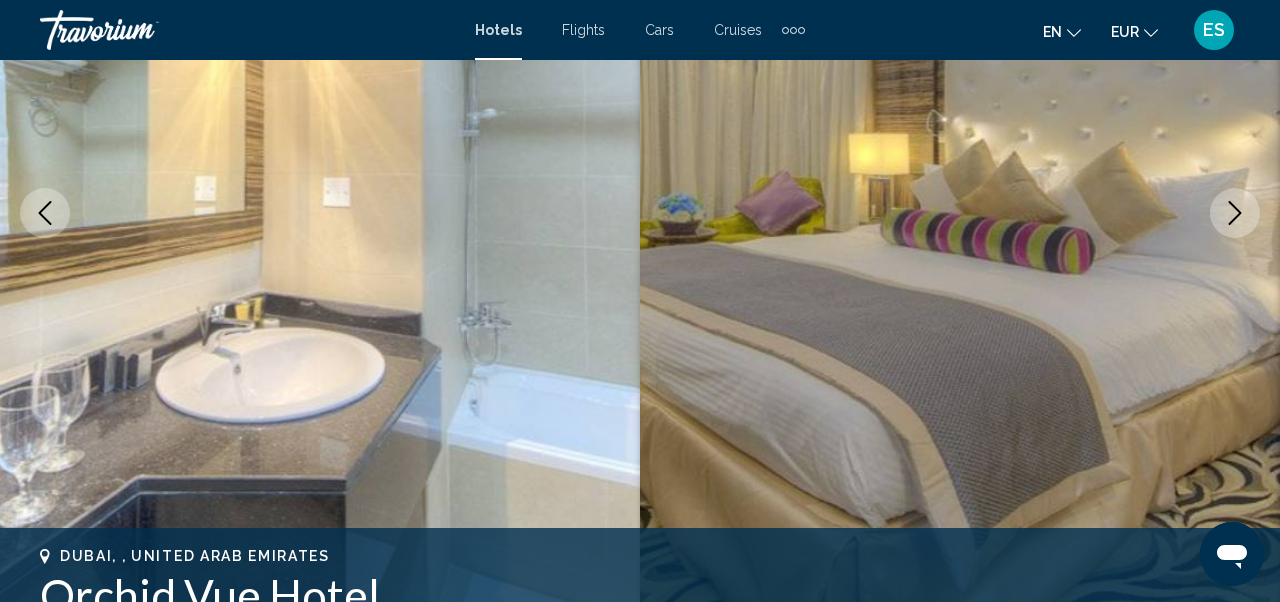 scroll, scrollTop: 0, scrollLeft: 0, axis: both 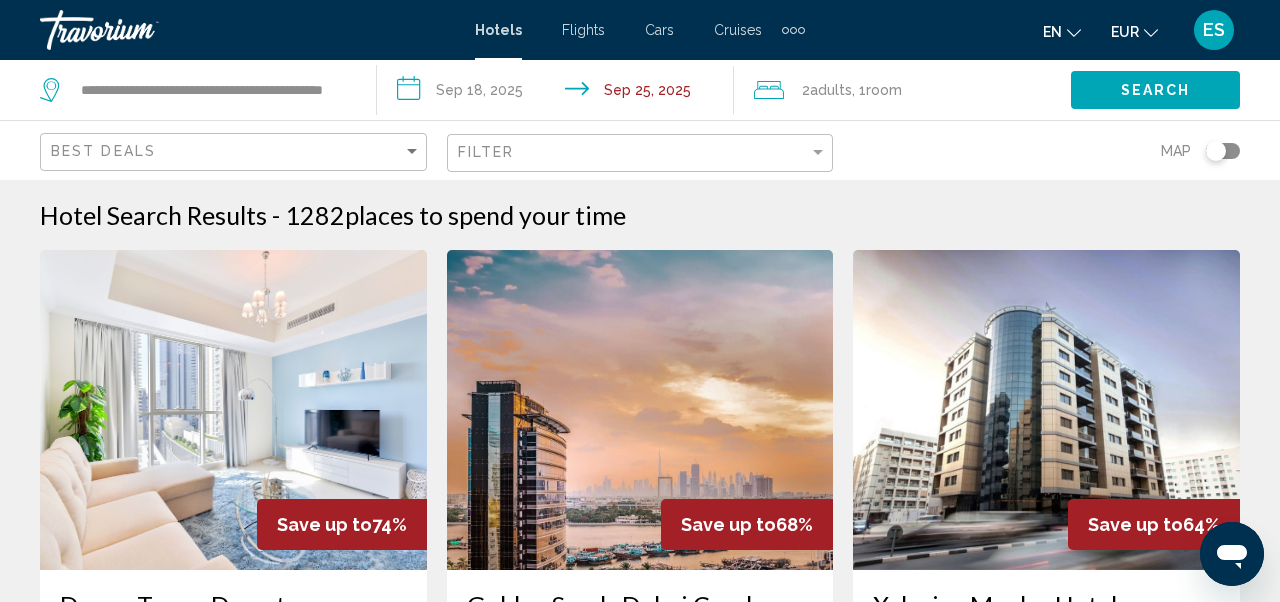 click on "Flights" at bounding box center (583, 30) 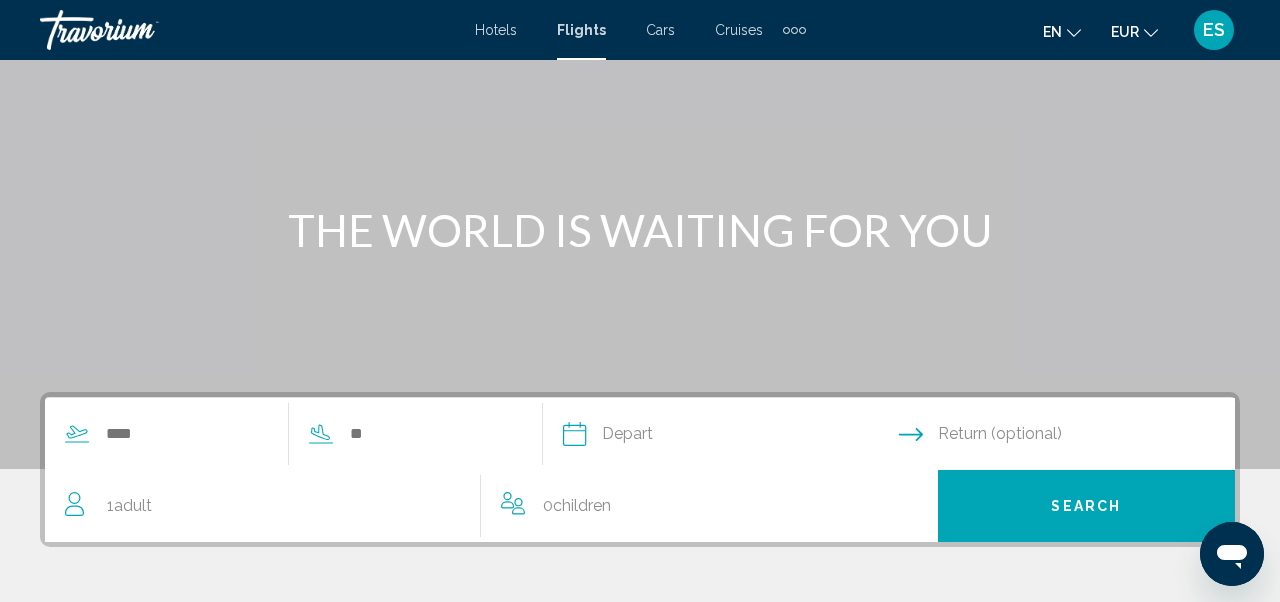 scroll, scrollTop: 134, scrollLeft: 0, axis: vertical 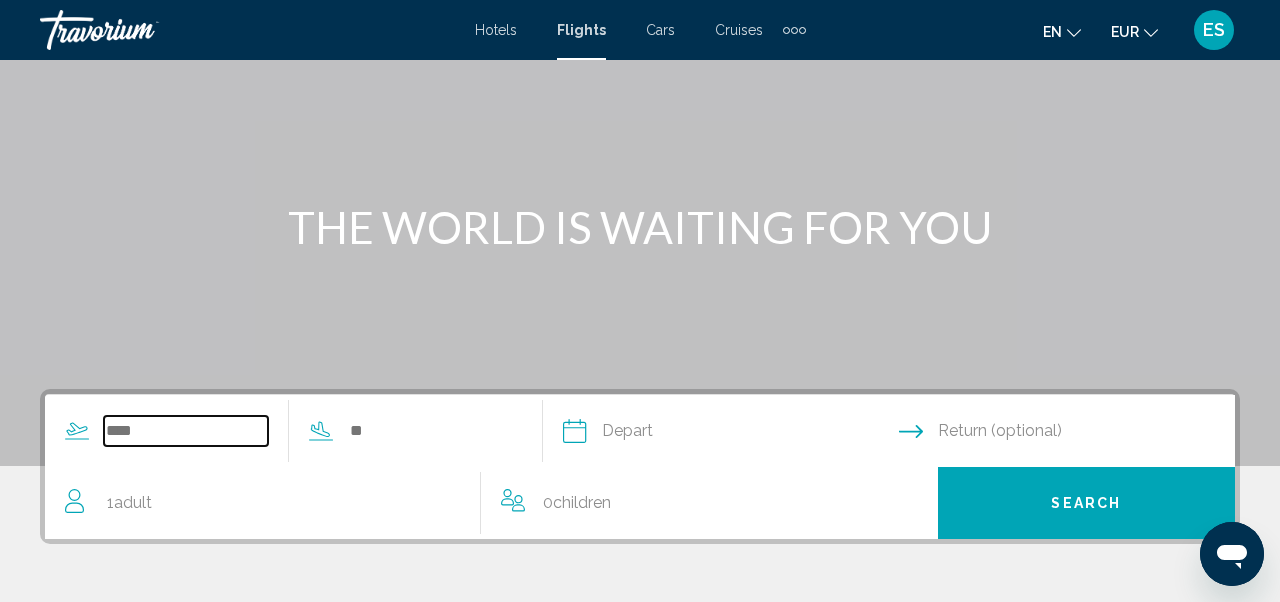 click at bounding box center [186, 431] 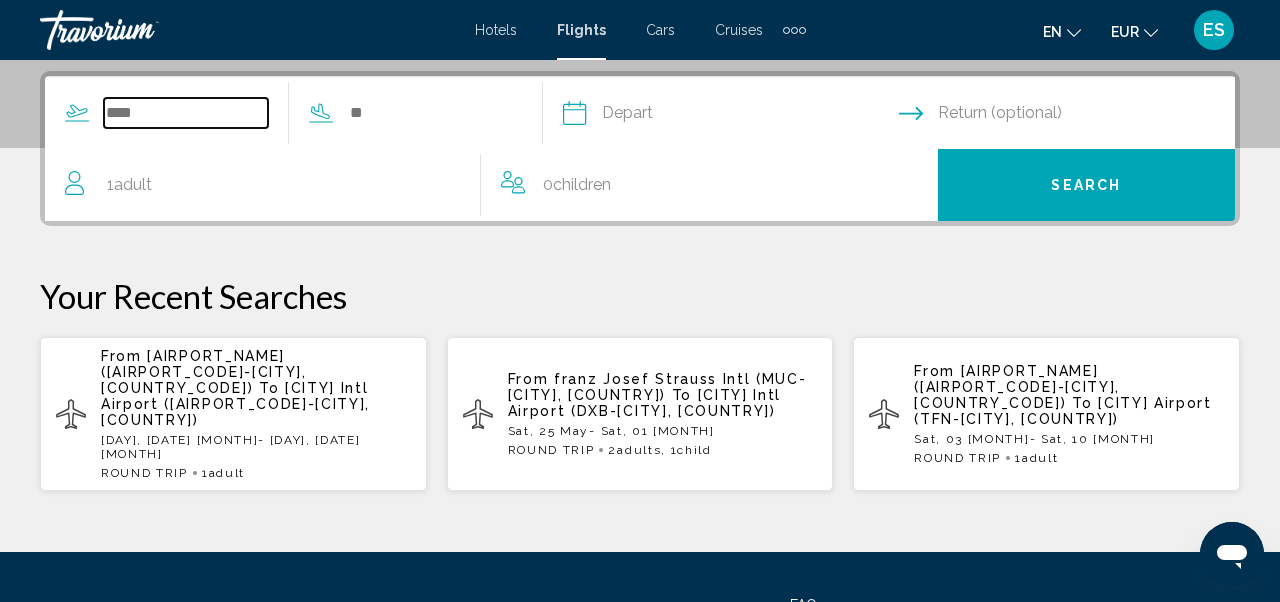 scroll, scrollTop: 458, scrollLeft: 0, axis: vertical 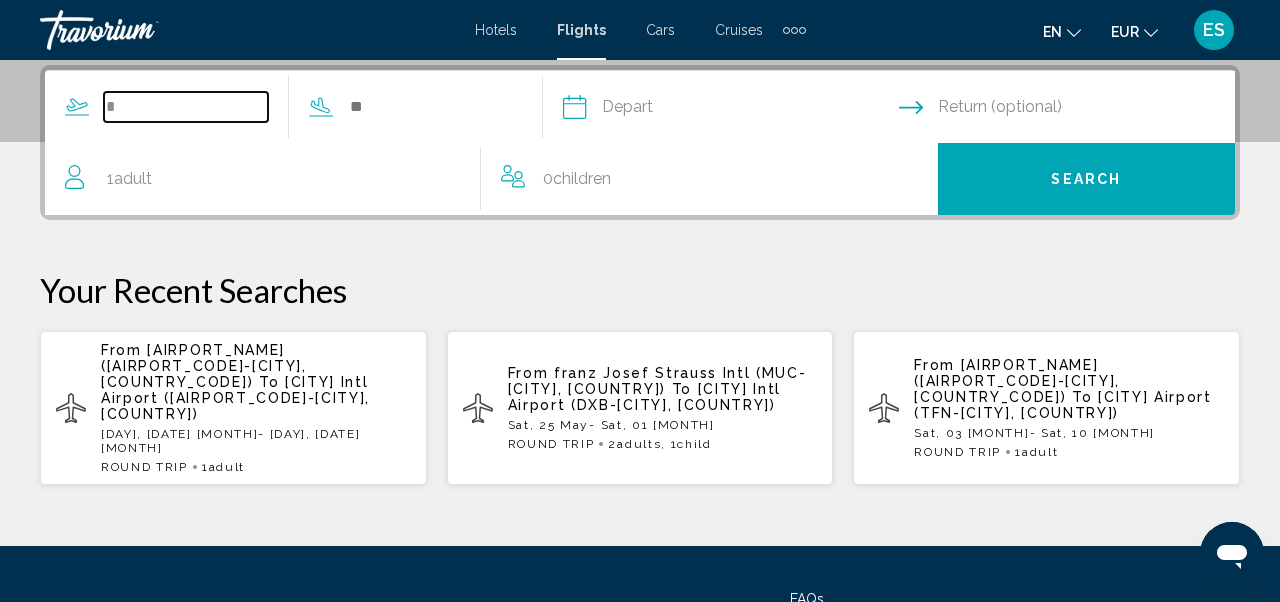 type on "*" 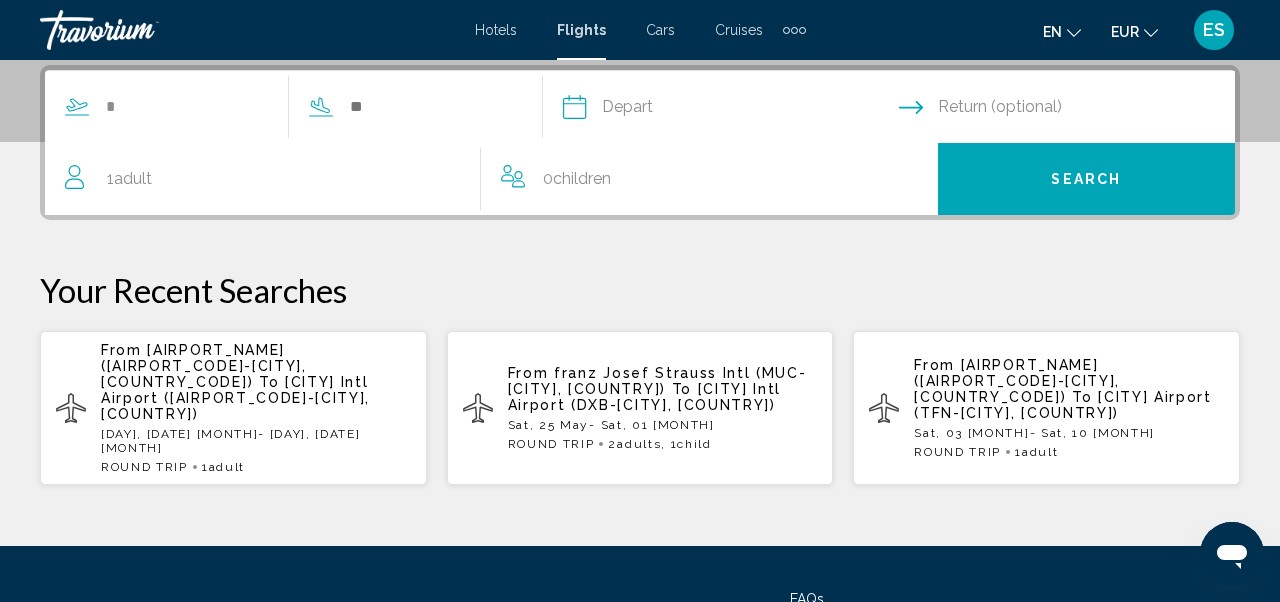 click on "Your Recent Searches" at bounding box center (640, 290) 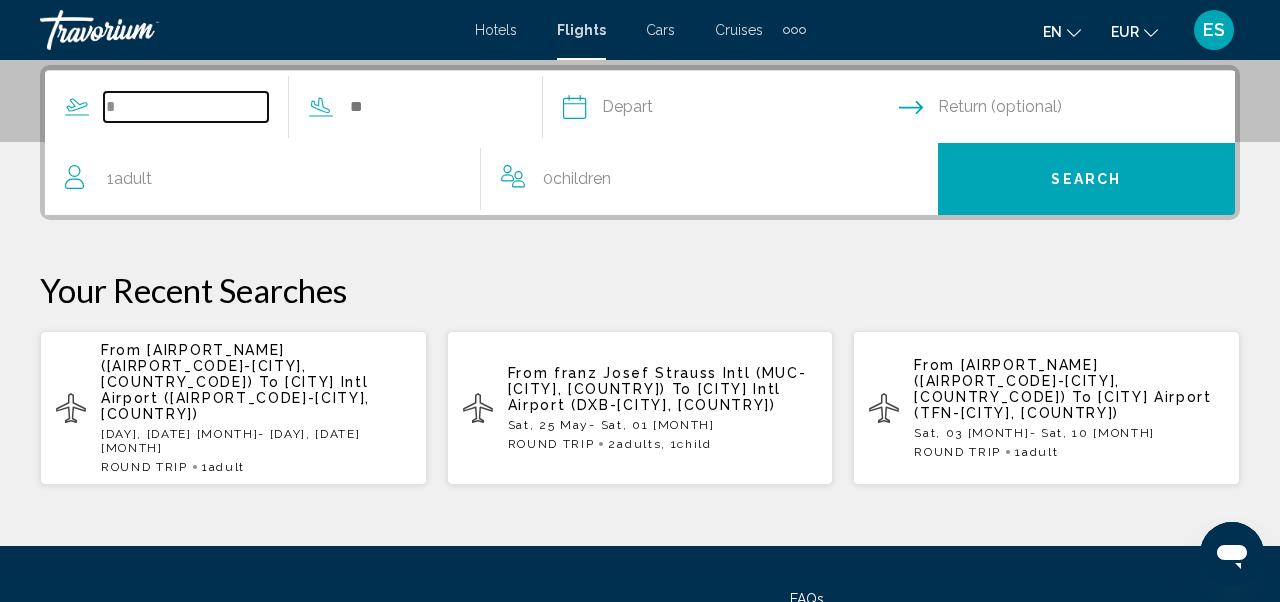 click on "*" at bounding box center (186, 107) 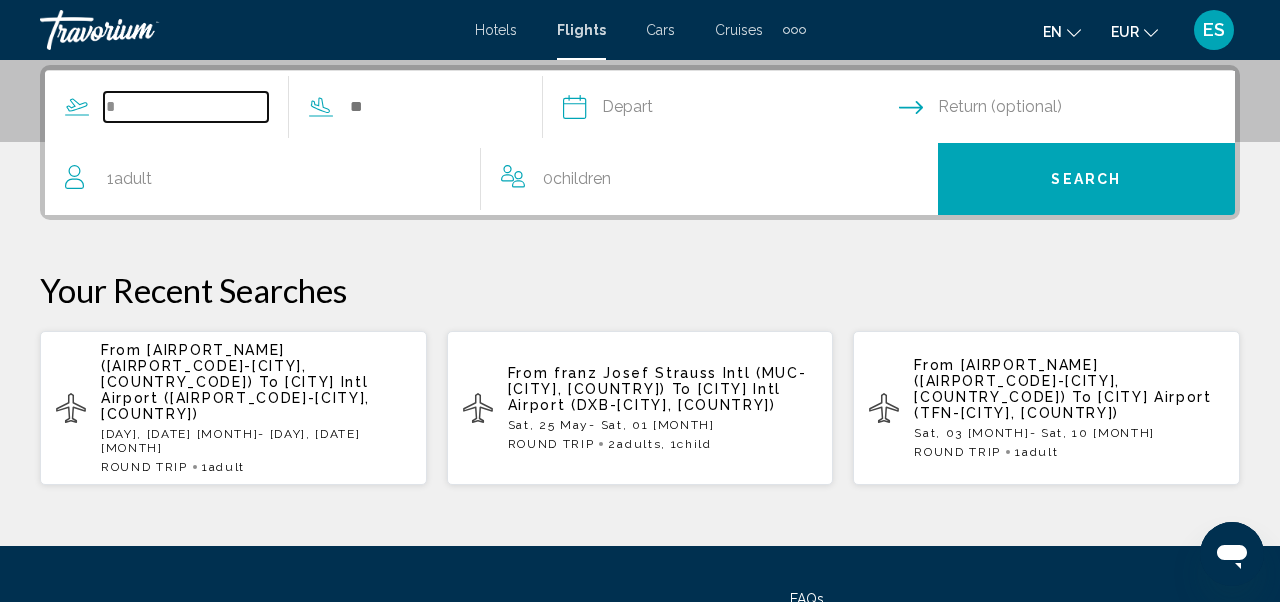 type 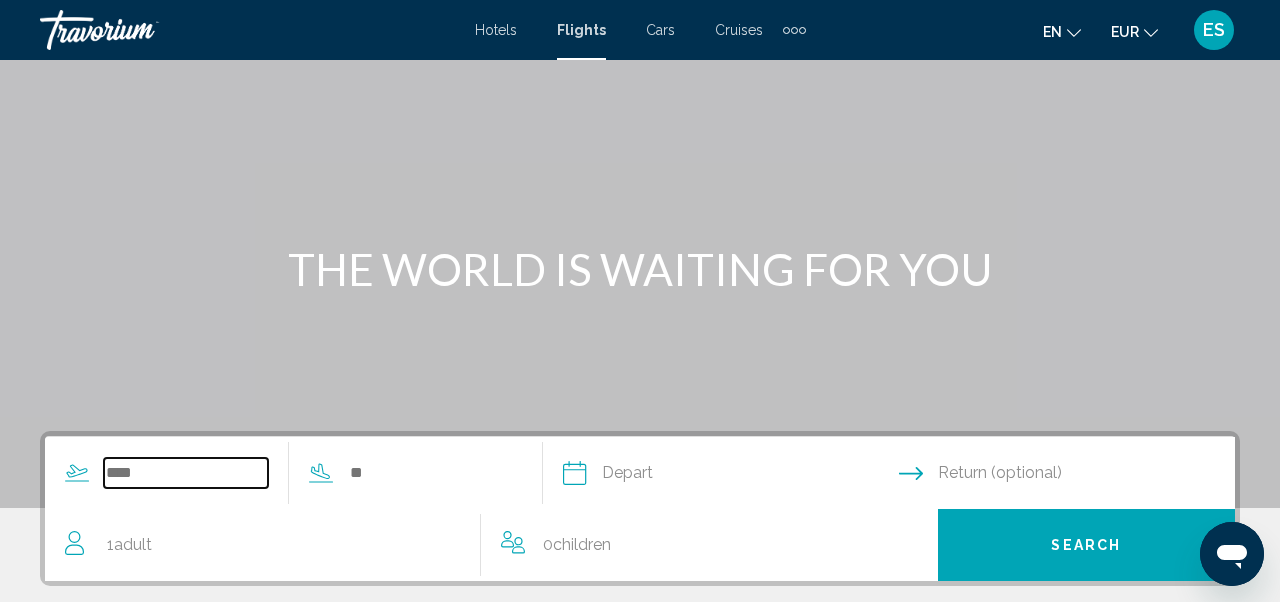 scroll, scrollTop: 0, scrollLeft: 0, axis: both 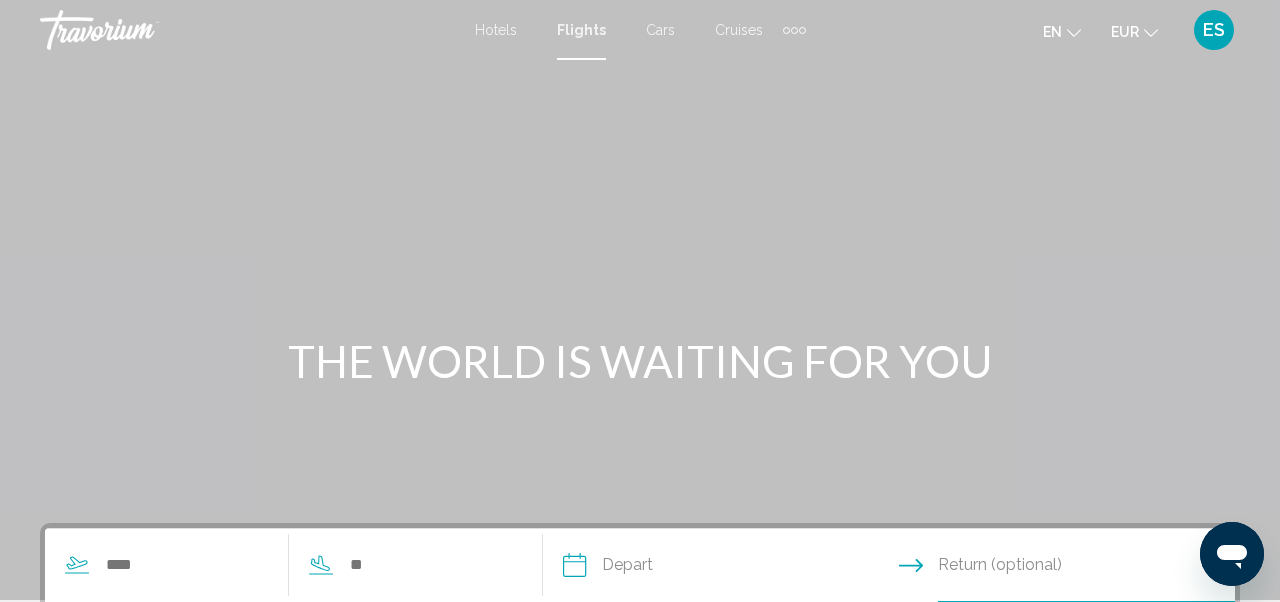 click on "Hotels" at bounding box center (496, 30) 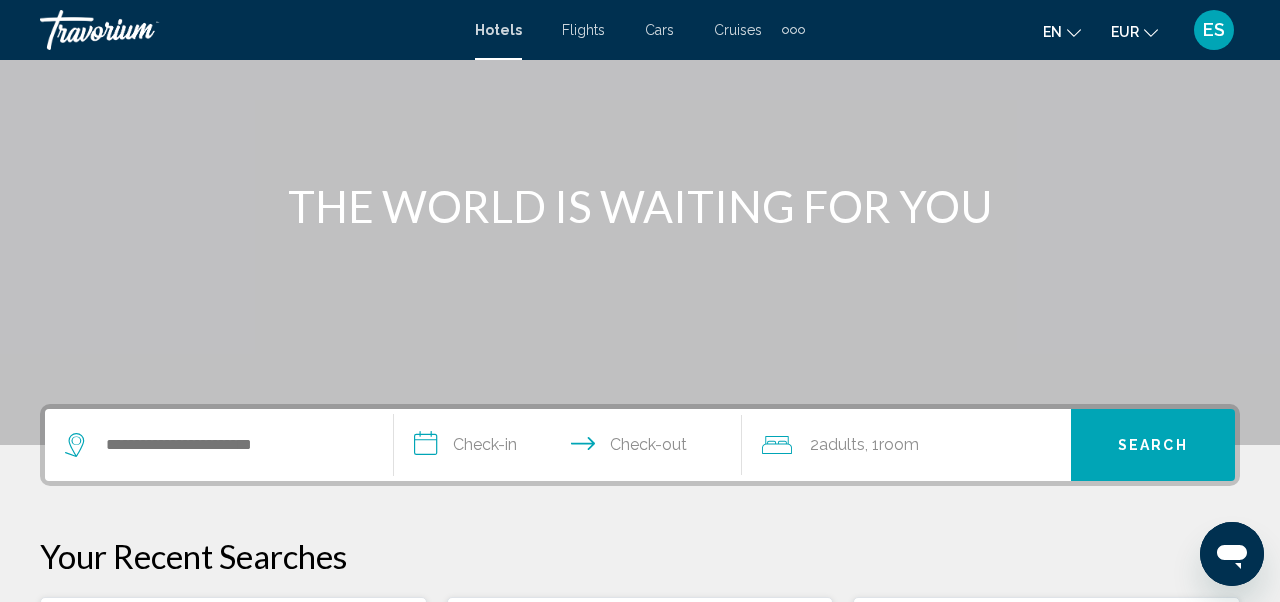 scroll, scrollTop: 153, scrollLeft: 0, axis: vertical 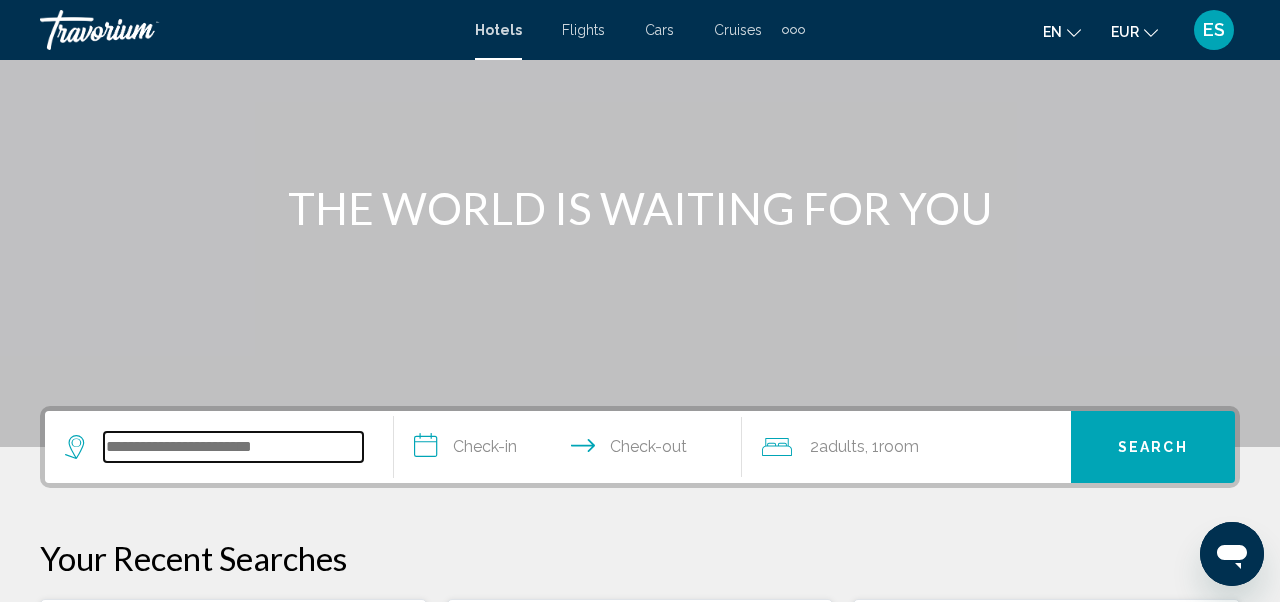 click at bounding box center (233, 447) 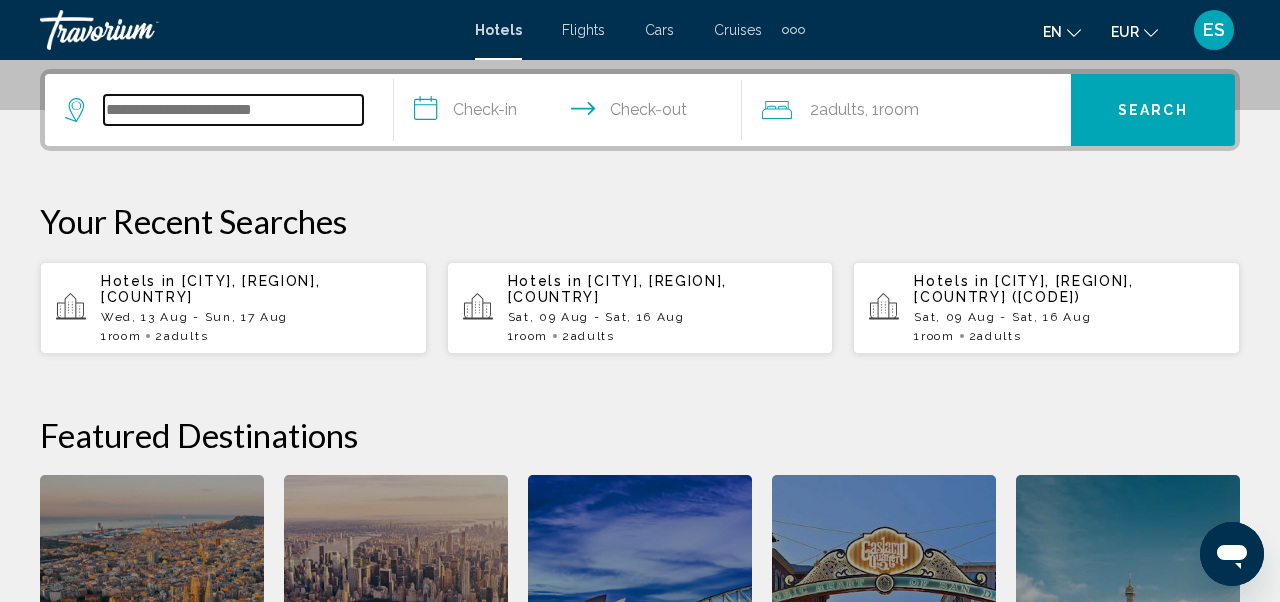 scroll, scrollTop: 494, scrollLeft: 0, axis: vertical 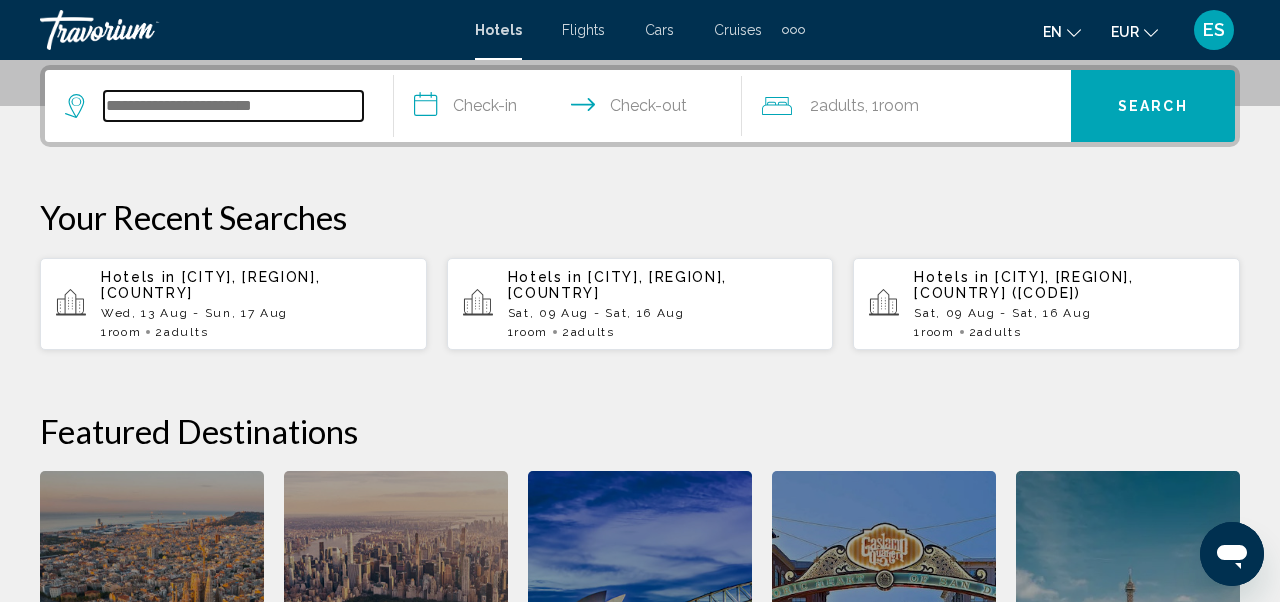 type on "*" 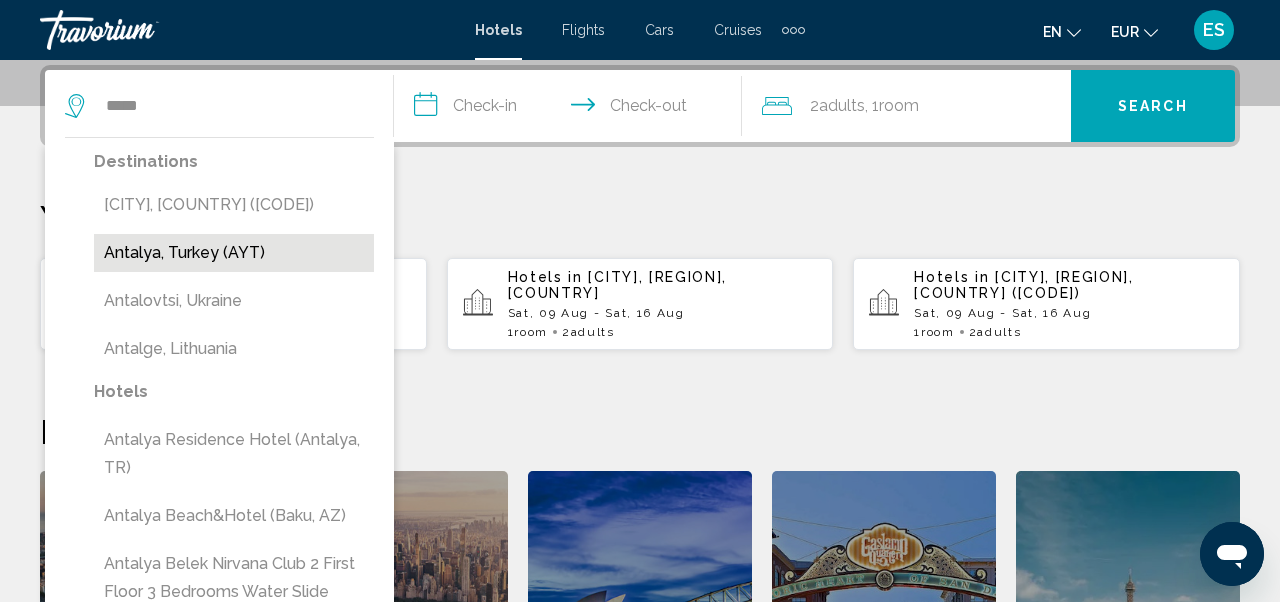 click on "Antalya, Turkey (AYT)" at bounding box center (234, 253) 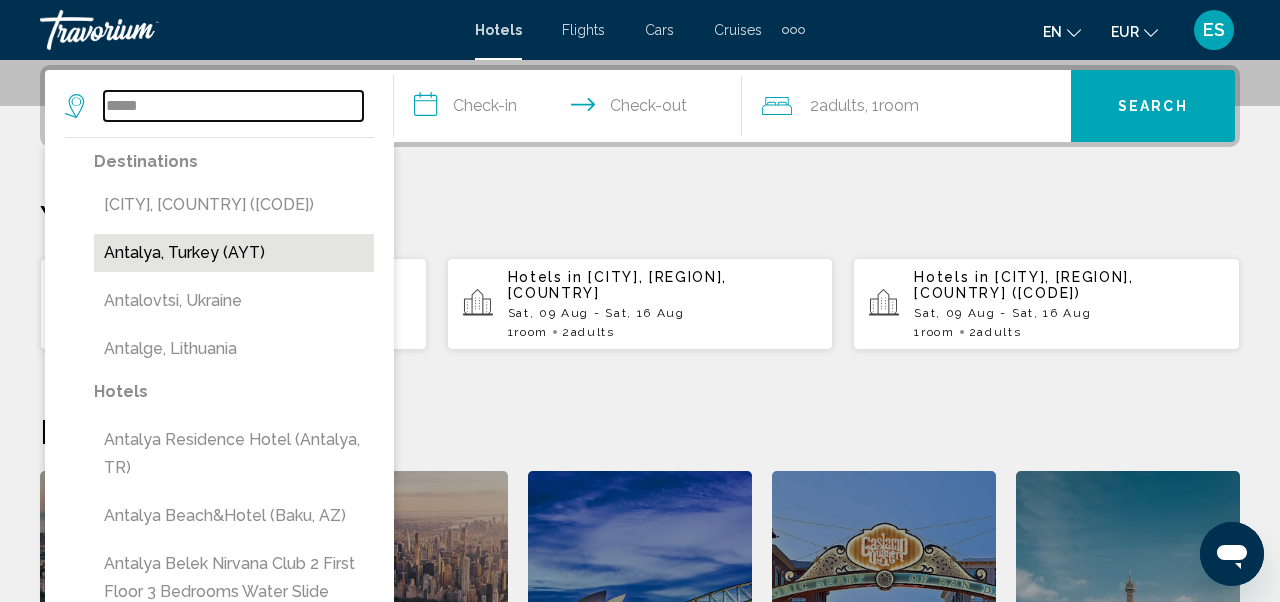 type on "**********" 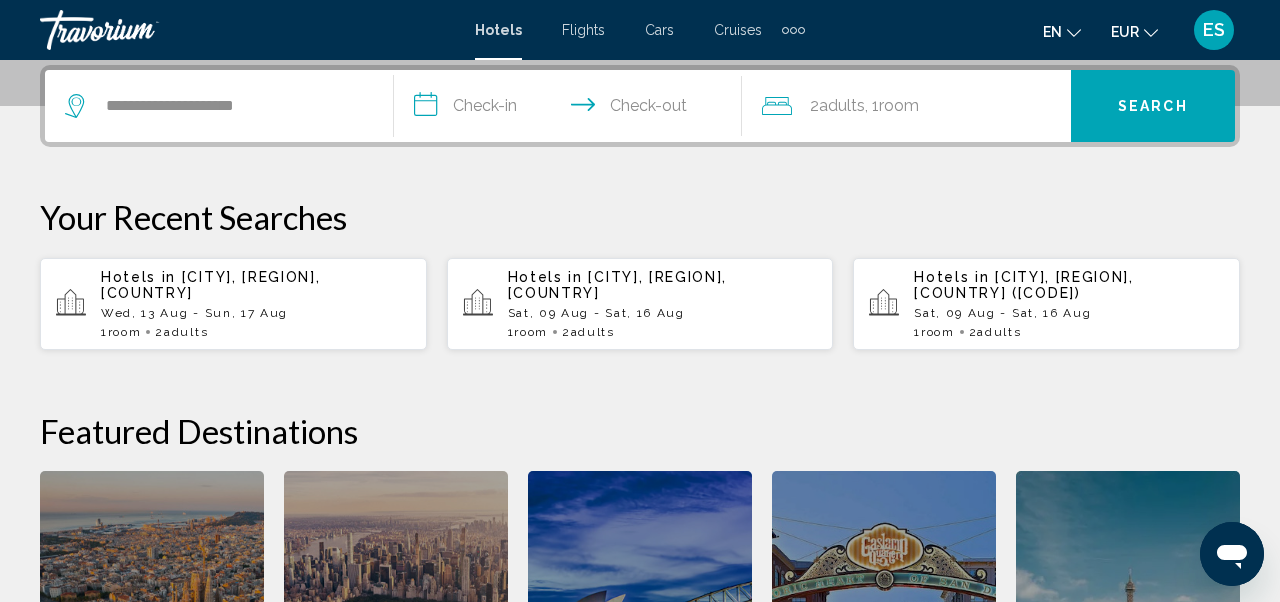 click on "**********" at bounding box center (572, 109) 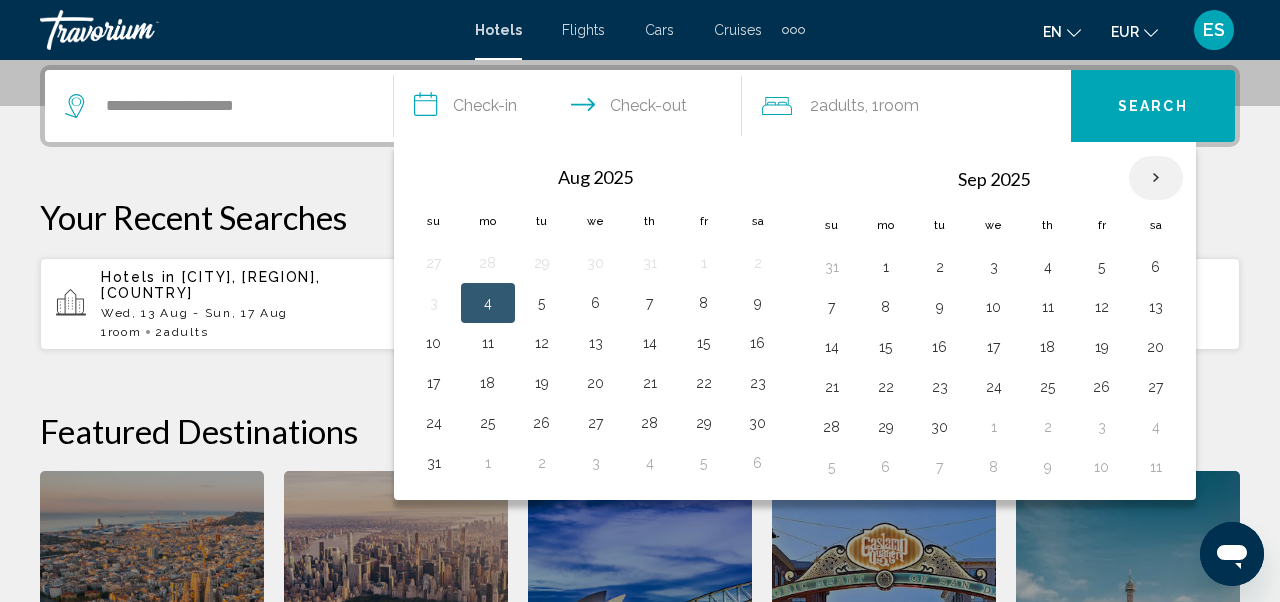 click at bounding box center [1156, 178] 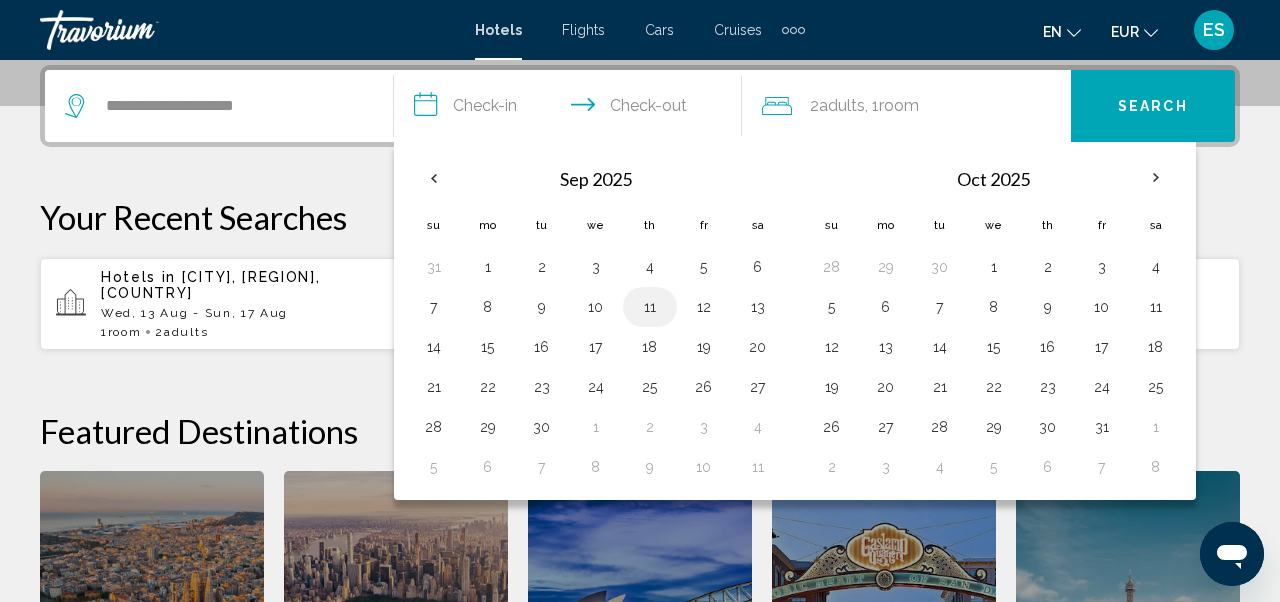 click on "11" at bounding box center (650, 307) 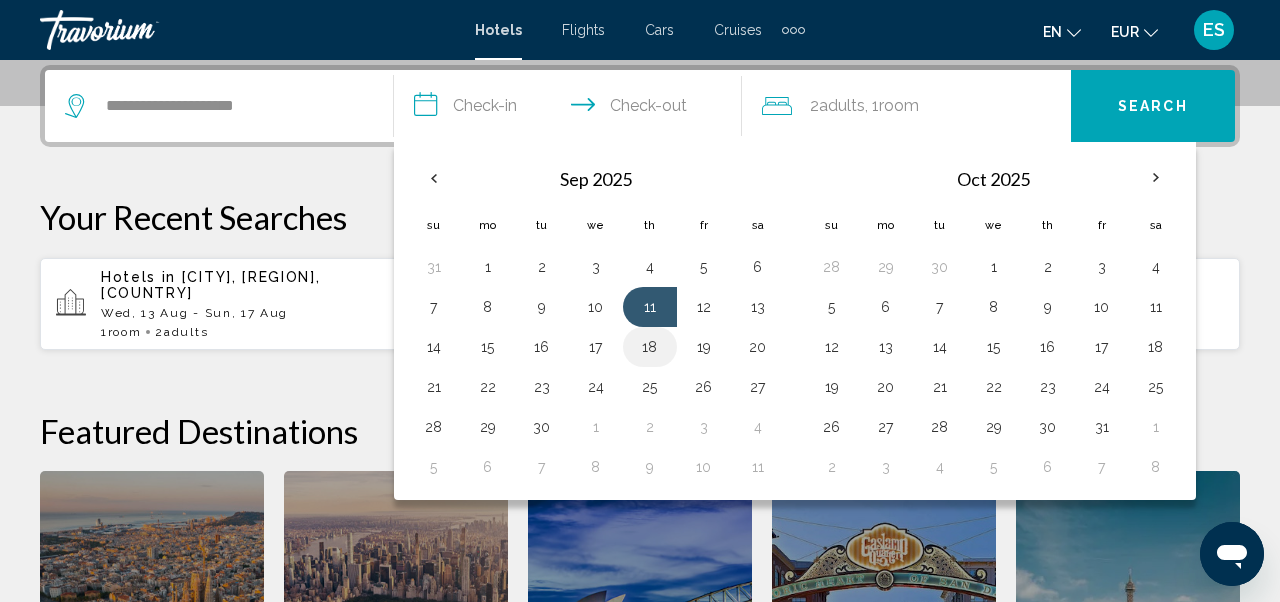 click on "18" at bounding box center (650, 347) 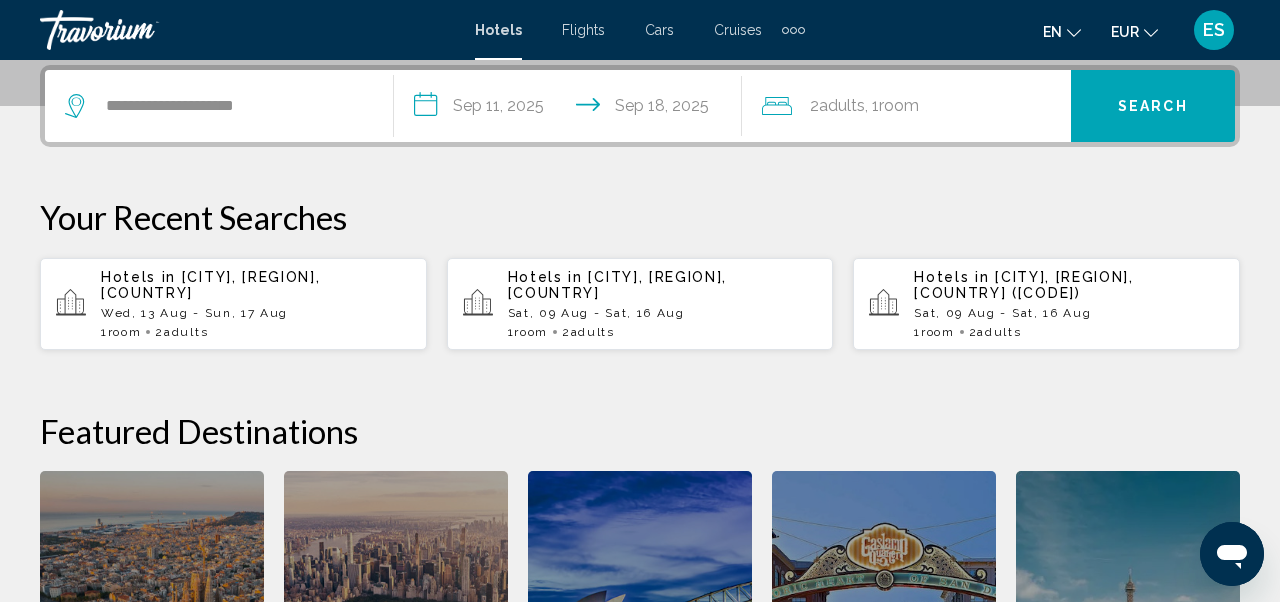 click on "**********" at bounding box center [572, 109] 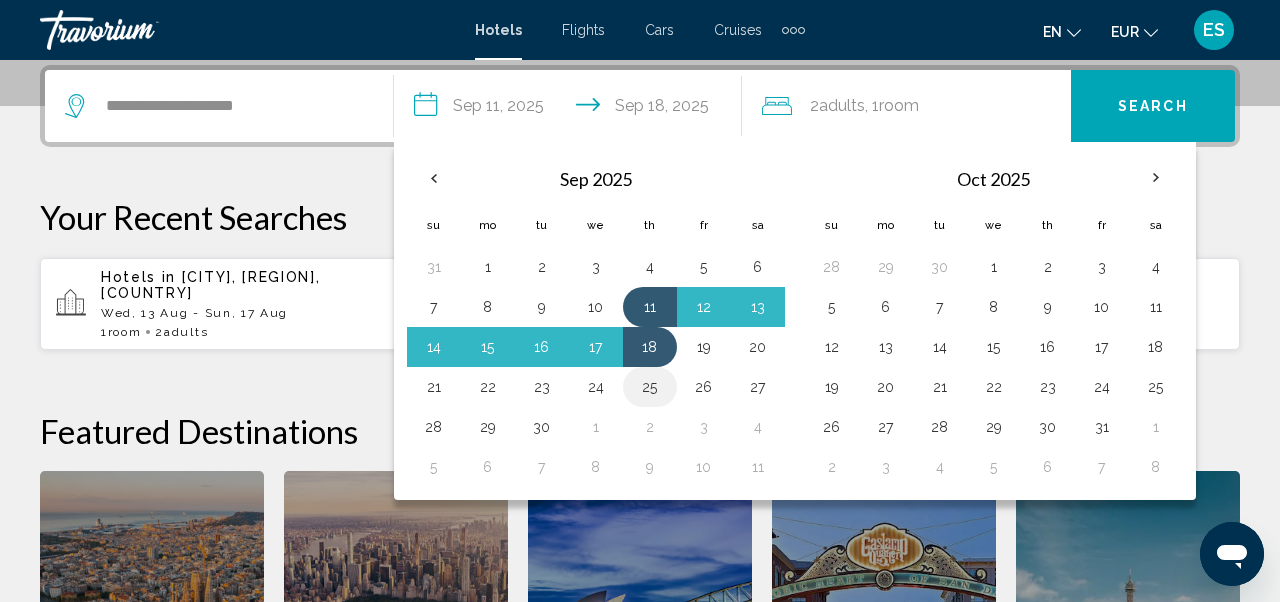 click on "25" at bounding box center [650, 387] 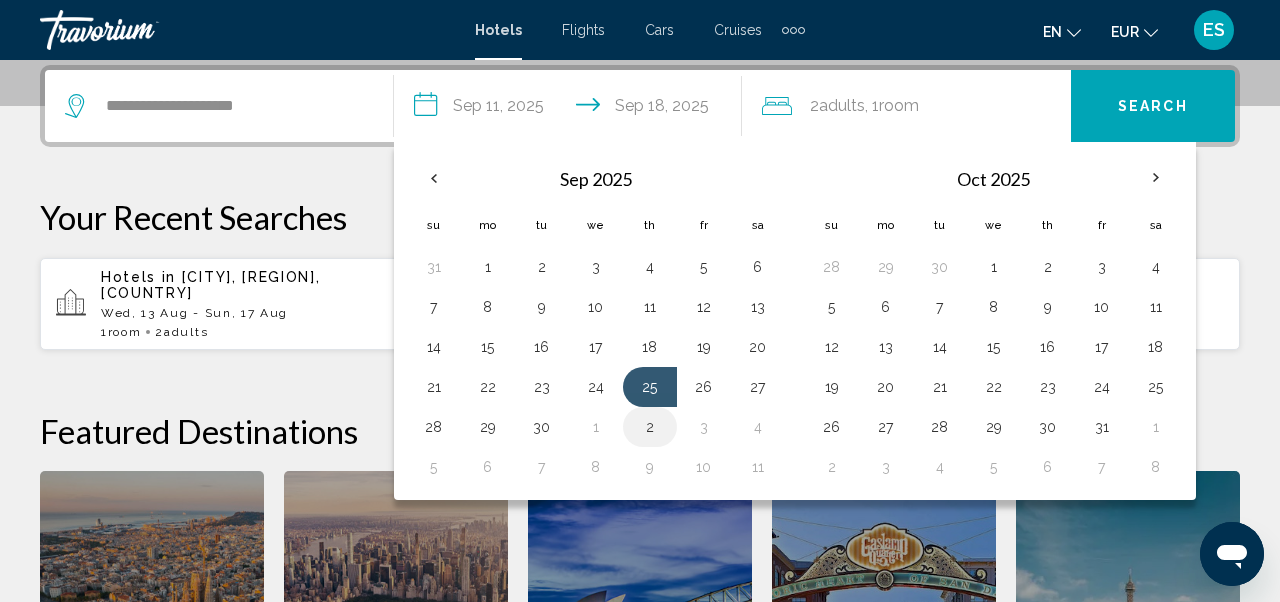 click on "2" at bounding box center (650, 427) 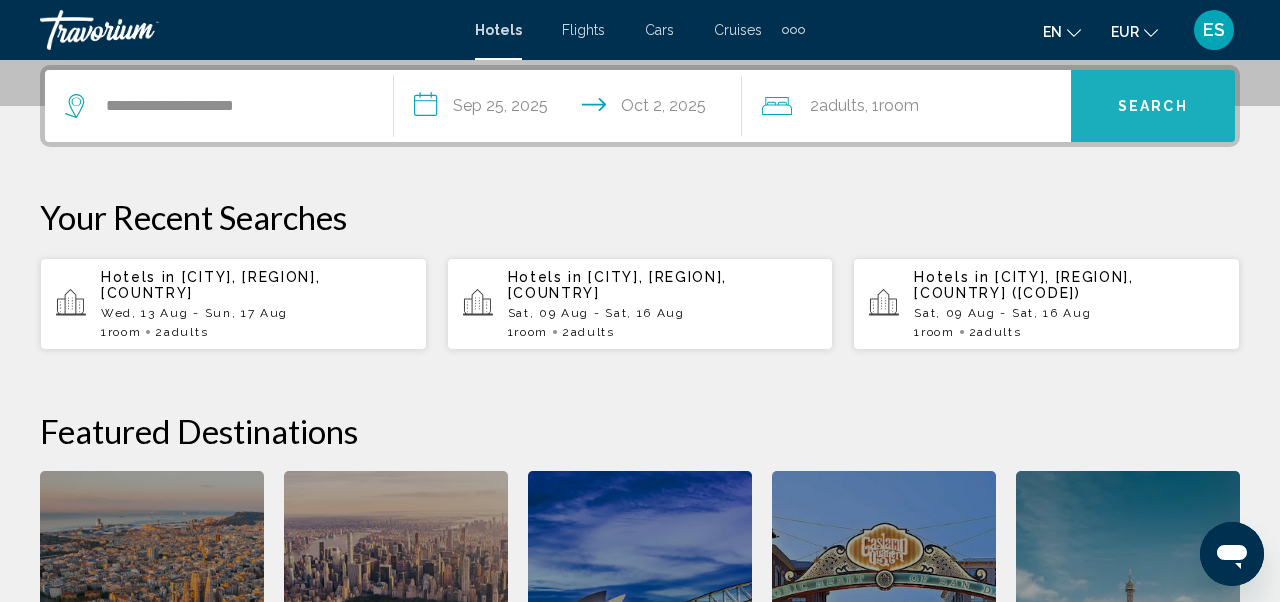 click on "Search" at bounding box center (1153, 106) 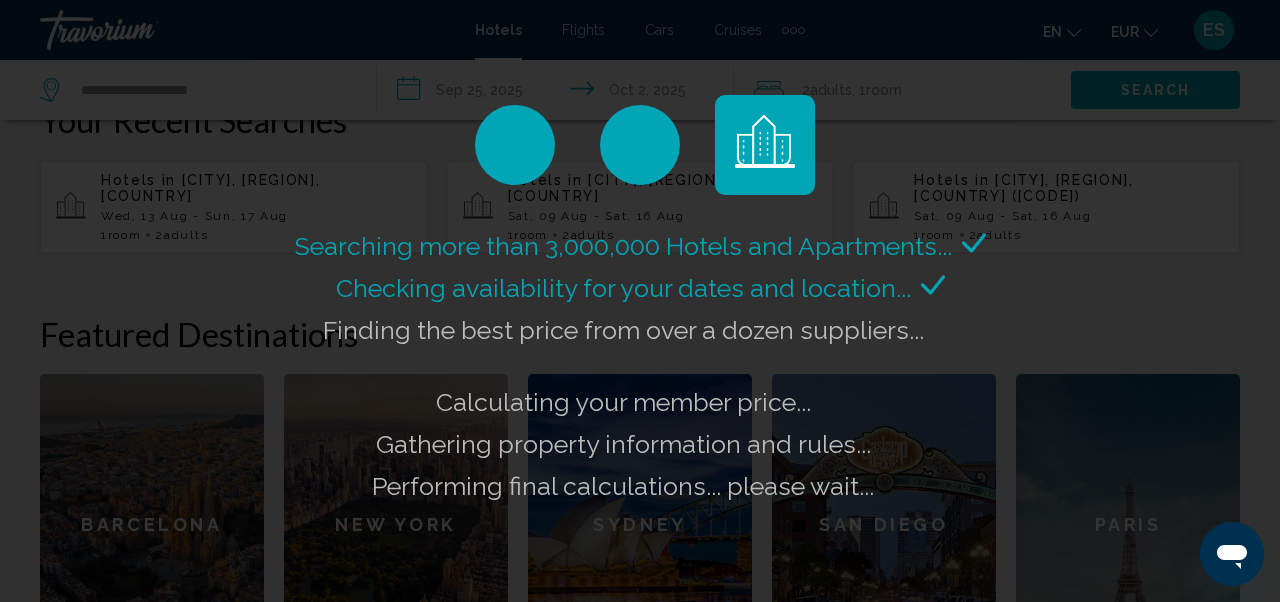 scroll, scrollTop: 589, scrollLeft: 0, axis: vertical 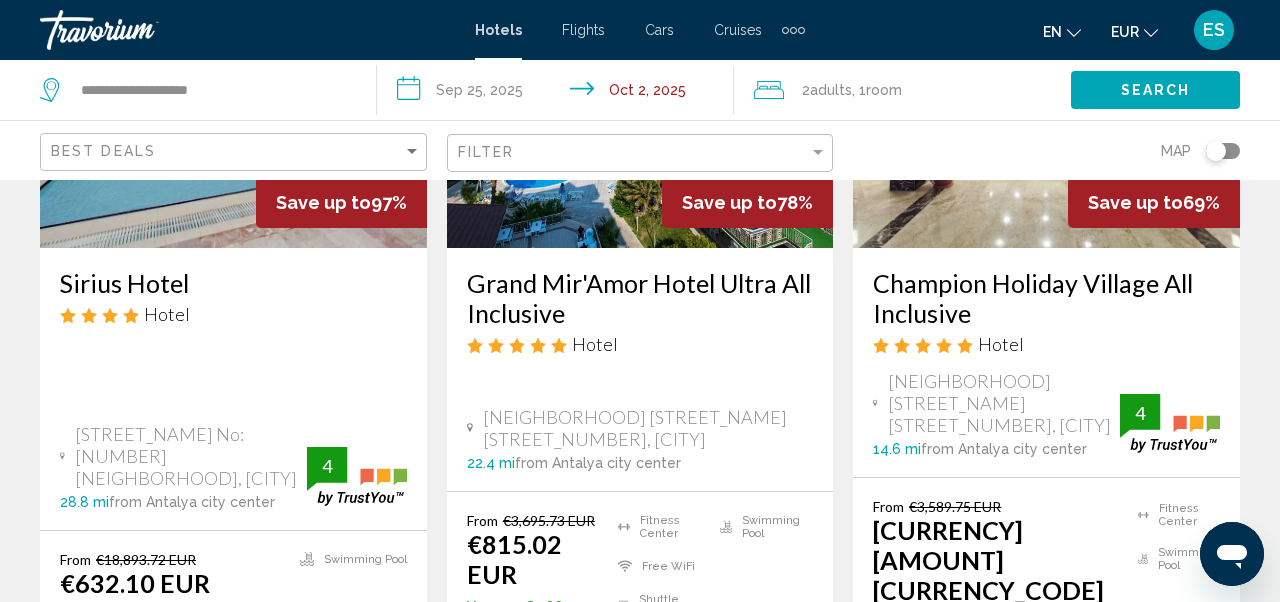 click on "Grand Mir'Amor Hotel Ultra All Inclusive" at bounding box center [640, 298] 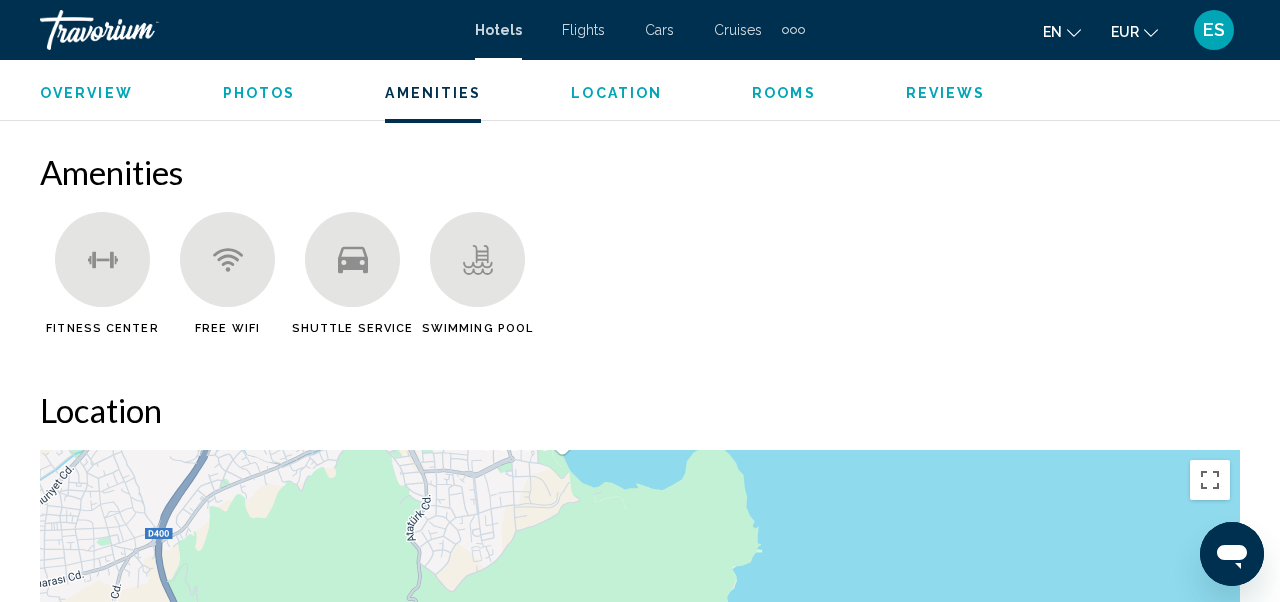 scroll, scrollTop: 1912, scrollLeft: 0, axis: vertical 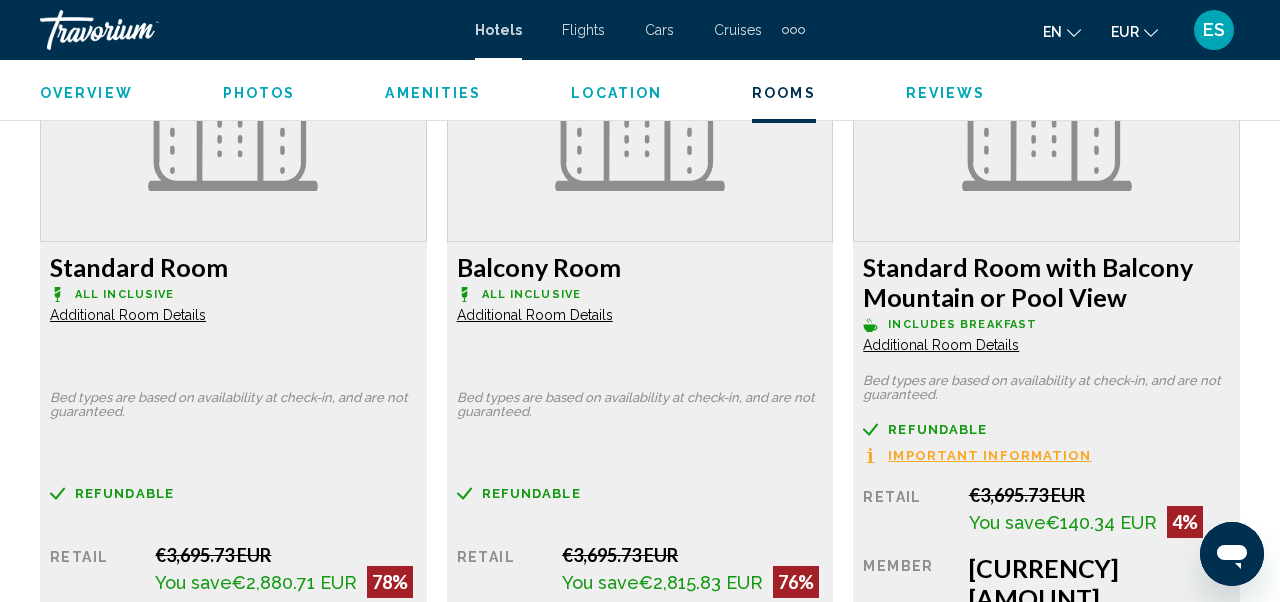 click on "More rates" at bounding box center [137, 722] 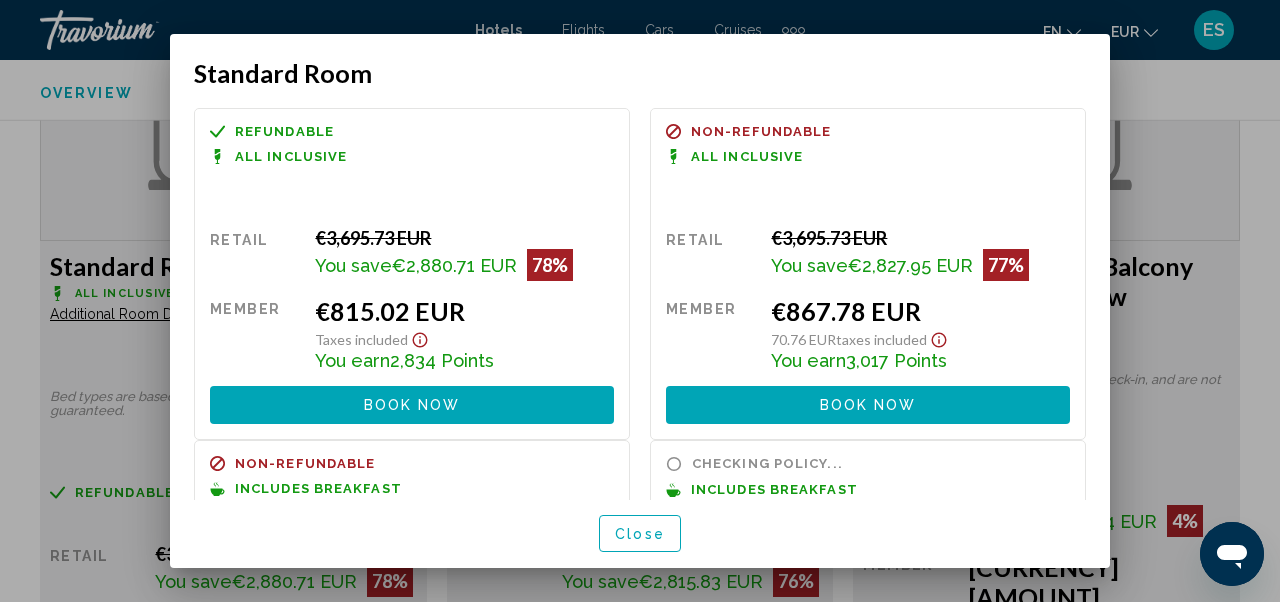 scroll, scrollTop: 0, scrollLeft: 0, axis: both 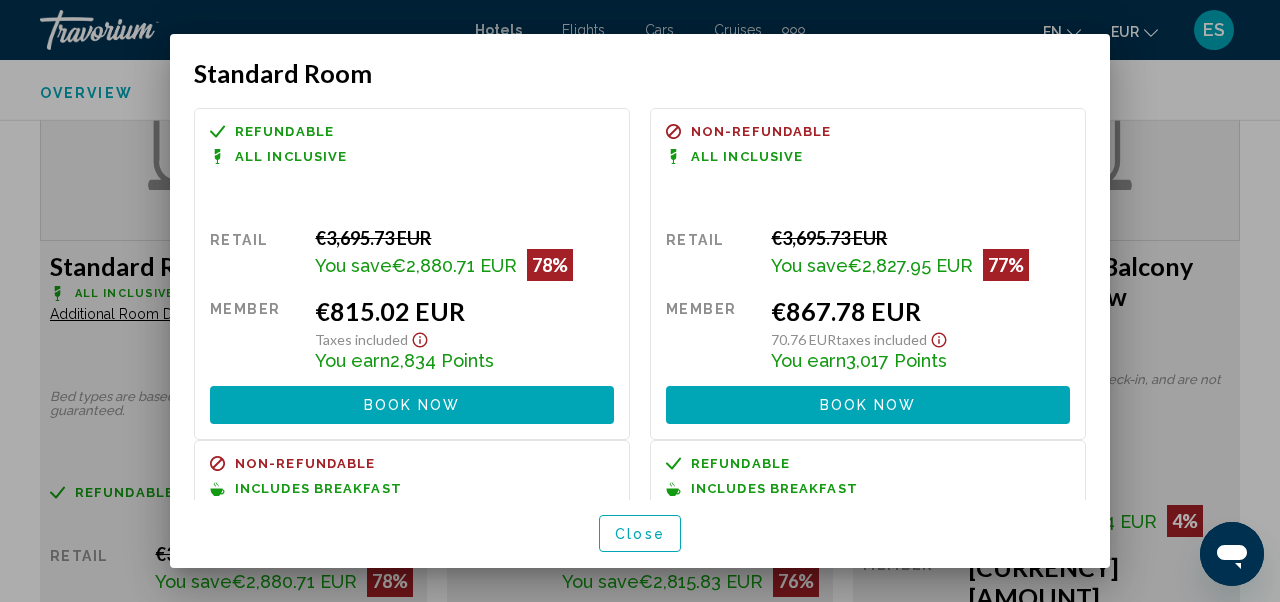 click on "Book now No longer available" at bounding box center [412, 404] 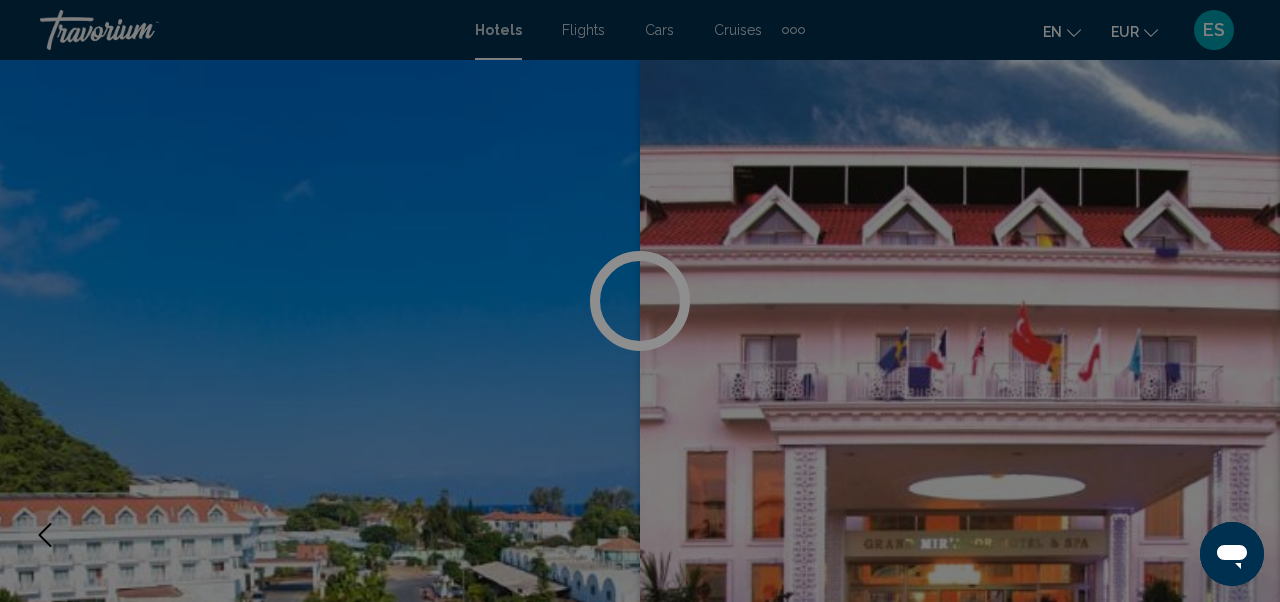 scroll, scrollTop: 3162, scrollLeft: 0, axis: vertical 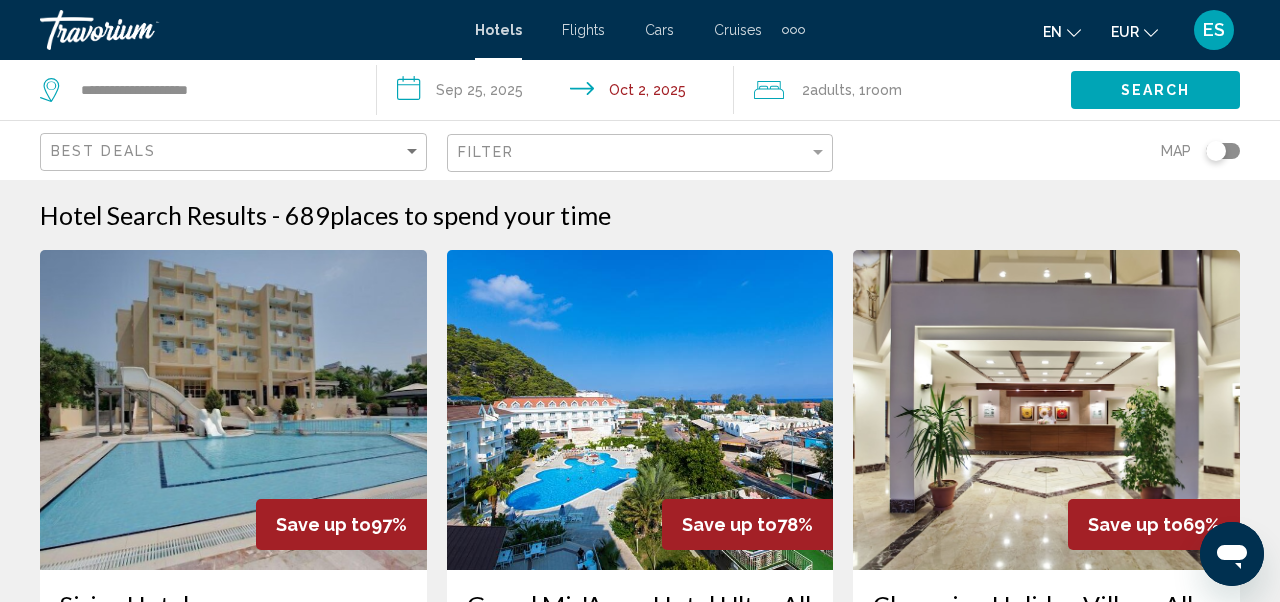 click at bounding box center [793, 30] 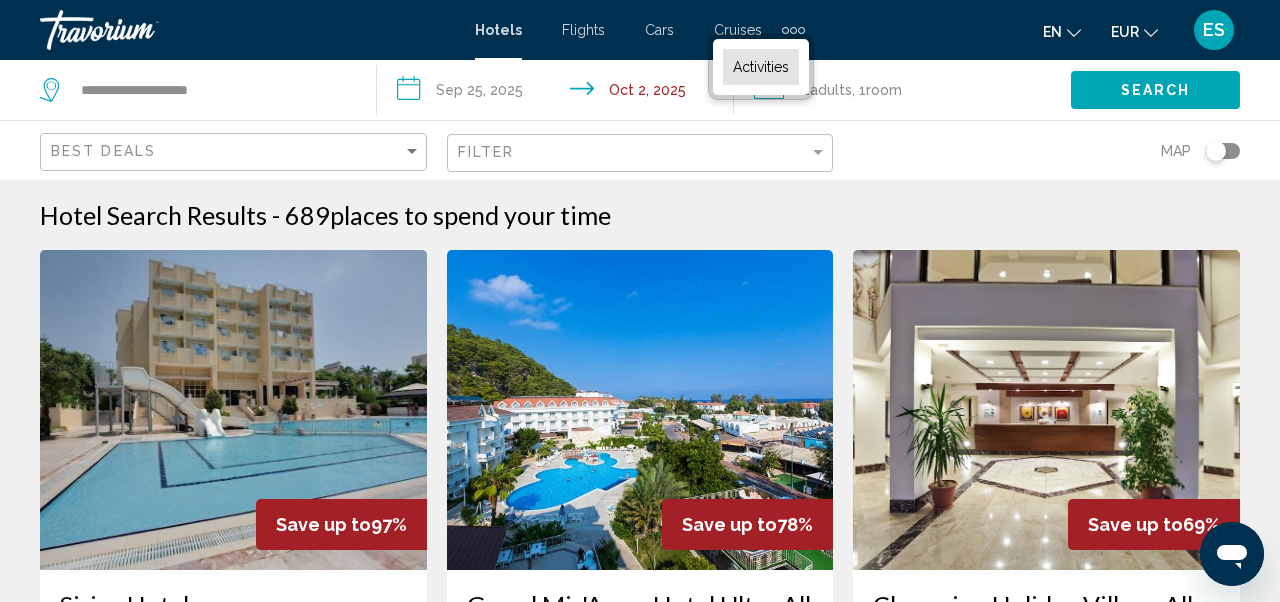 click on "Activities" at bounding box center [761, 67] 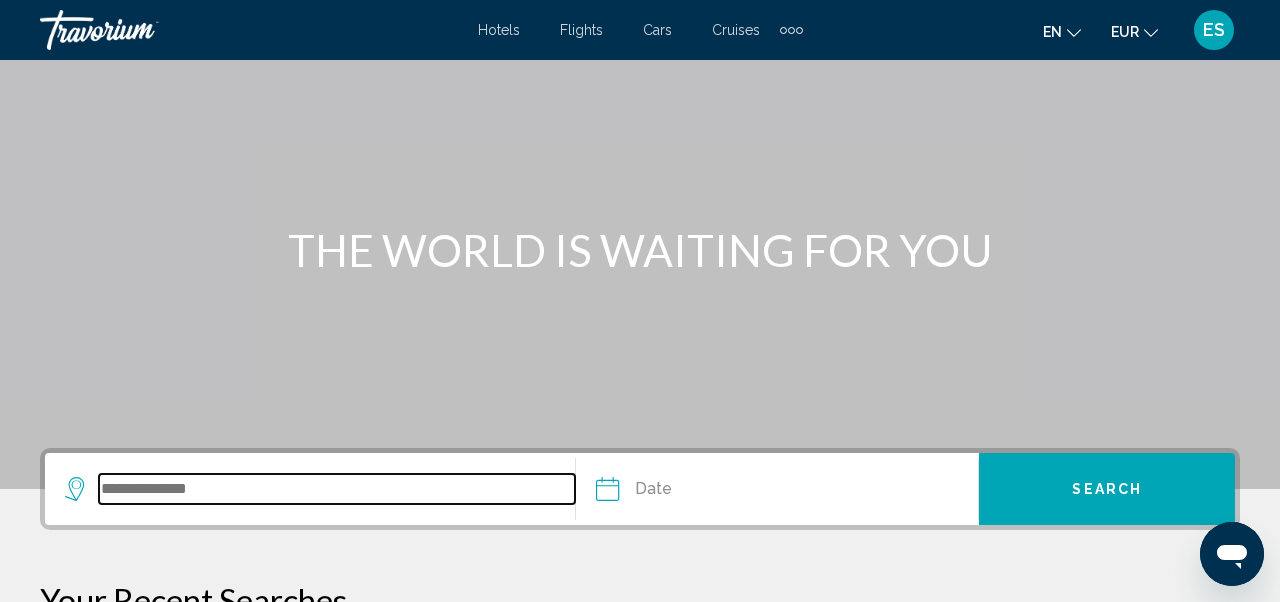 click at bounding box center [337, 489] 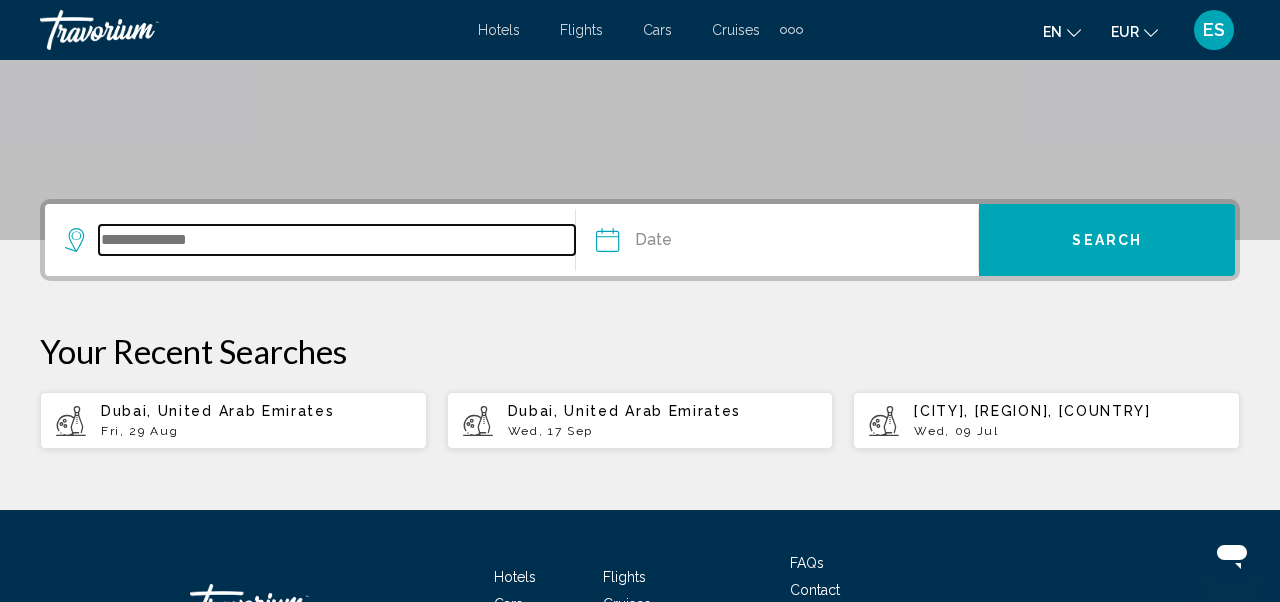 scroll, scrollTop: 417, scrollLeft: 0, axis: vertical 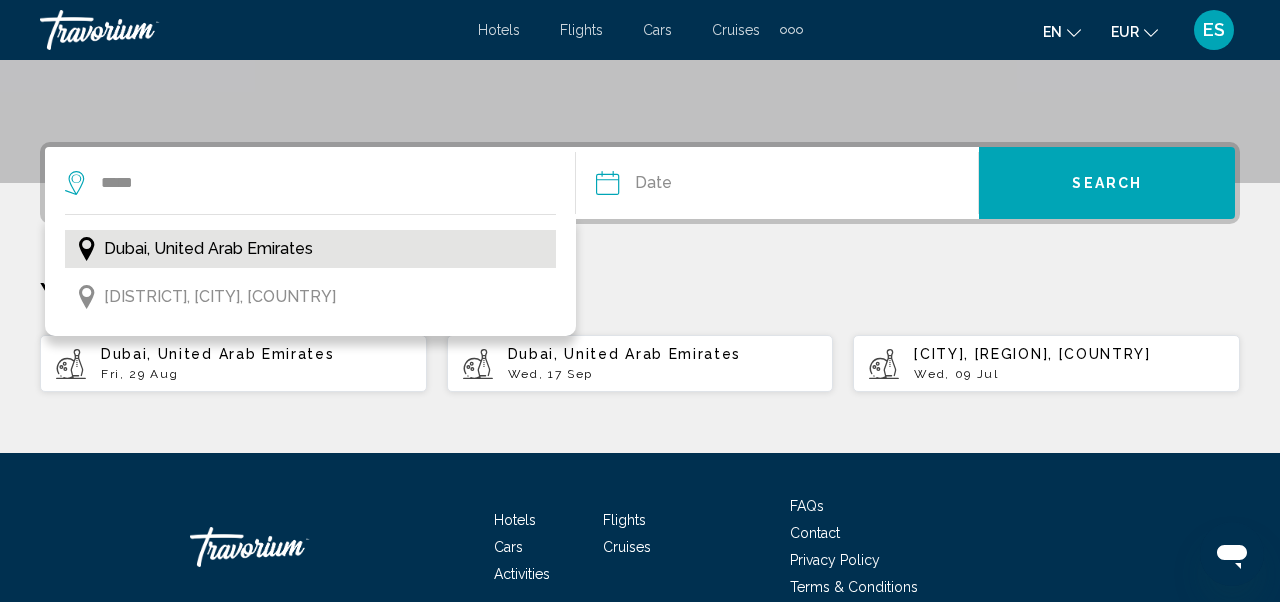 click on "Dubai, United Arab Emirates" at bounding box center (208, 249) 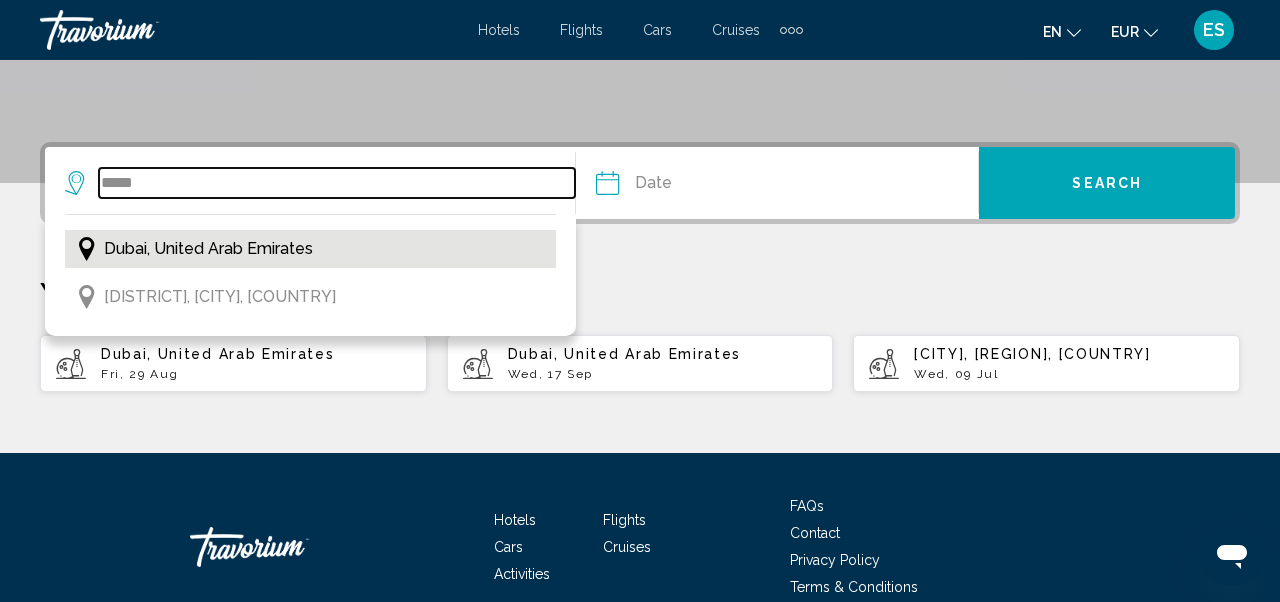 type on "**********" 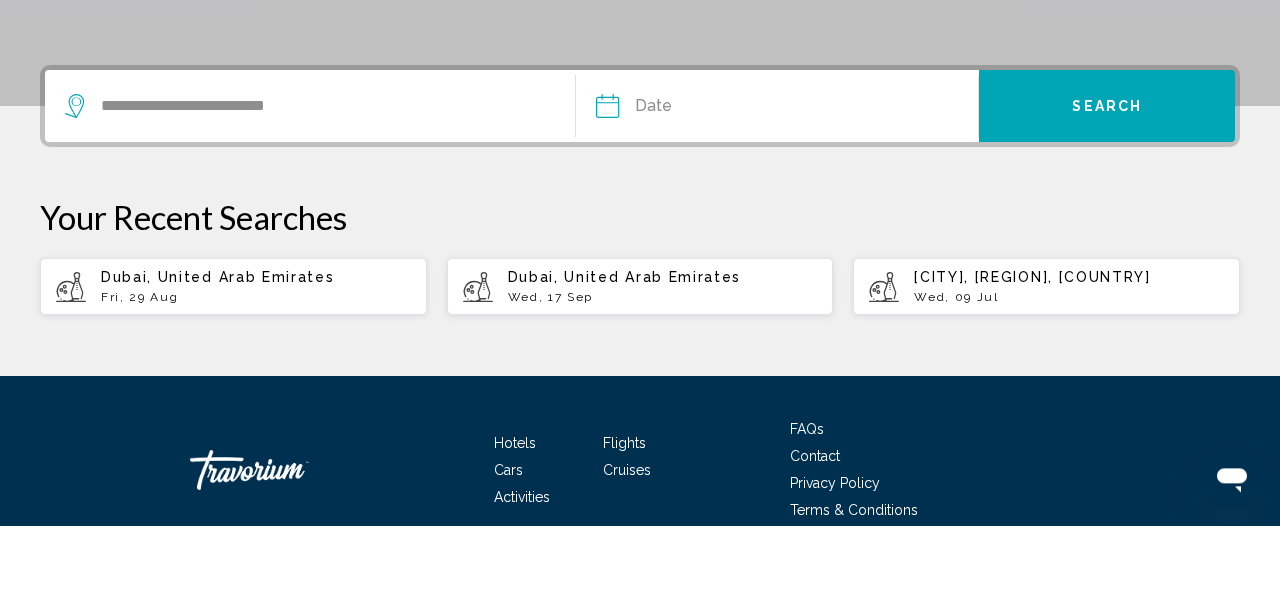 click at bounding box center [690, 186] 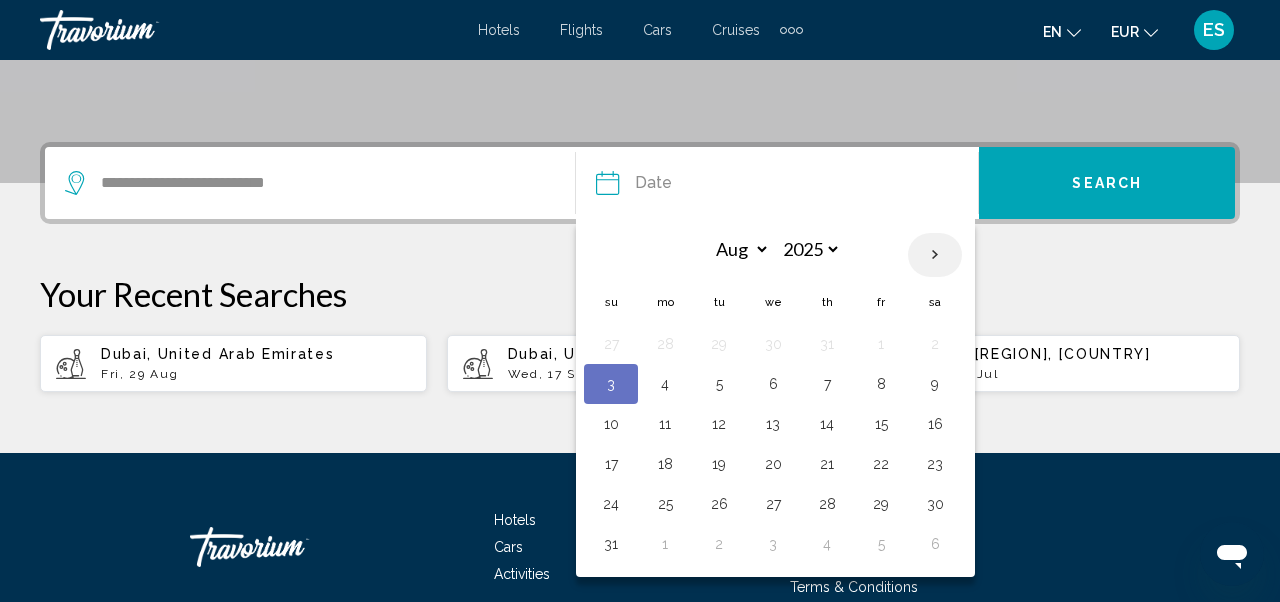 click at bounding box center [935, 255] 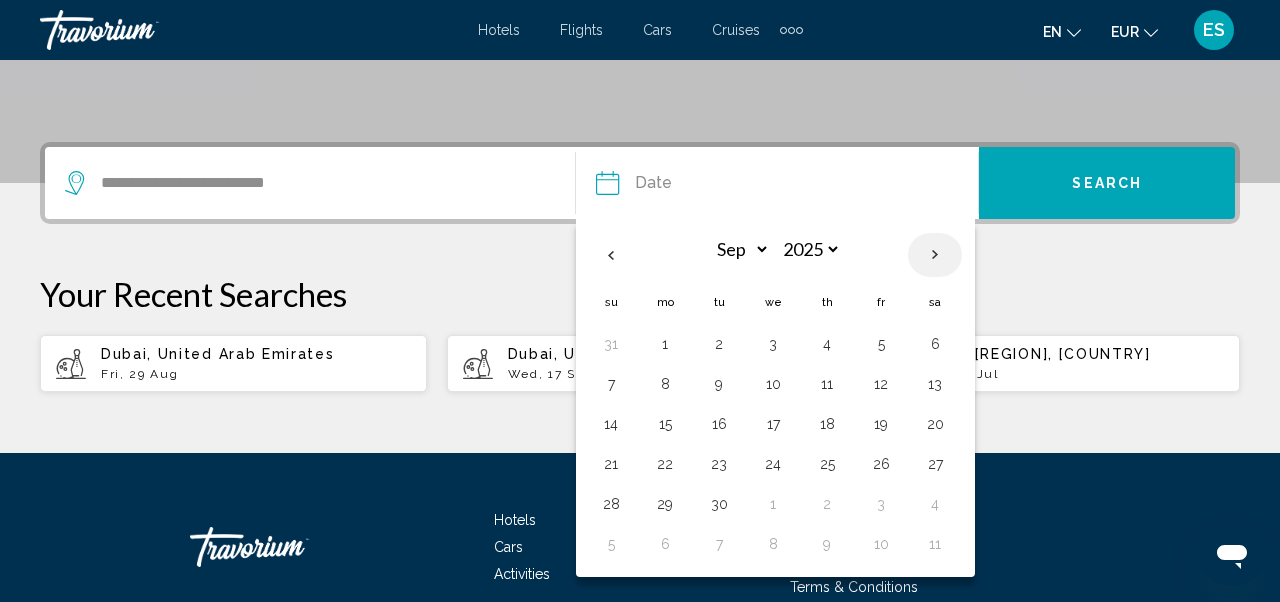 click at bounding box center (935, 255) 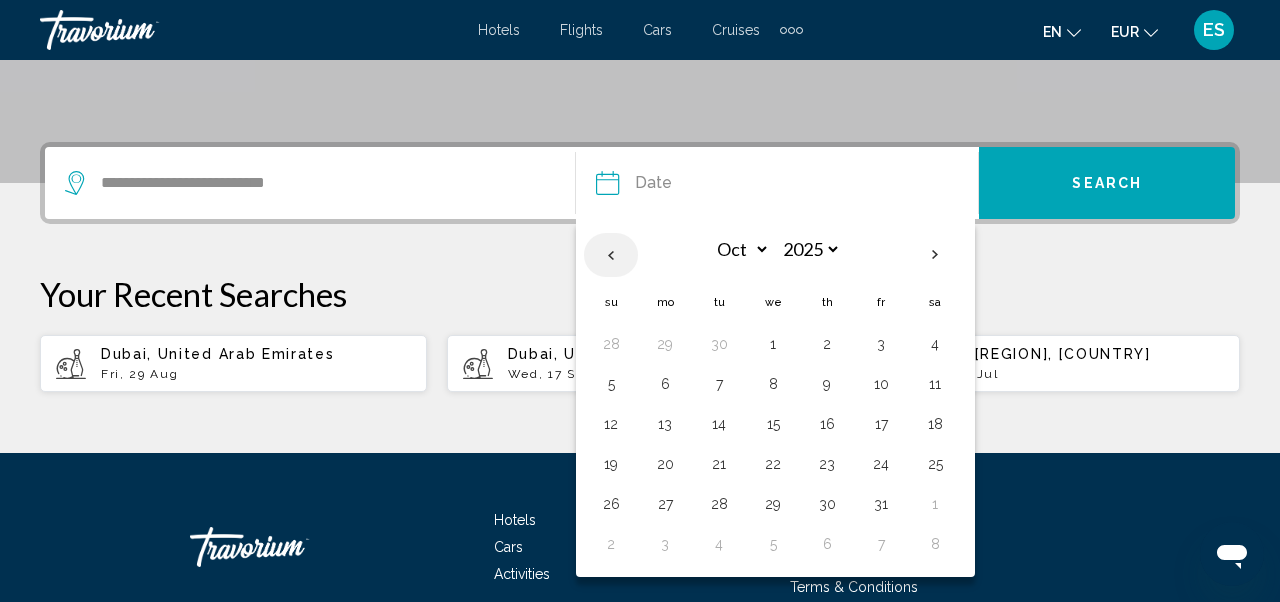 click at bounding box center (611, 255) 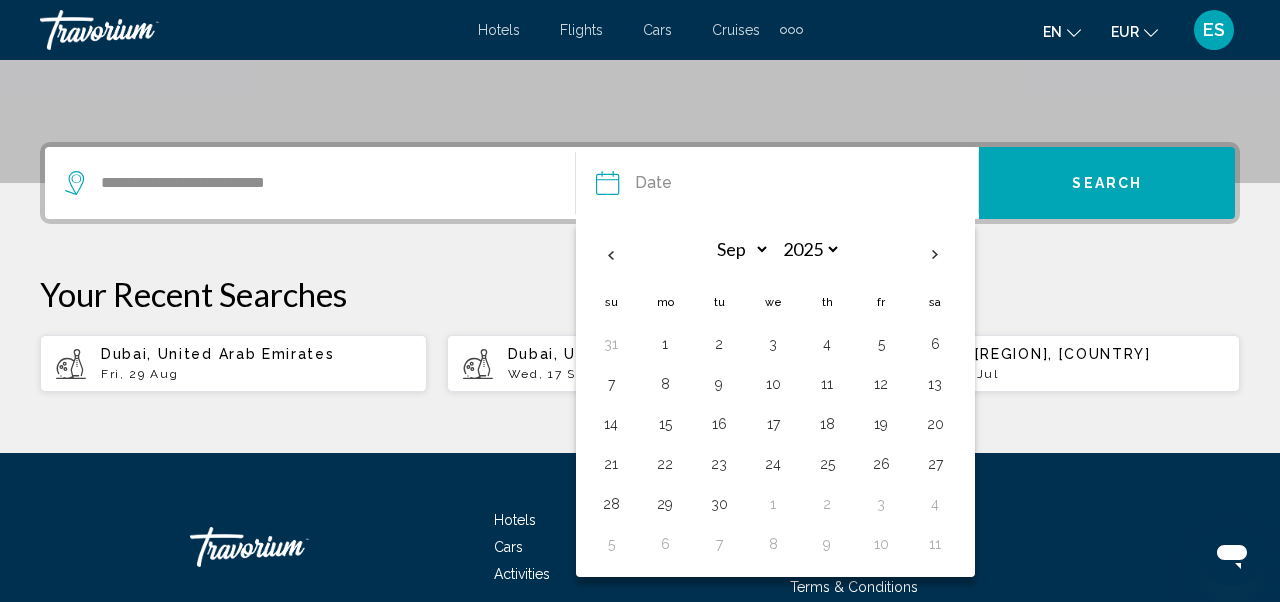 click on "[MONTH] *** *** *** *** *** *** *** *** *** *** *** *** 2025 **** **** **** **** **** **** Su Mo Tu We Th Fr Sa 31 1 2 3 4 5 6 7 8 9 10 11 12 13 14 15 16 17 18 19 20 21 22 23 24 25 26 27 28 29 30 1 2 3 4 5 6 7 8 9 10" at bounding box center (773, 398) 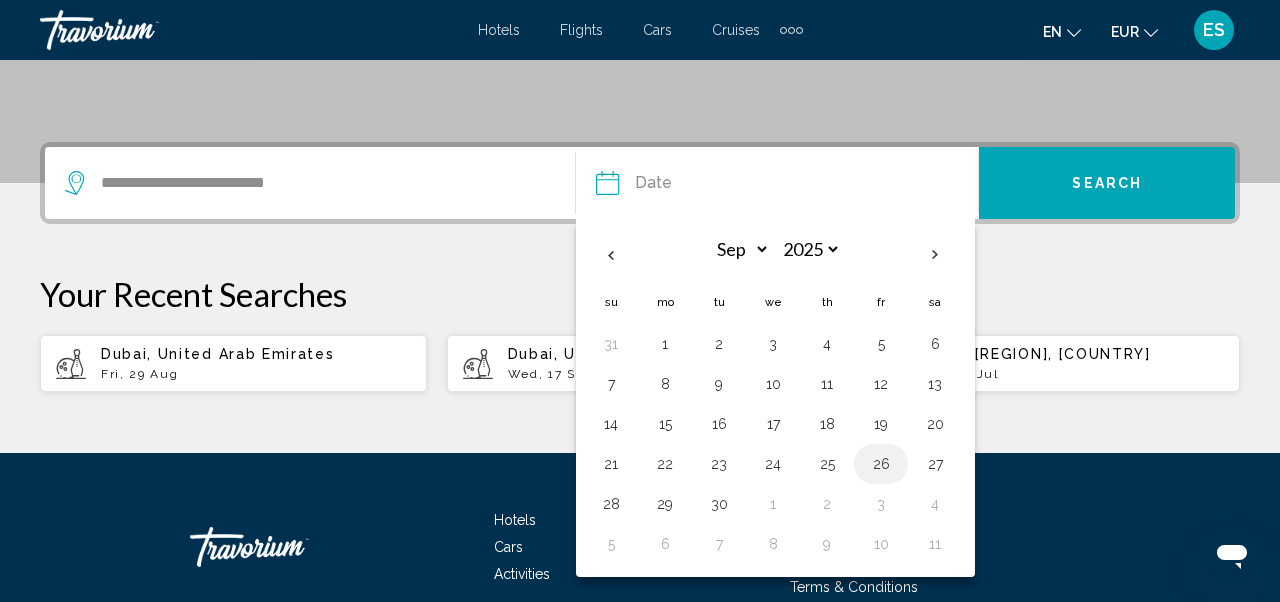 click on "26" at bounding box center (881, 464) 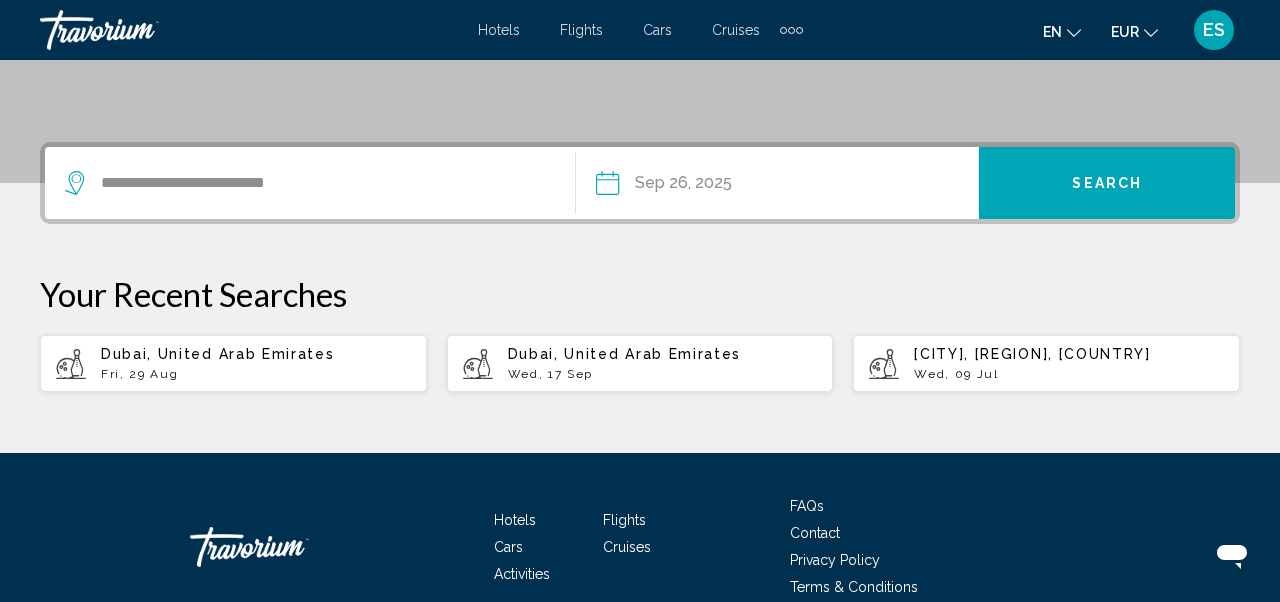 click on "Search" at bounding box center [1107, 184] 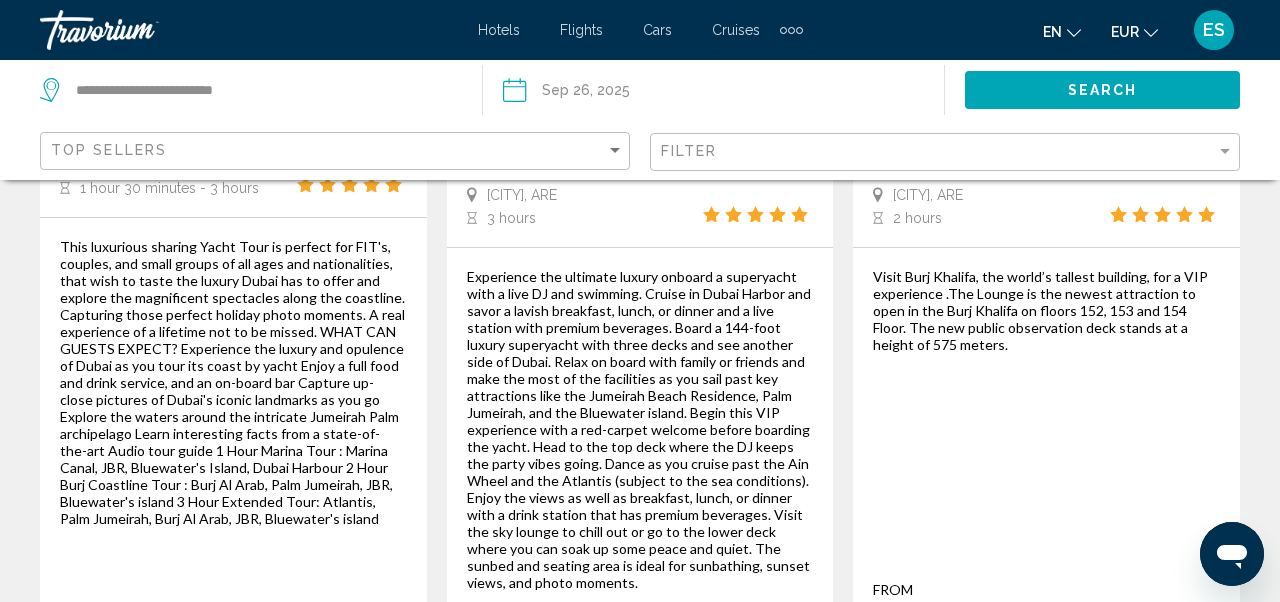 scroll, scrollTop: 3381, scrollLeft: 0, axis: vertical 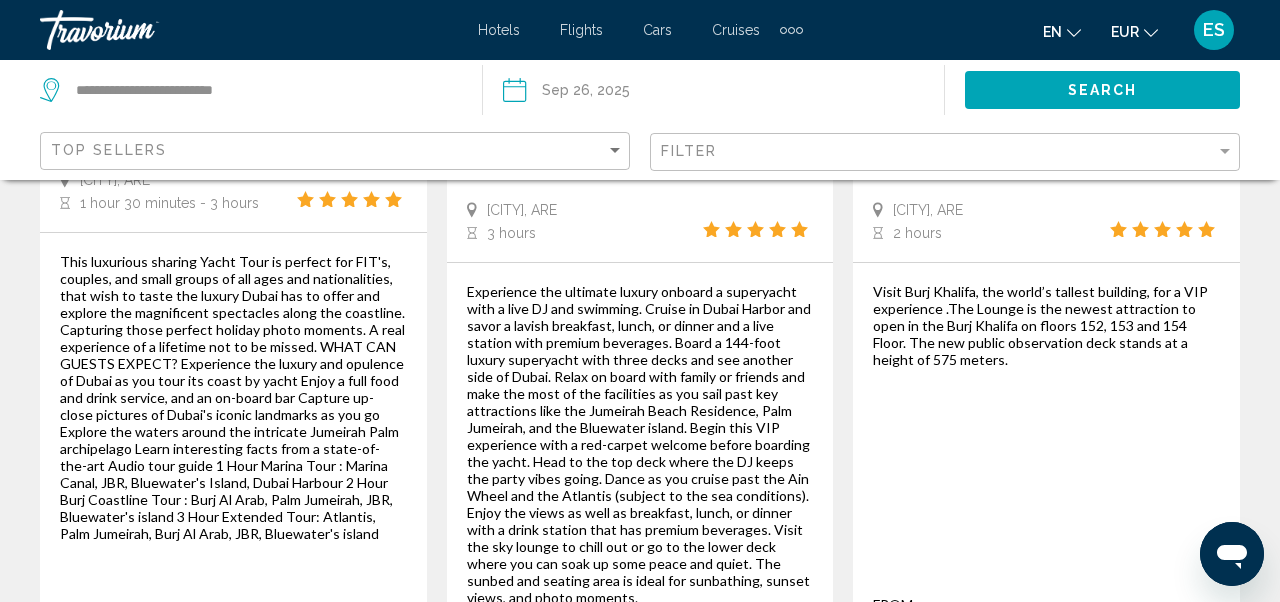 click at bounding box center (612, 93) 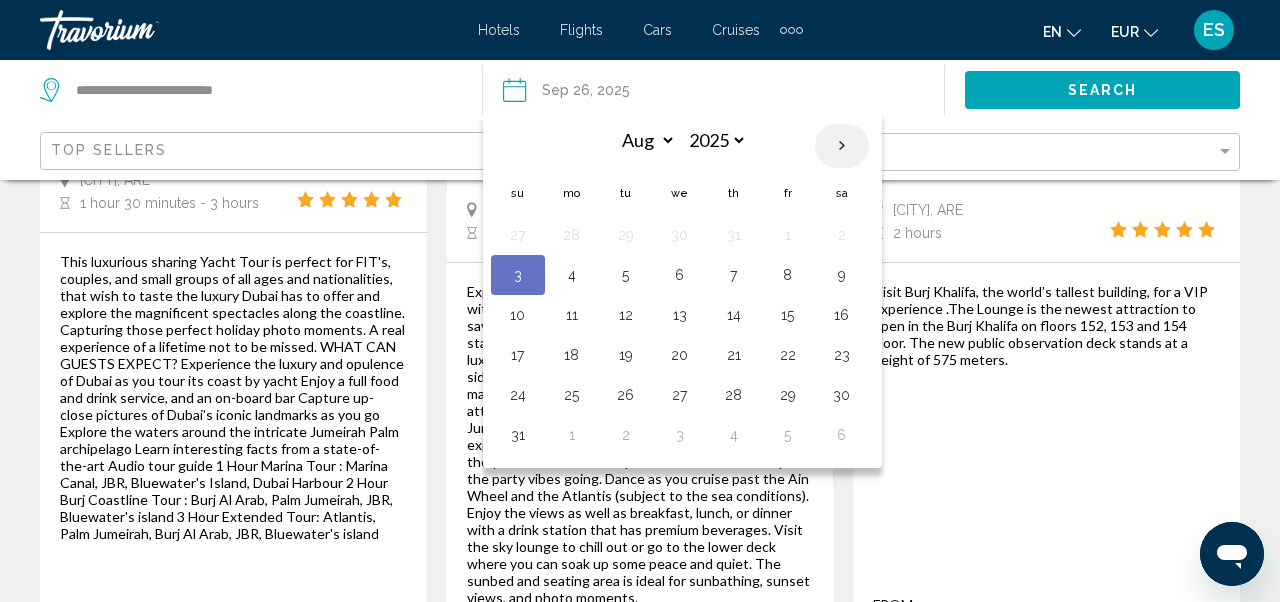 click at bounding box center [842, 146] 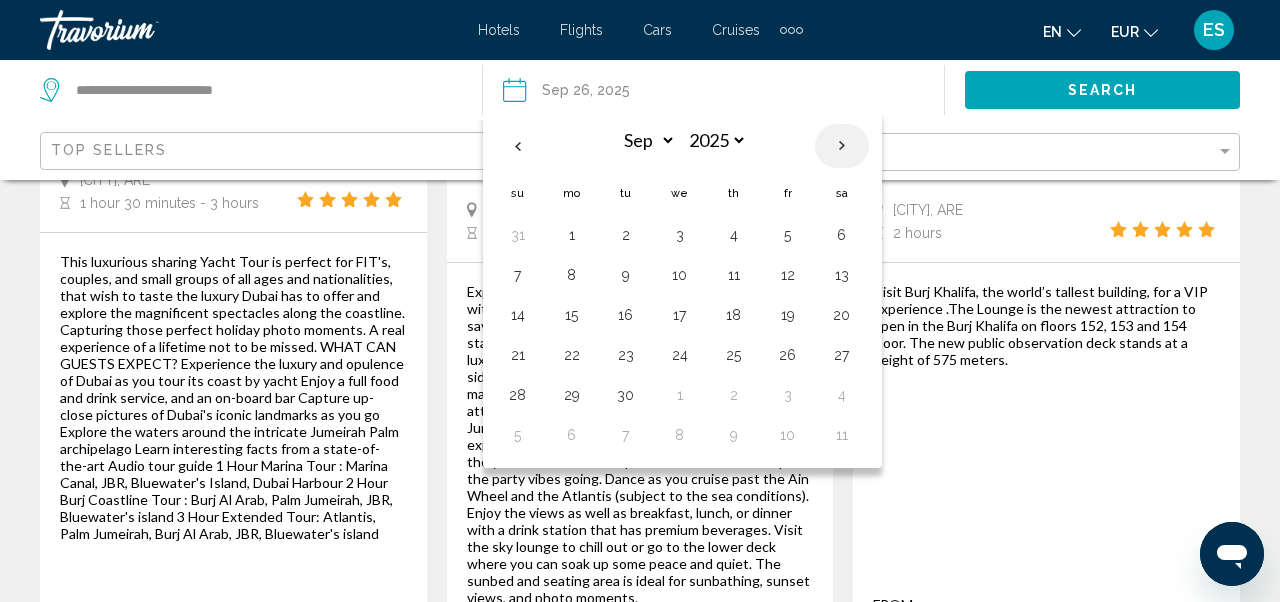 click at bounding box center (842, 146) 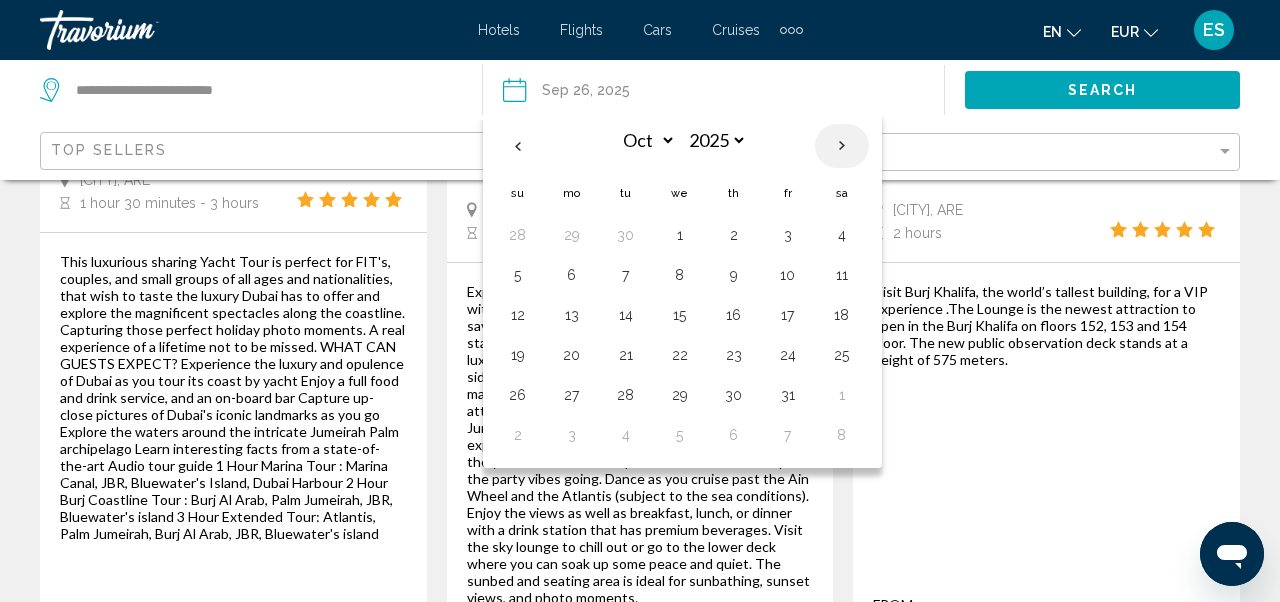 click at bounding box center [842, 146] 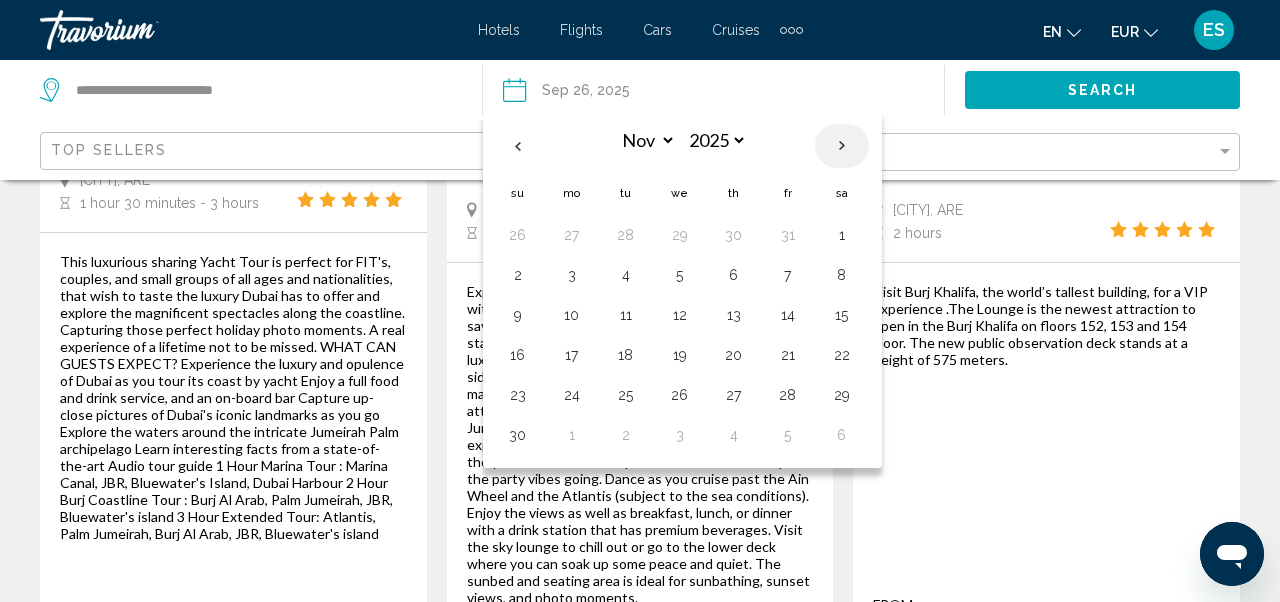 click at bounding box center [842, 146] 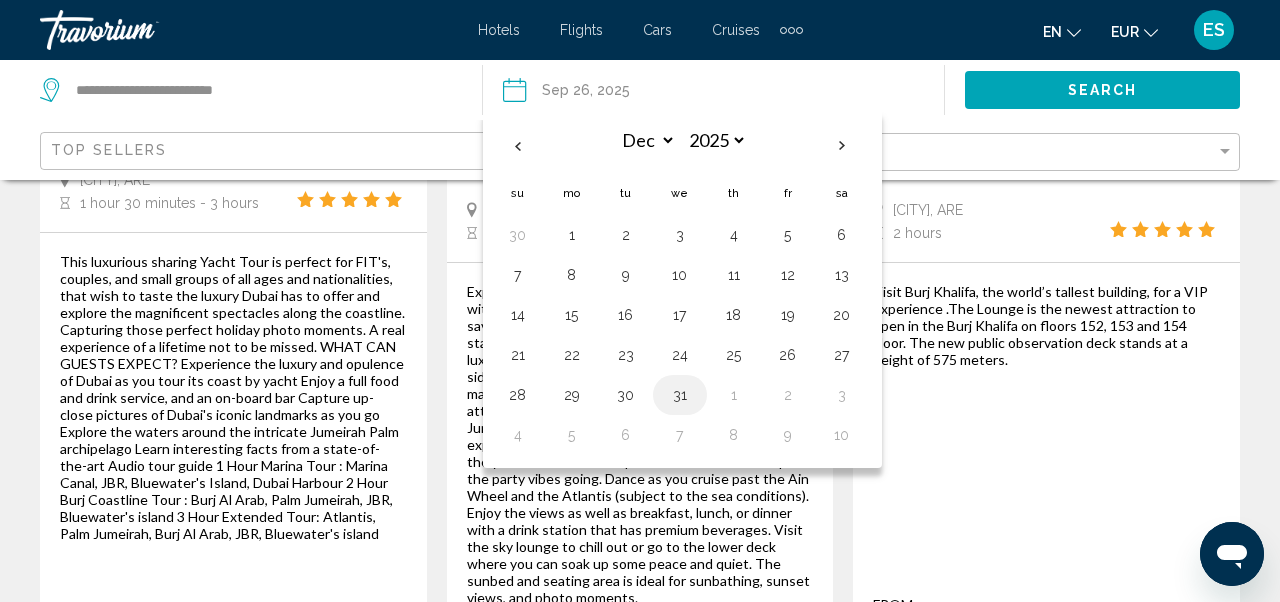 click on "31" at bounding box center (680, 395) 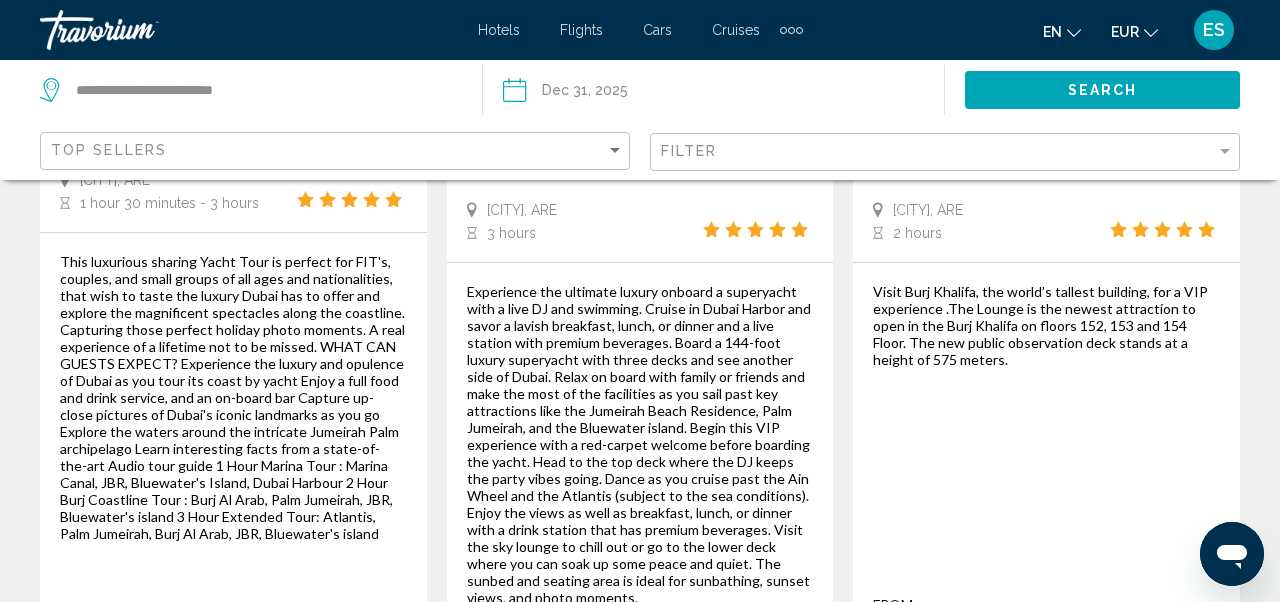 click on "Search" 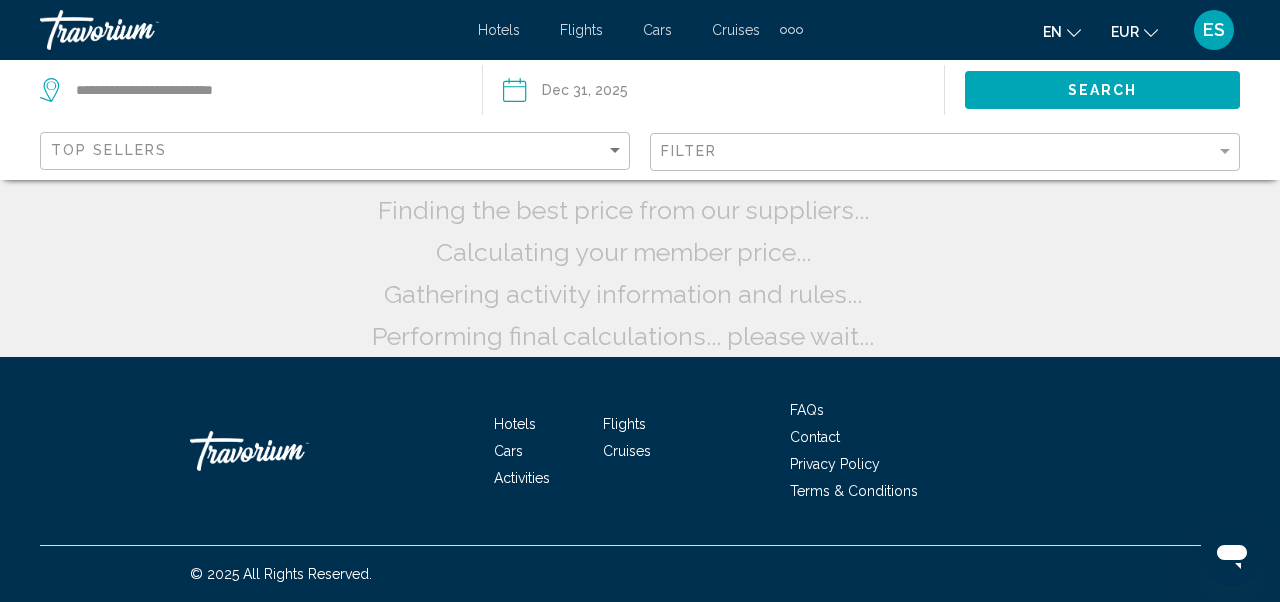 click on "Search" 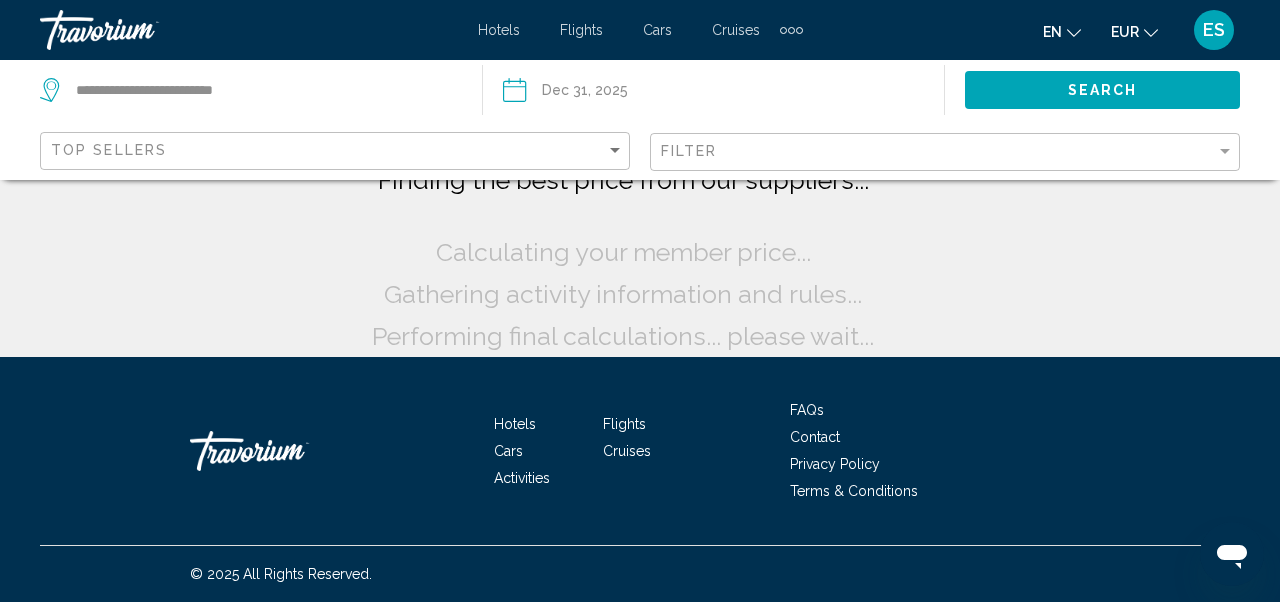 click on "Search" 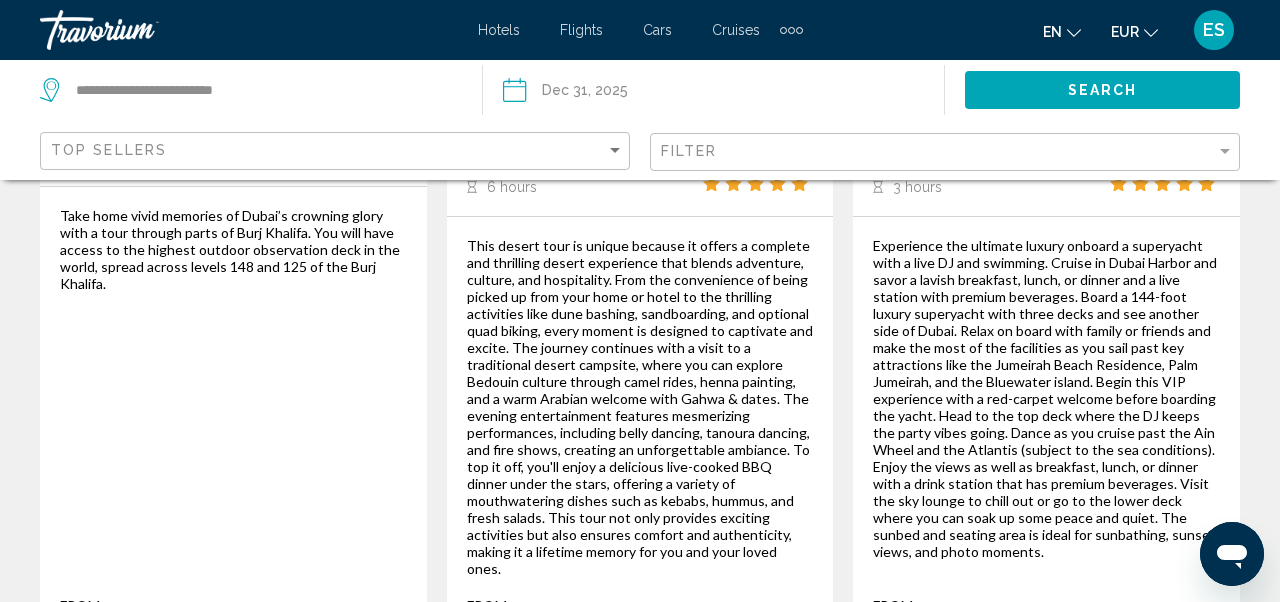 scroll, scrollTop: 2430, scrollLeft: 0, axis: vertical 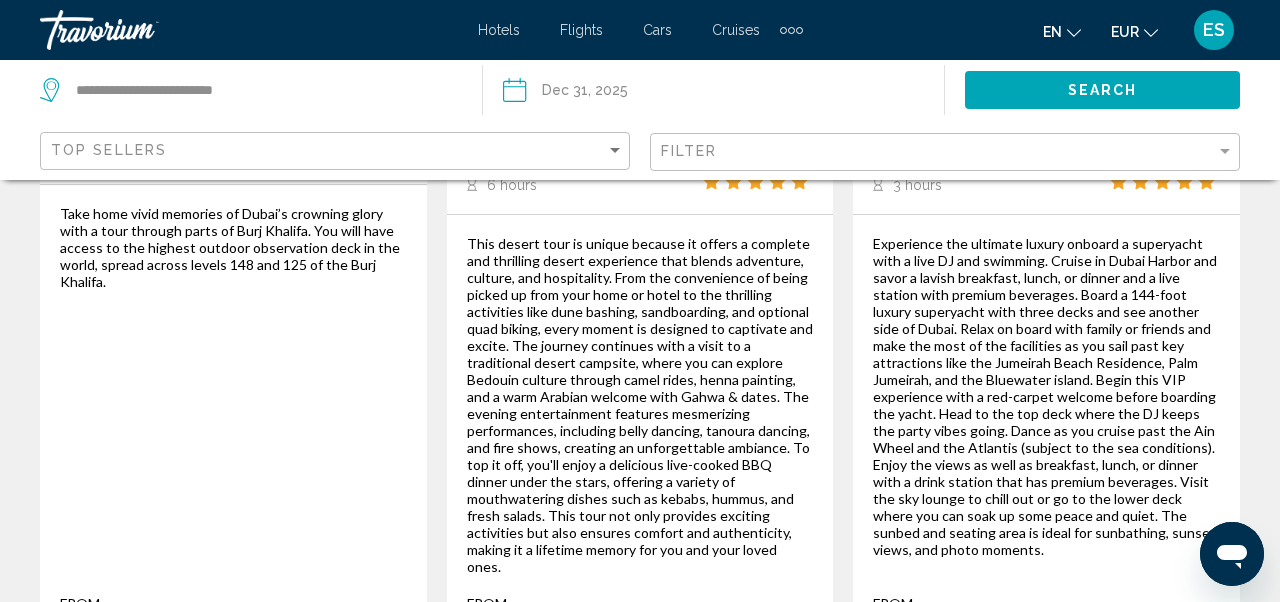 click on "More Information" at bounding box center [304, 623] 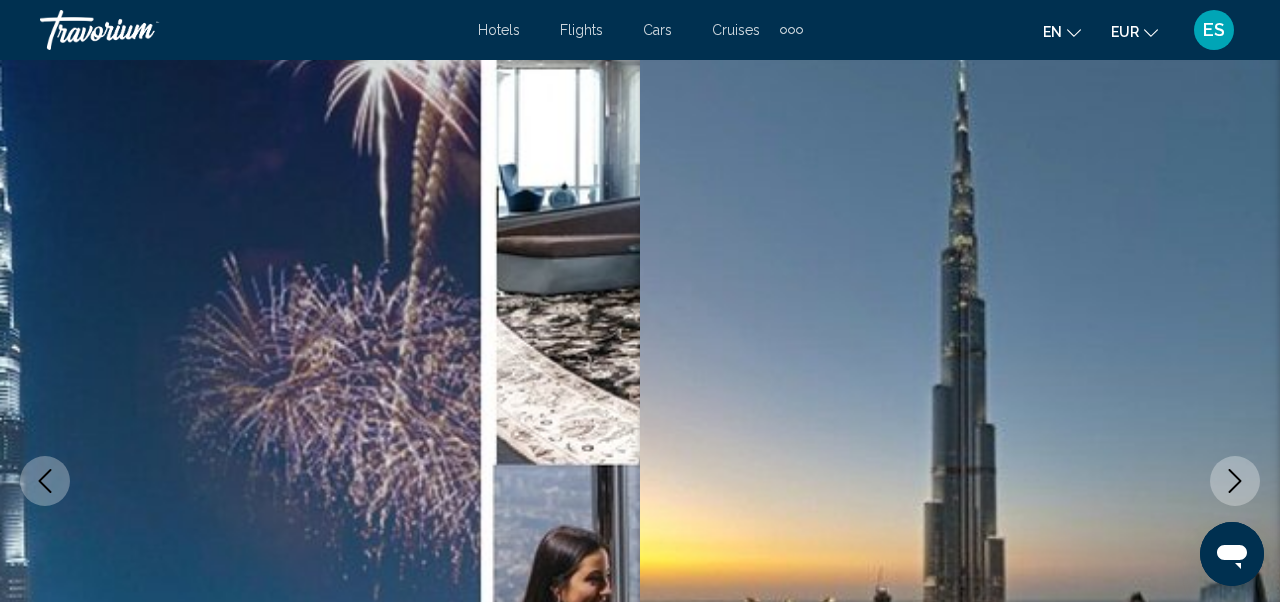 scroll, scrollTop: 0, scrollLeft: 0, axis: both 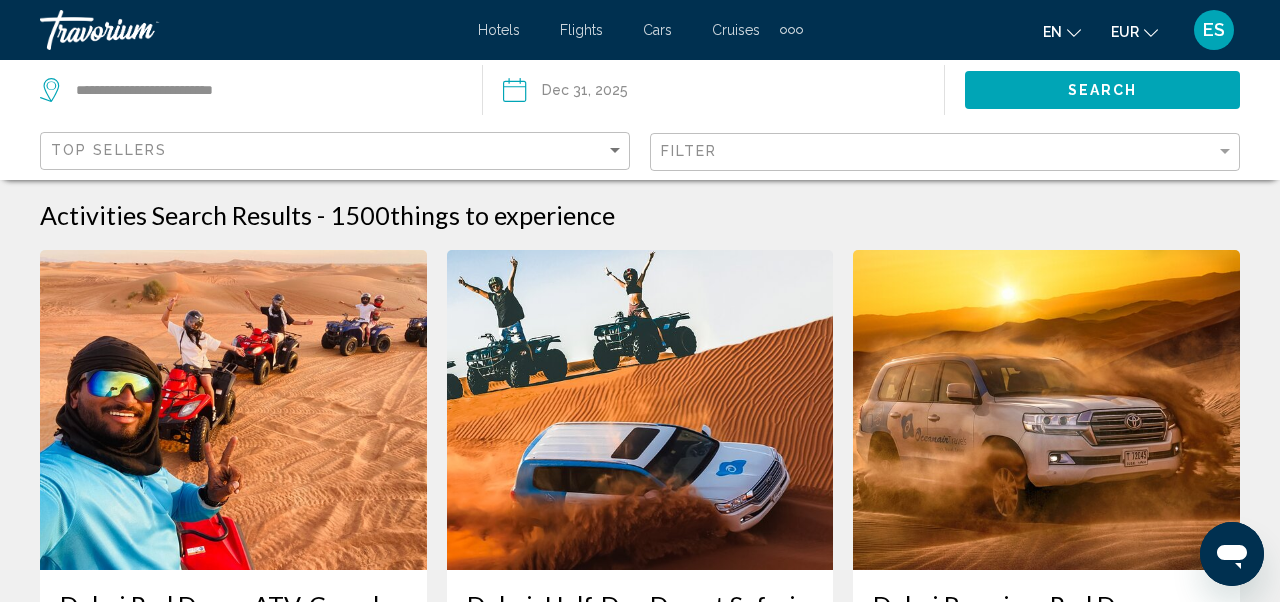 click on "Hotels Flights Cars Cruises Activities Hotels Flights Cars Cruises Activities en English Español Français Italiano Português русский EUR USD ($) MXN (Mex$) CAD (Can$) GBP (£) EUR (€) AUD (A$) NZD (NZ$) CNY (CN¥) ES Login" at bounding box center (640, 30) 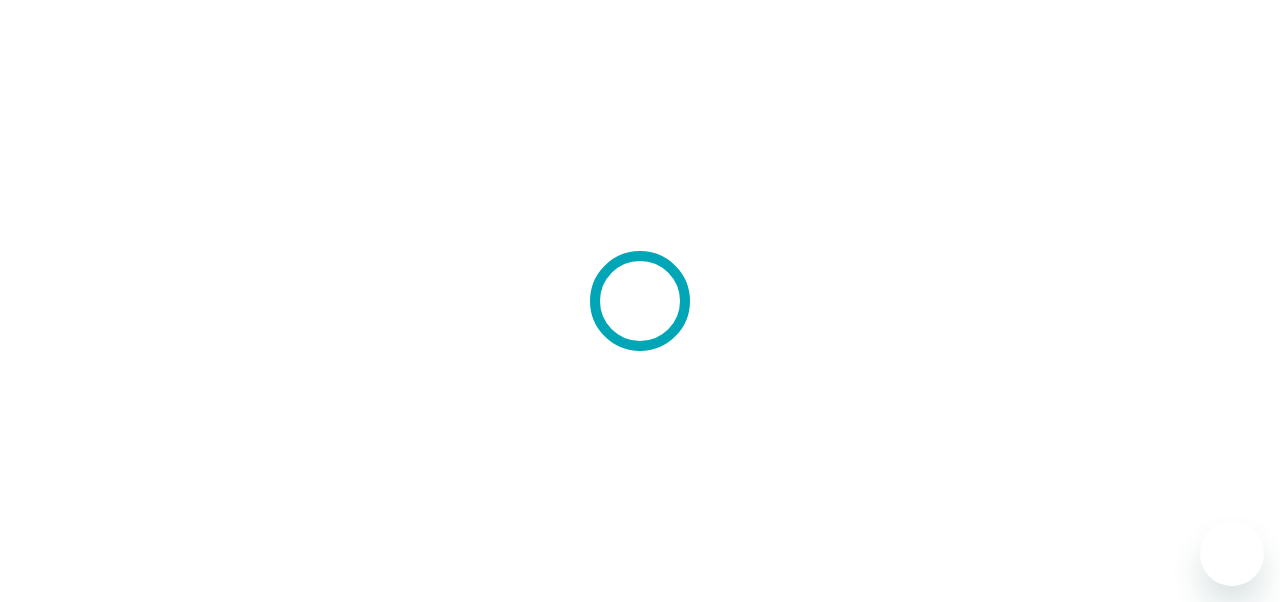 scroll, scrollTop: 0, scrollLeft: 0, axis: both 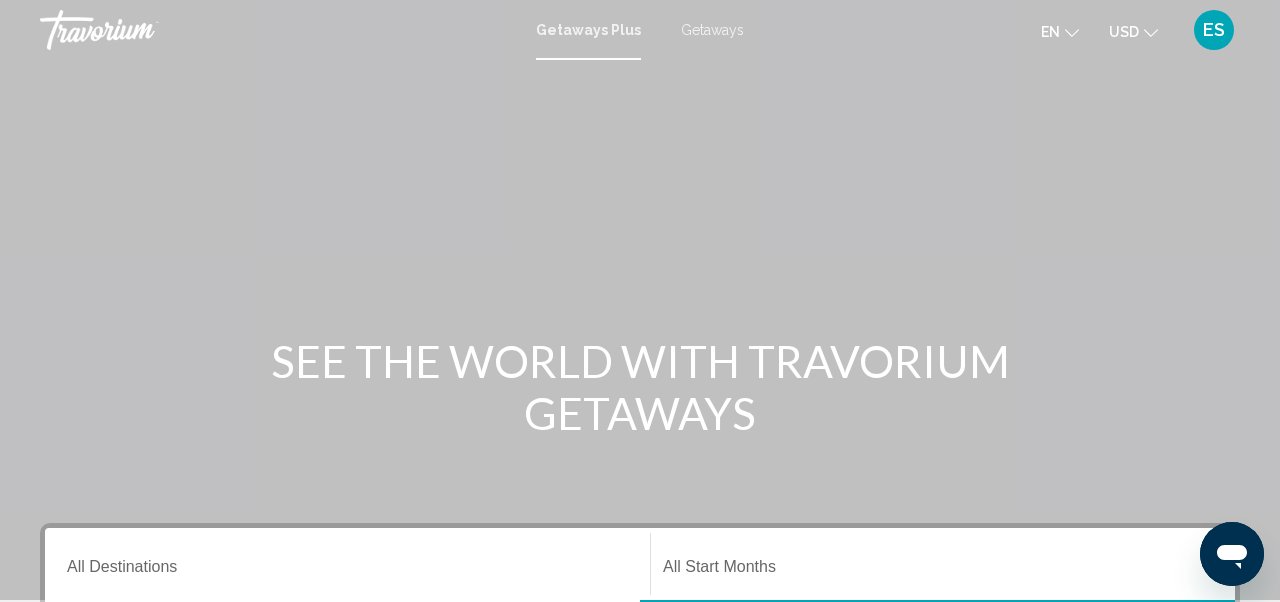click on "USD
USD ($) MXN (Mex$) CAD (Can$) GBP (£) EUR (€) AUD (A$) NZD (NZ$) CNY (CN¥)" 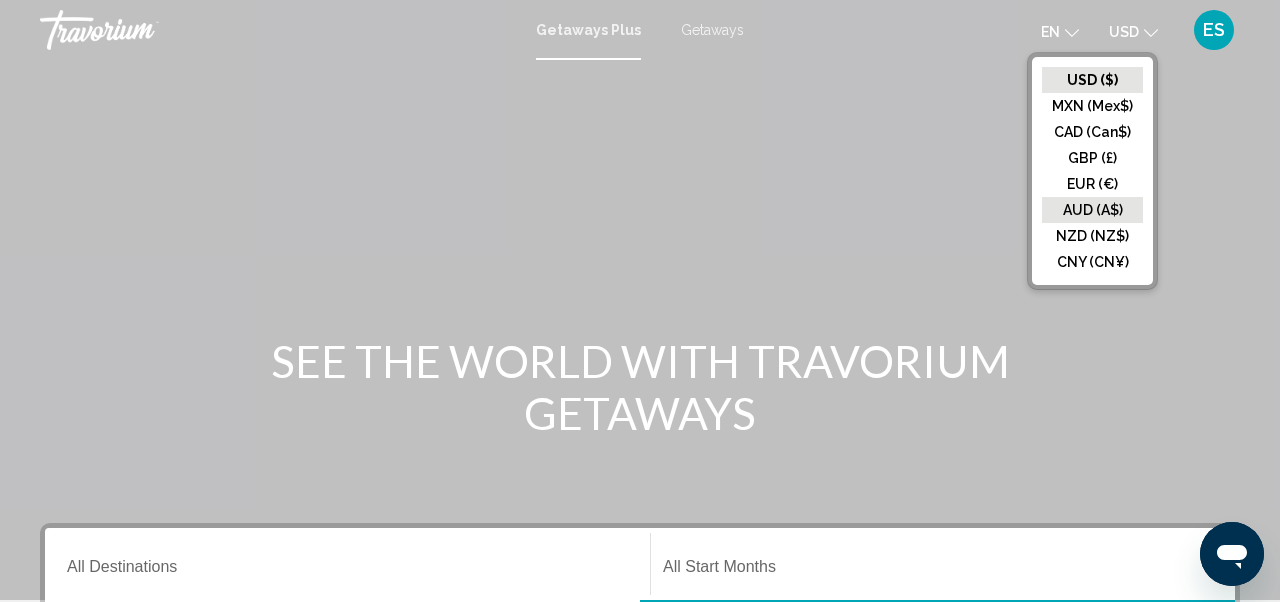 click on "AUD (A$)" 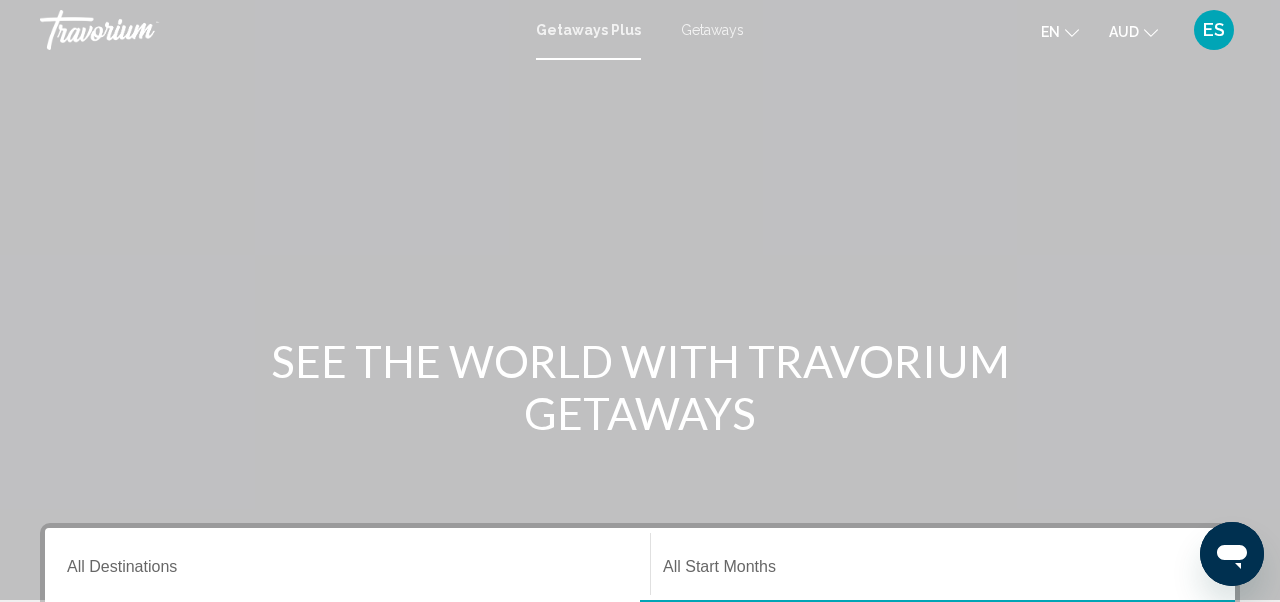 click on "AUD" 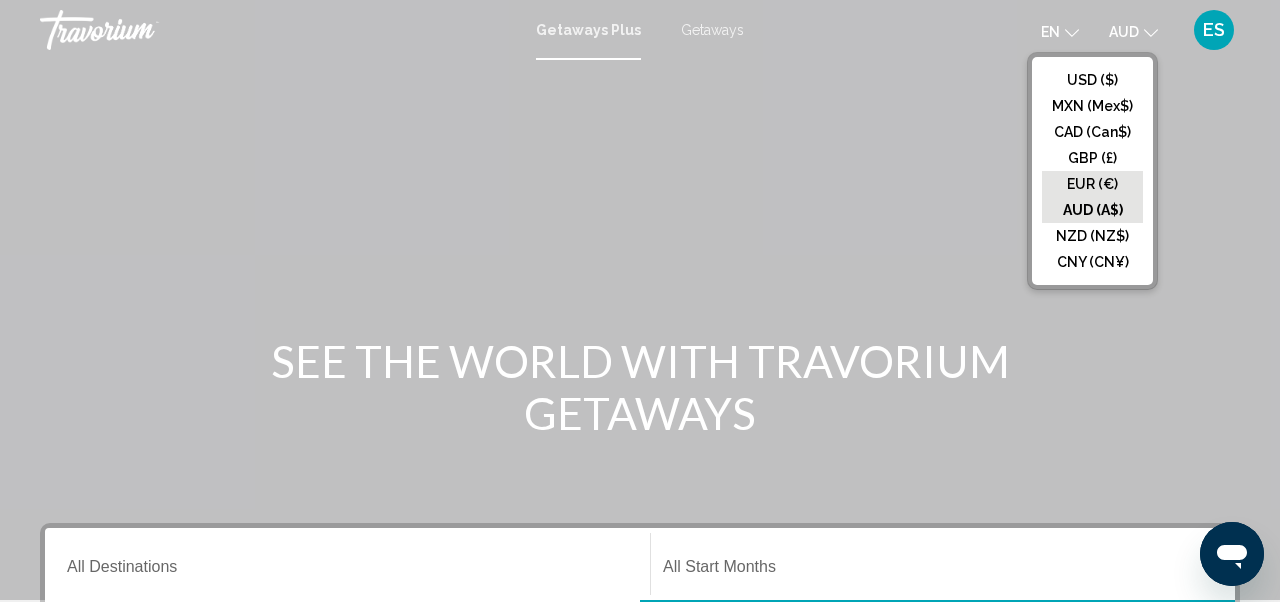 click on "EUR (€)" 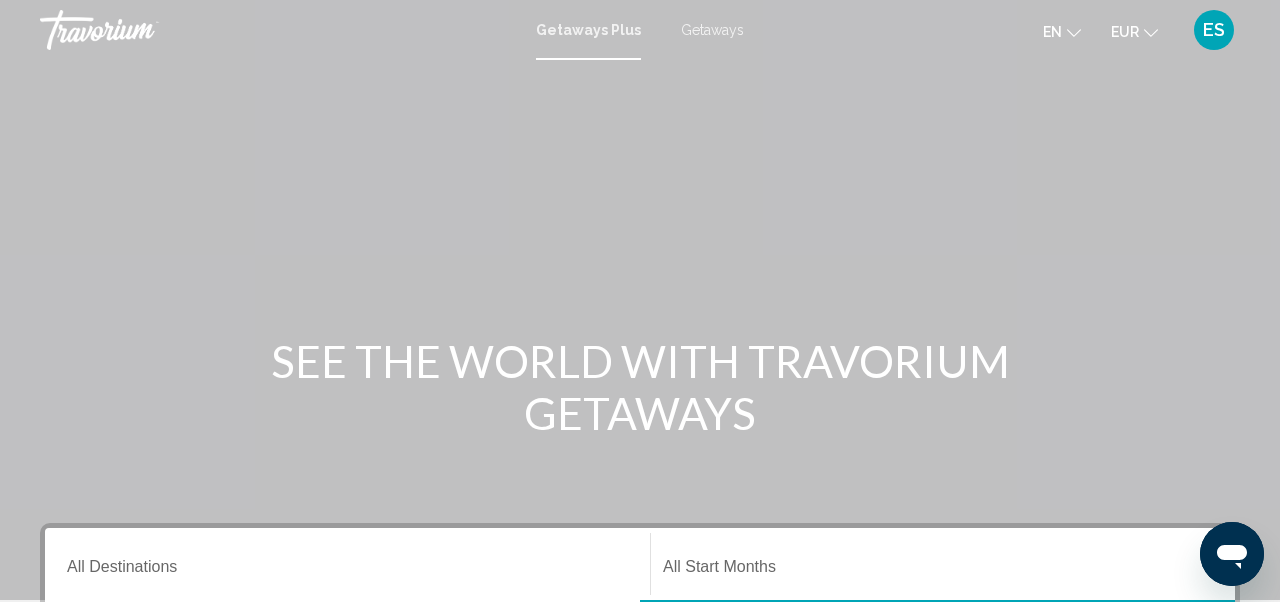 click on "Getaways" at bounding box center (712, 30) 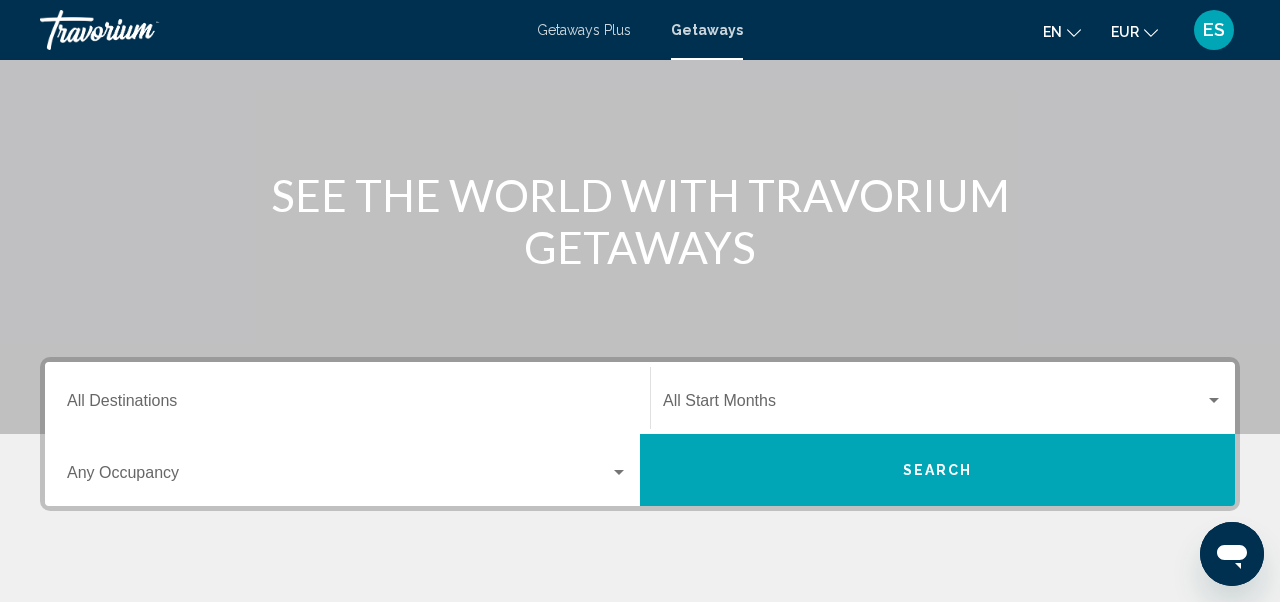 scroll, scrollTop: 173, scrollLeft: 0, axis: vertical 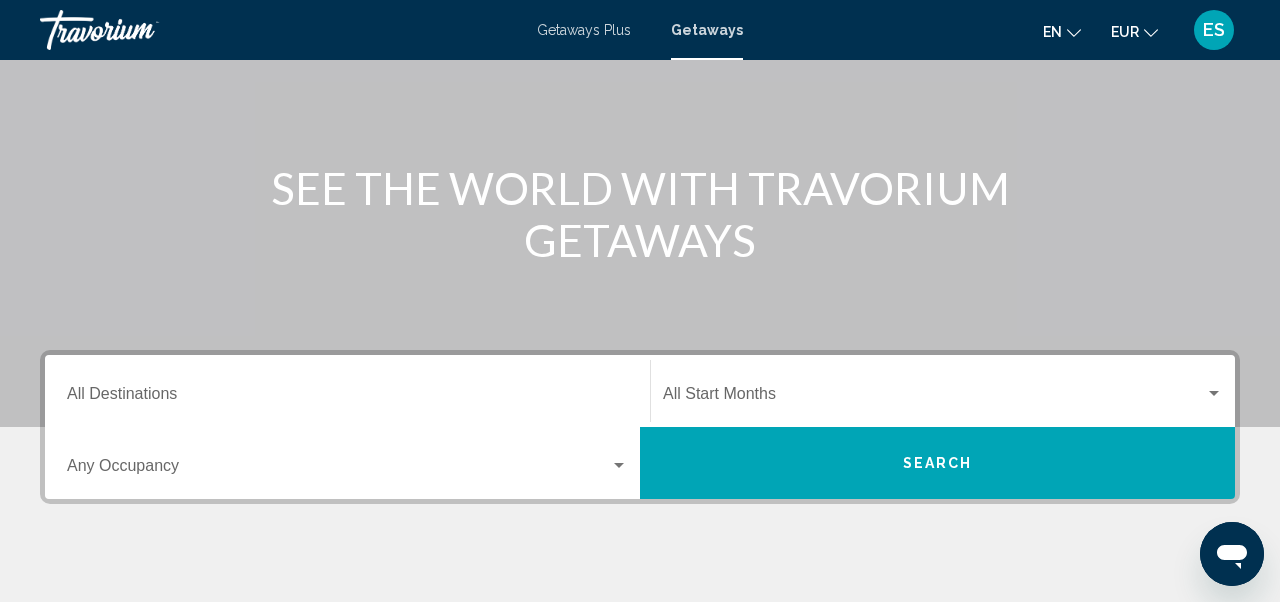 click on "Destination All Destinations" at bounding box center (347, 398) 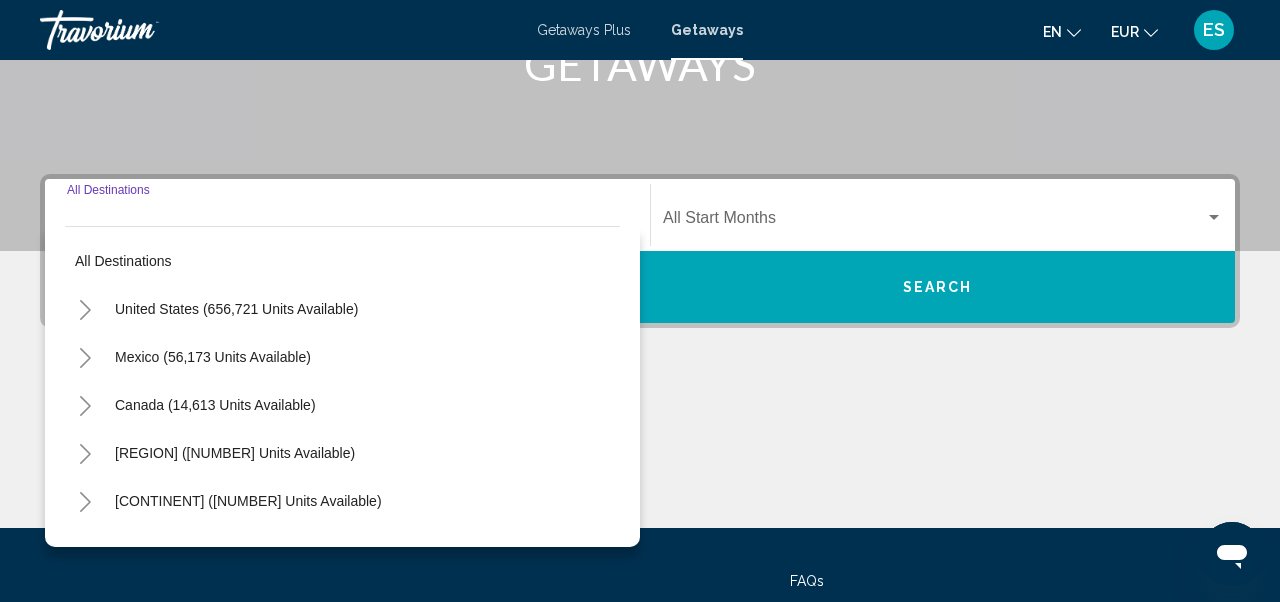 scroll, scrollTop: 425, scrollLeft: 0, axis: vertical 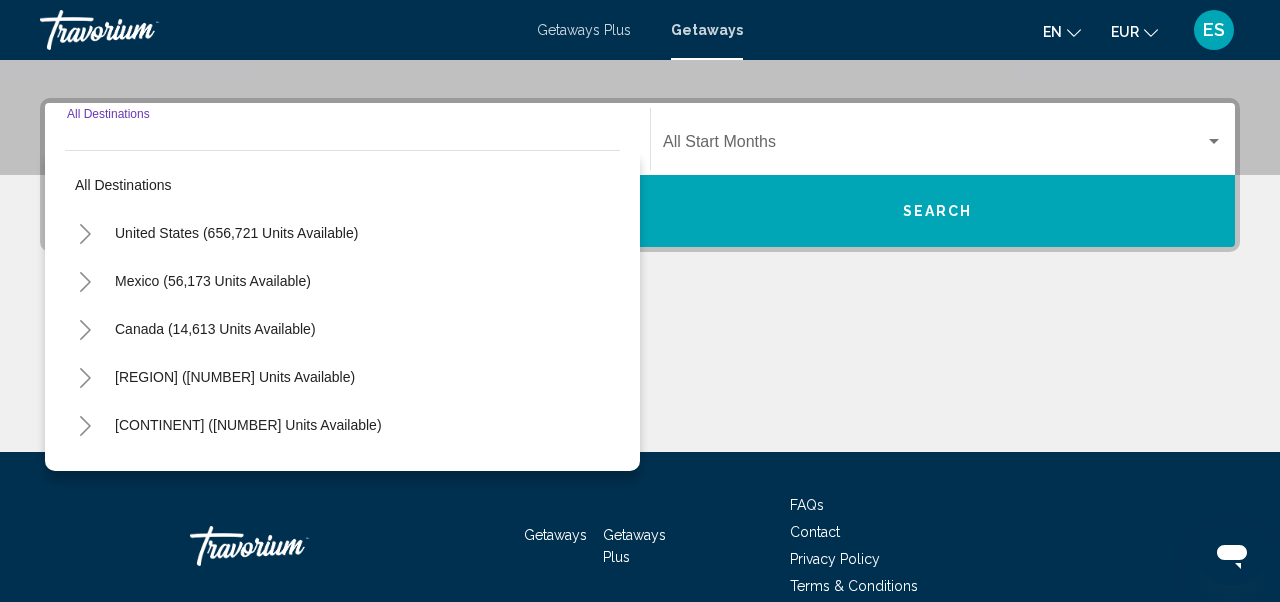 click 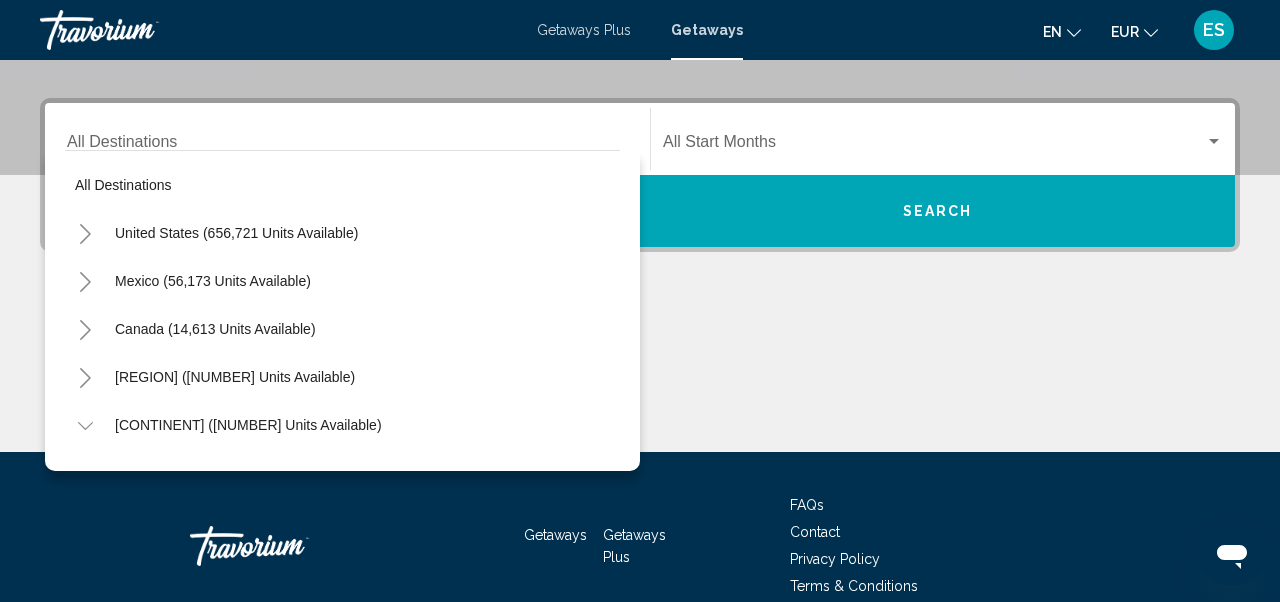 scroll, scrollTop: 380, scrollLeft: 0, axis: vertical 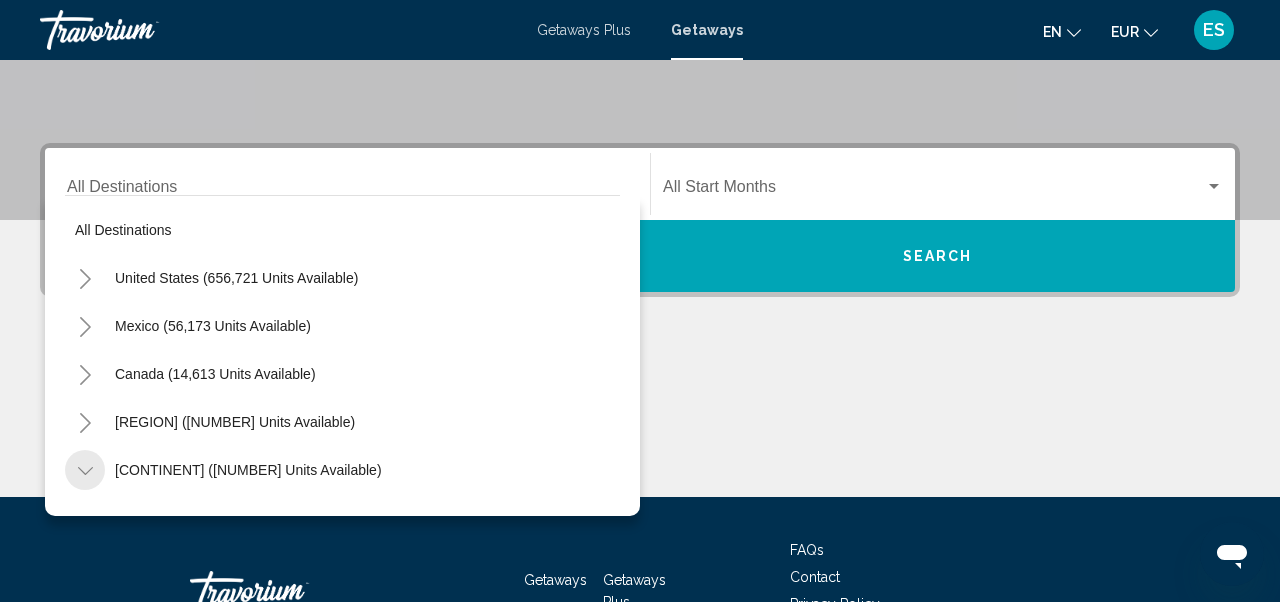 click 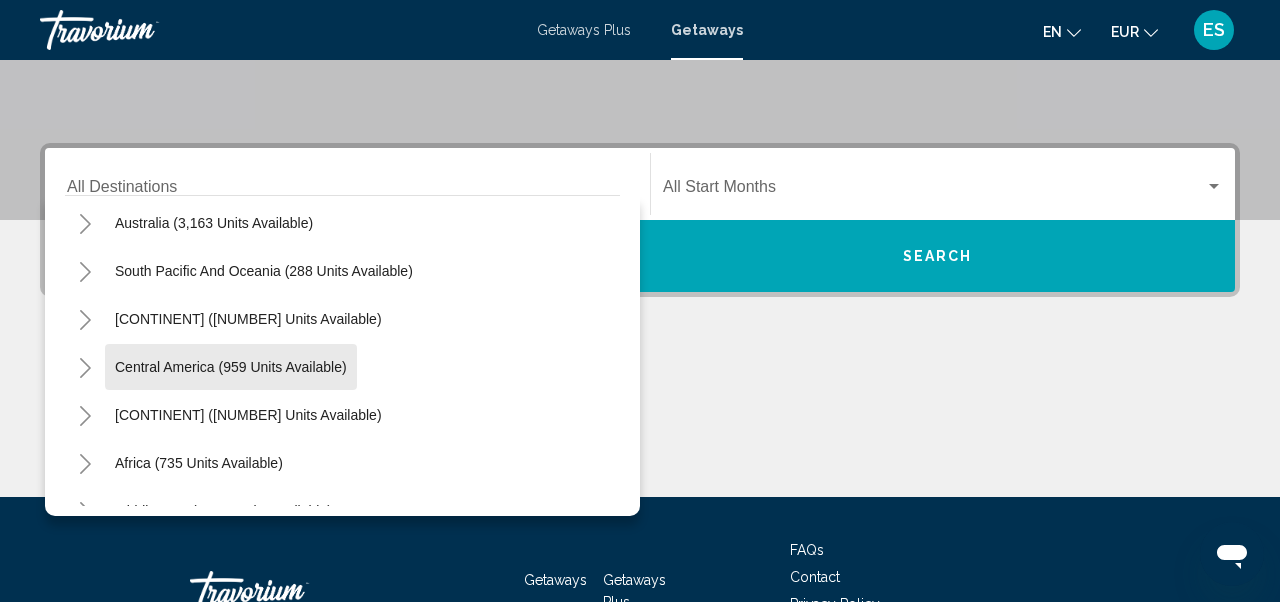 scroll, scrollTop: 324, scrollLeft: 0, axis: vertical 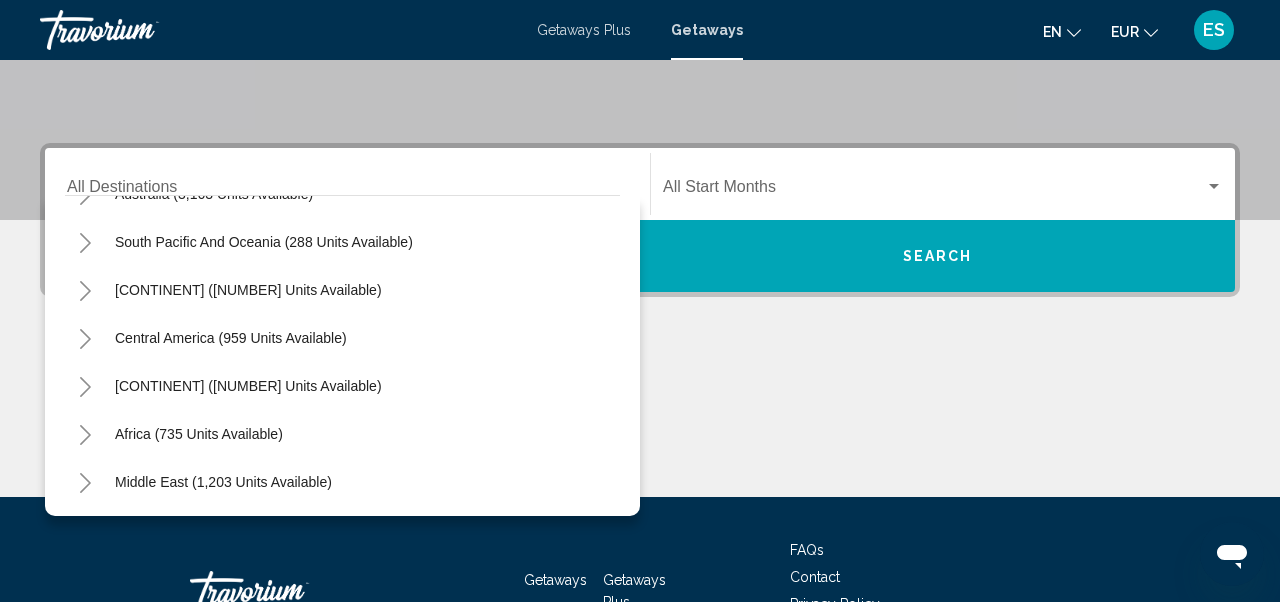 click 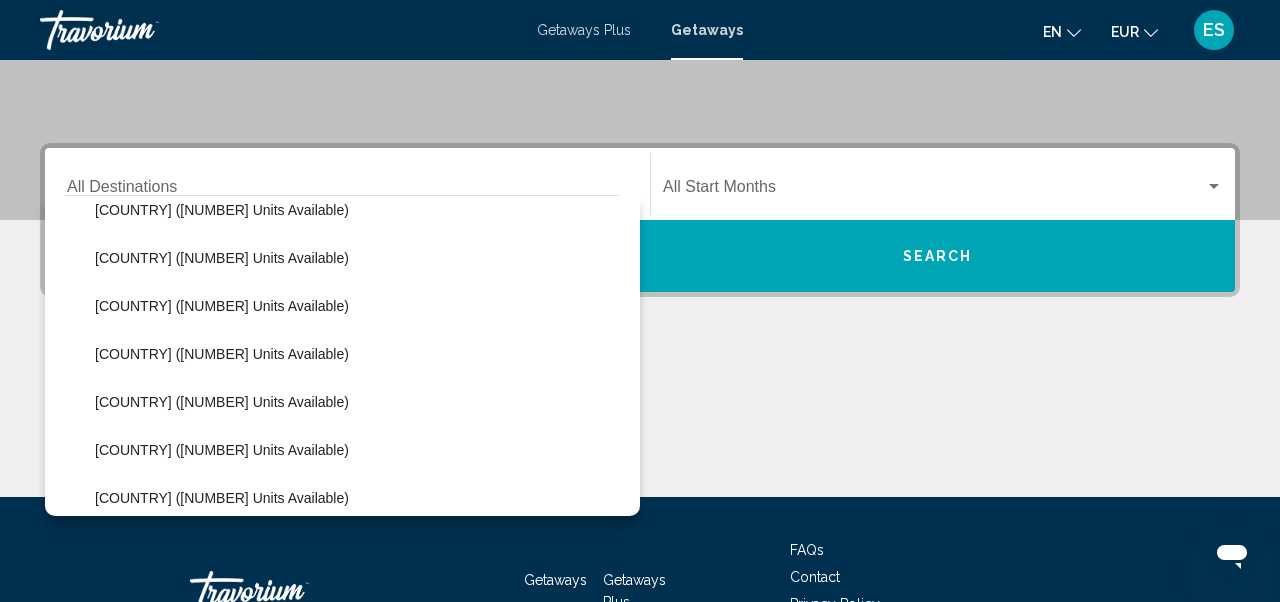 scroll, scrollTop: 697, scrollLeft: 0, axis: vertical 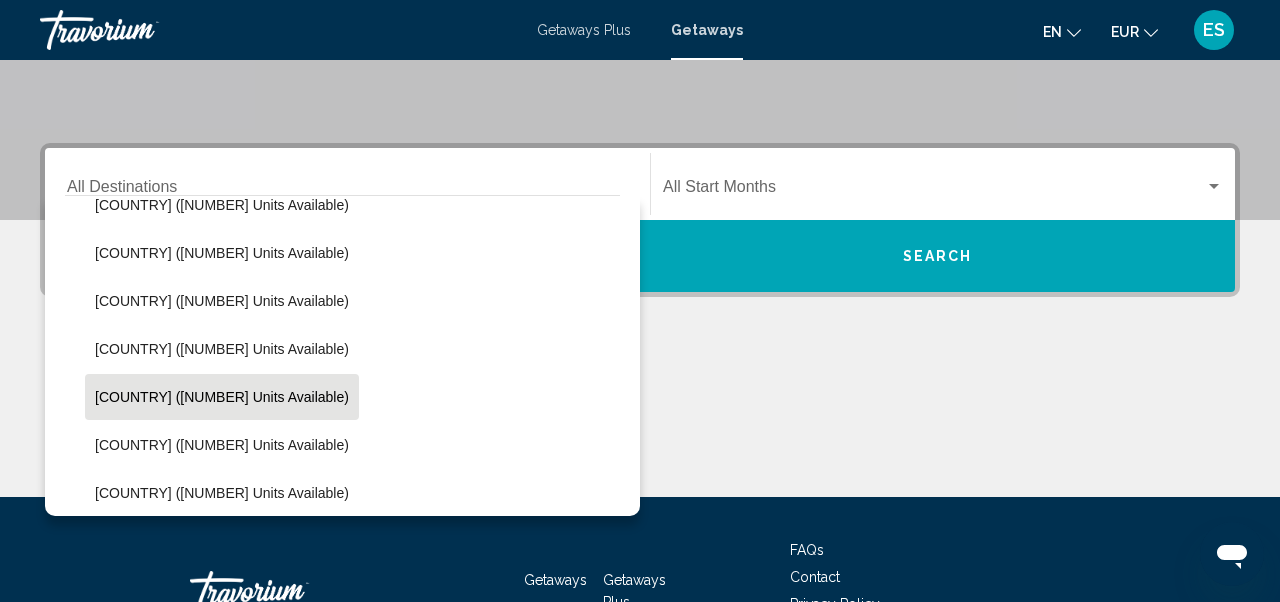 click on "Maldives (187 units available)" 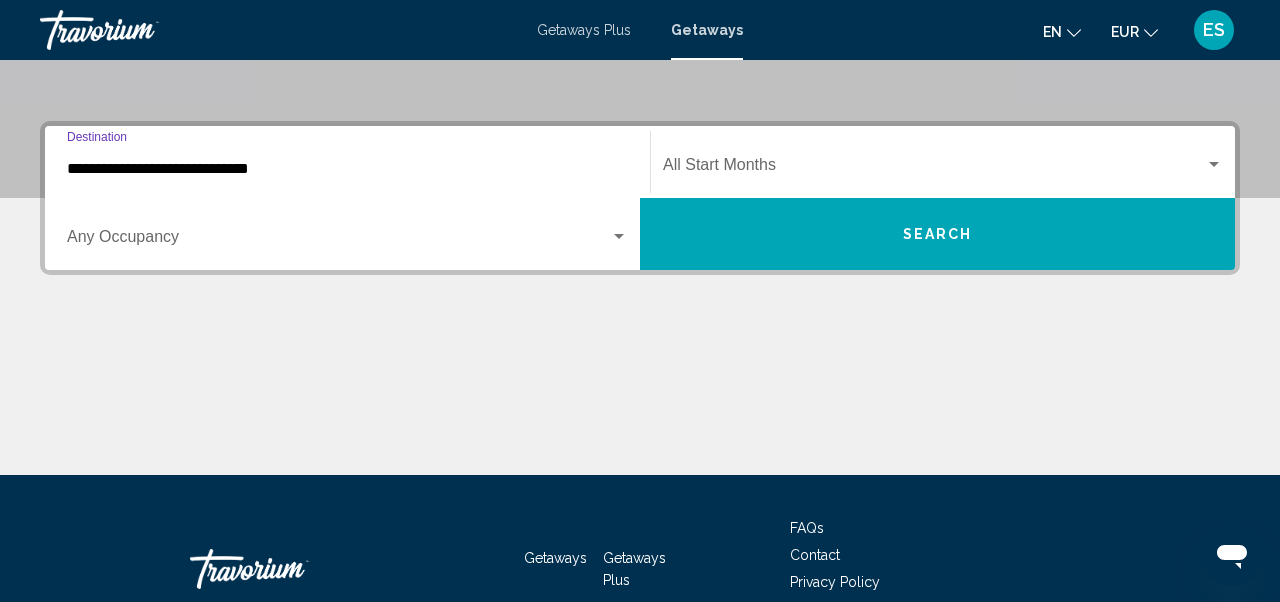 scroll, scrollTop: 425, scrollLeft: 0, axis: vertical 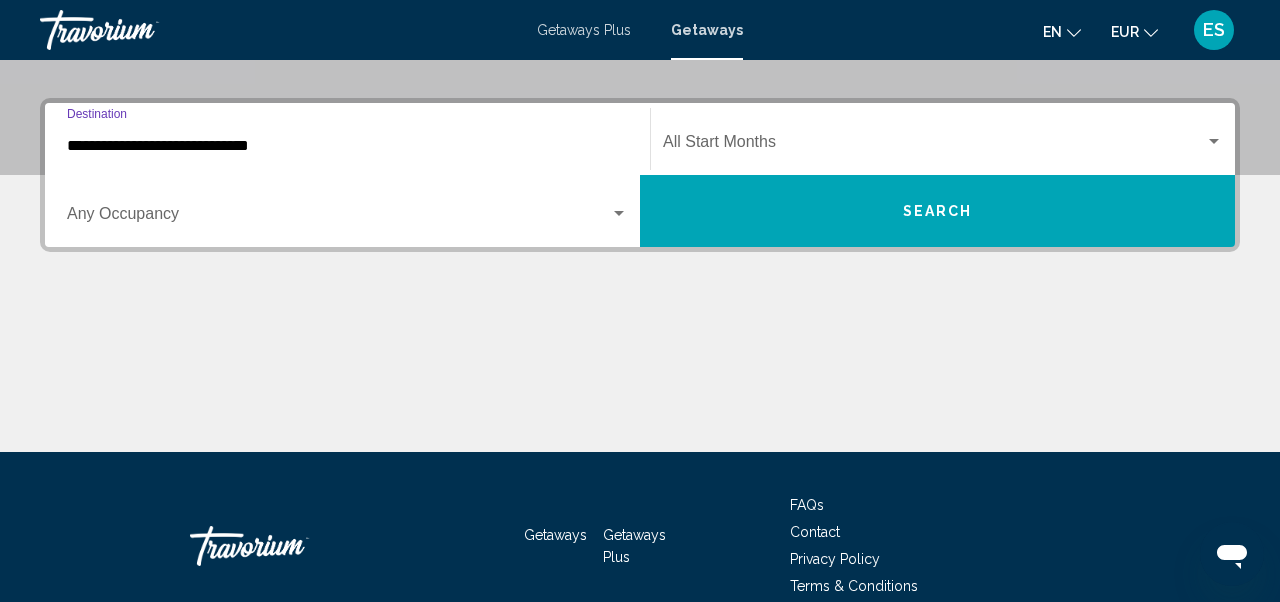click at bounding box center (338, 218) 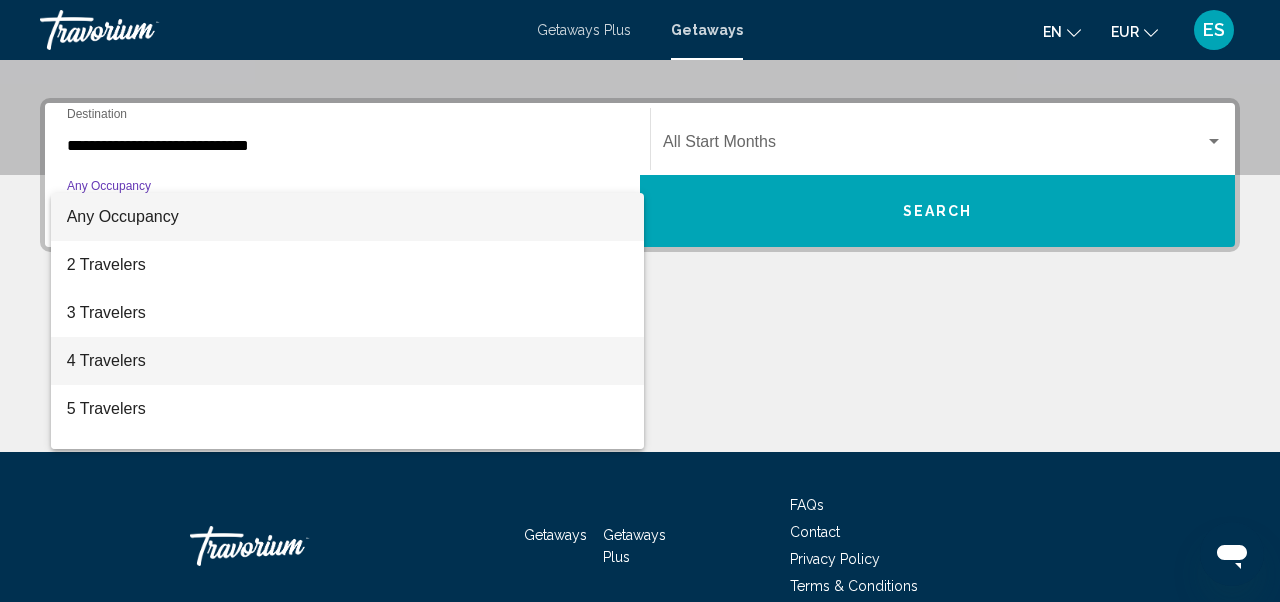 click on "4 Travelers" at bounding box center [347, 361] 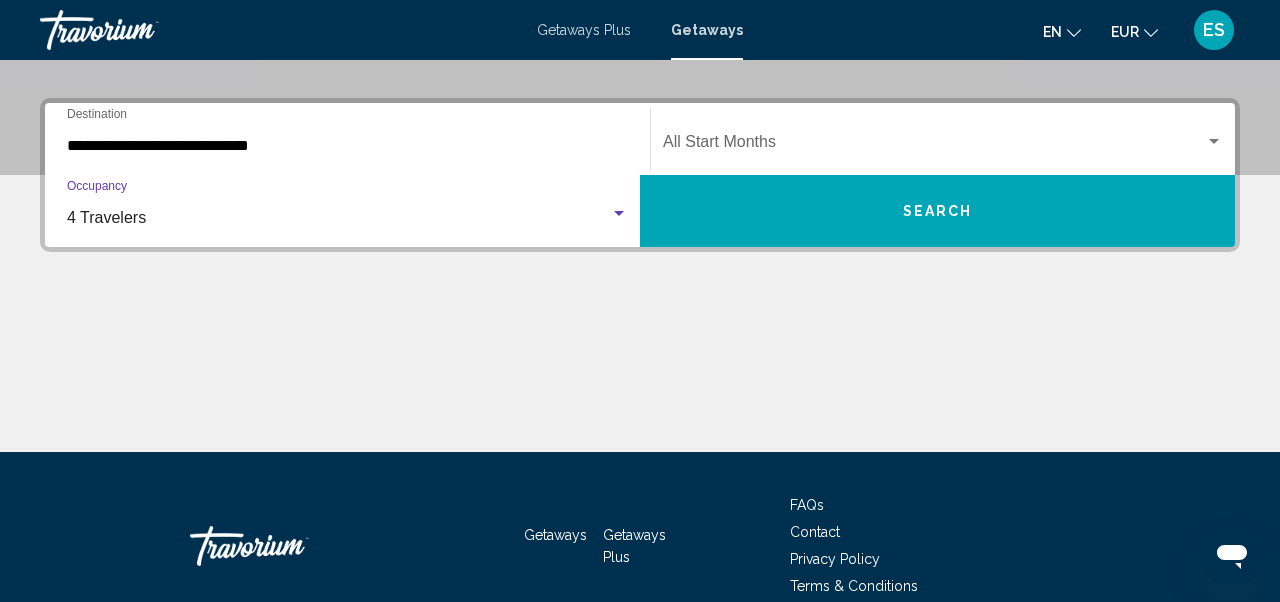 click at bounding box center (934, 146) 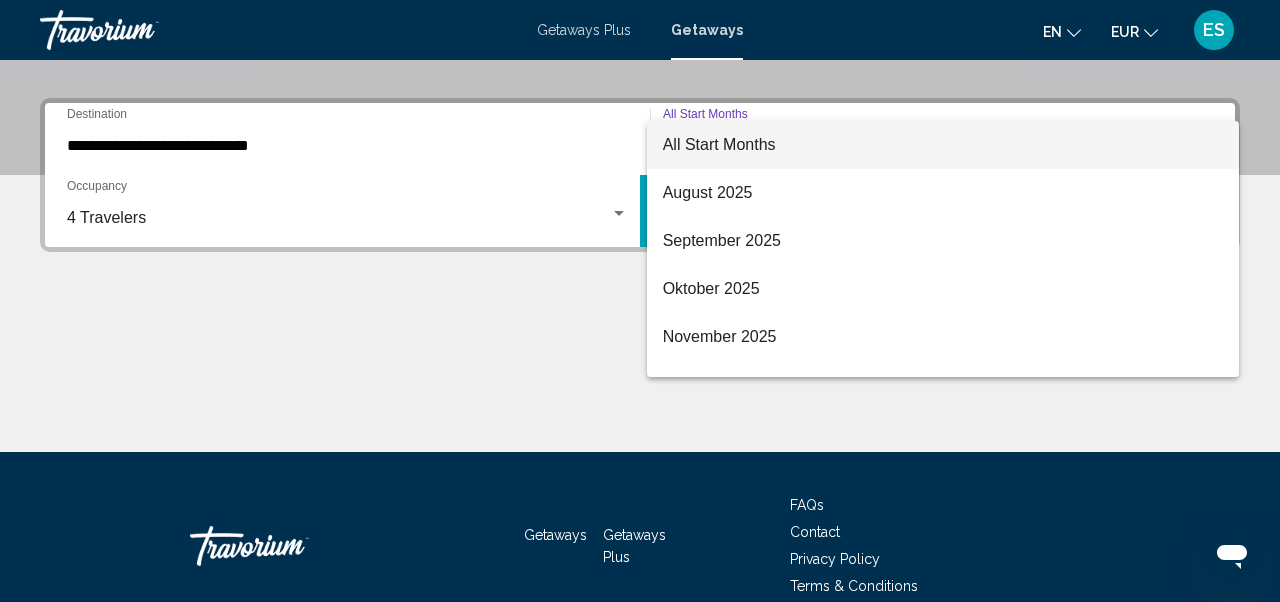 click on "All Start Months" at bounding box center [719, 144] 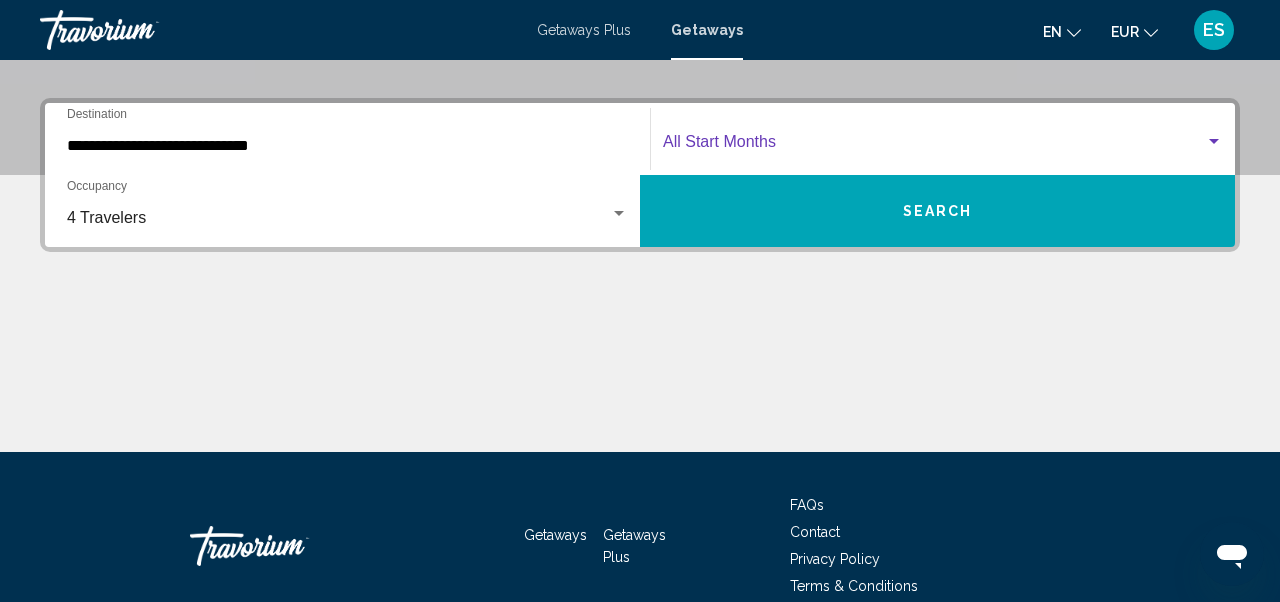 click at bounding box center (934, 146) 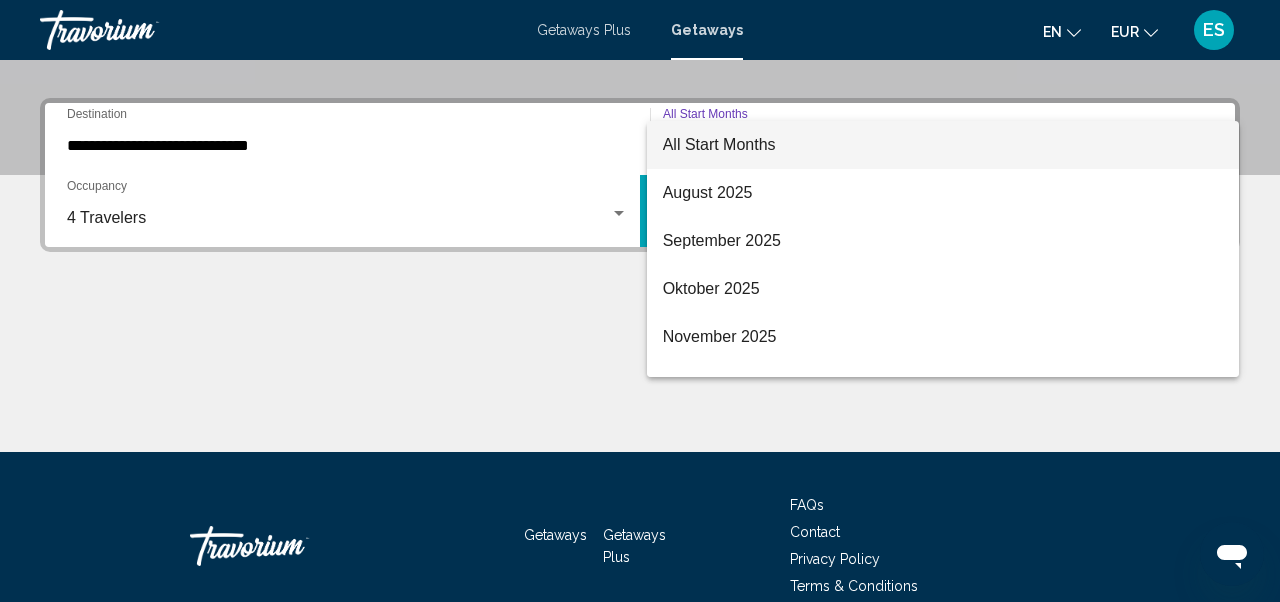 click on "All Start Months" at bounding box center [719, 144] 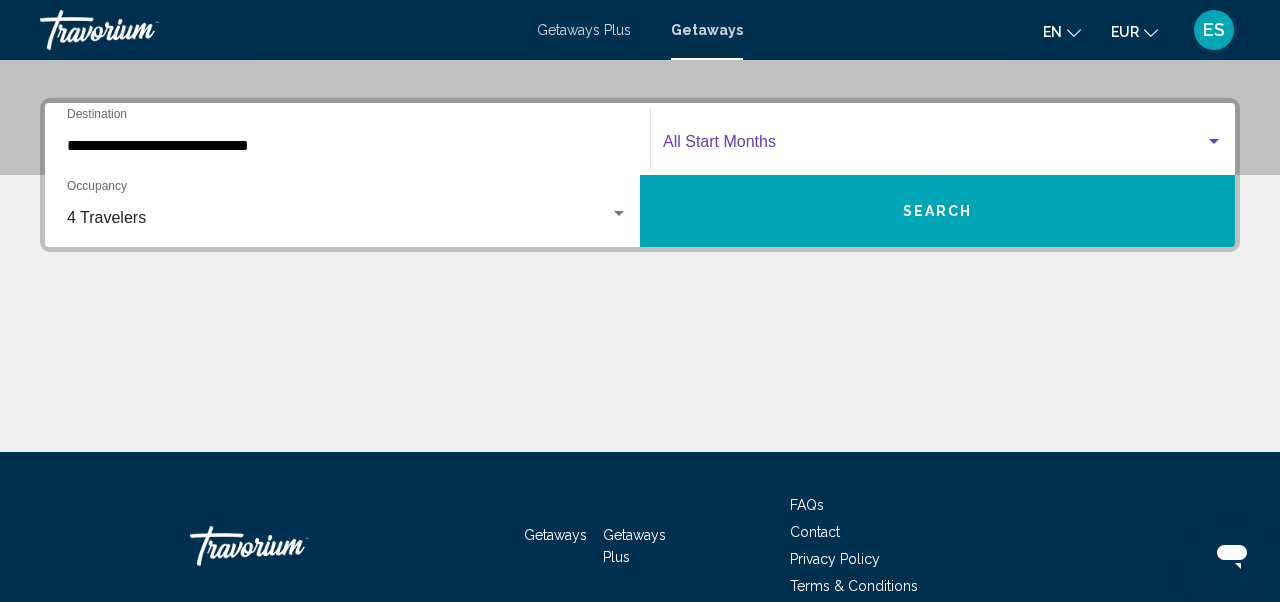 click on "Search" at bounding box center [937, 211] 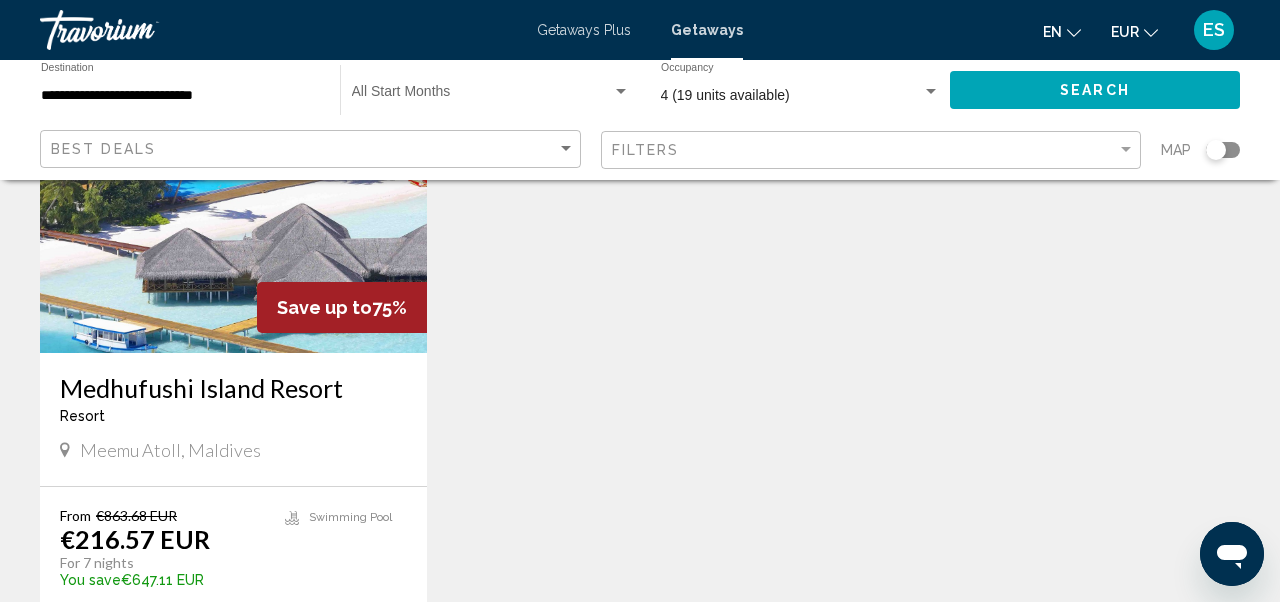 scroll, scrollTop: 240, scrollLeft: 0, axis: vertical 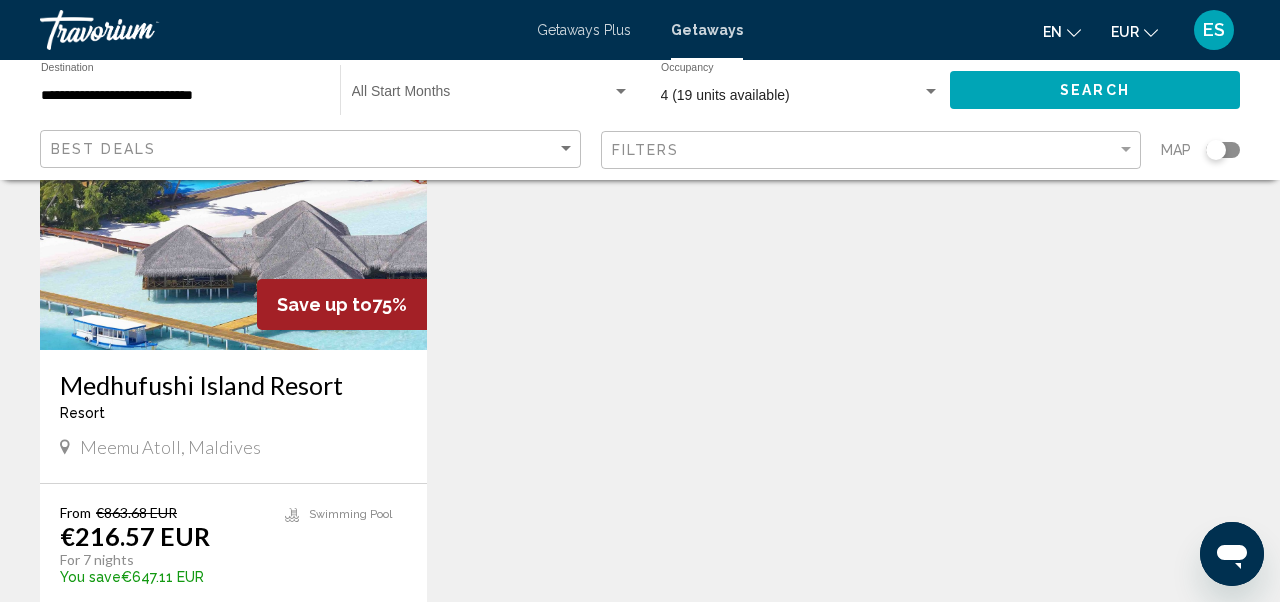 click on "View Resort" at bounding box center [184, 633] 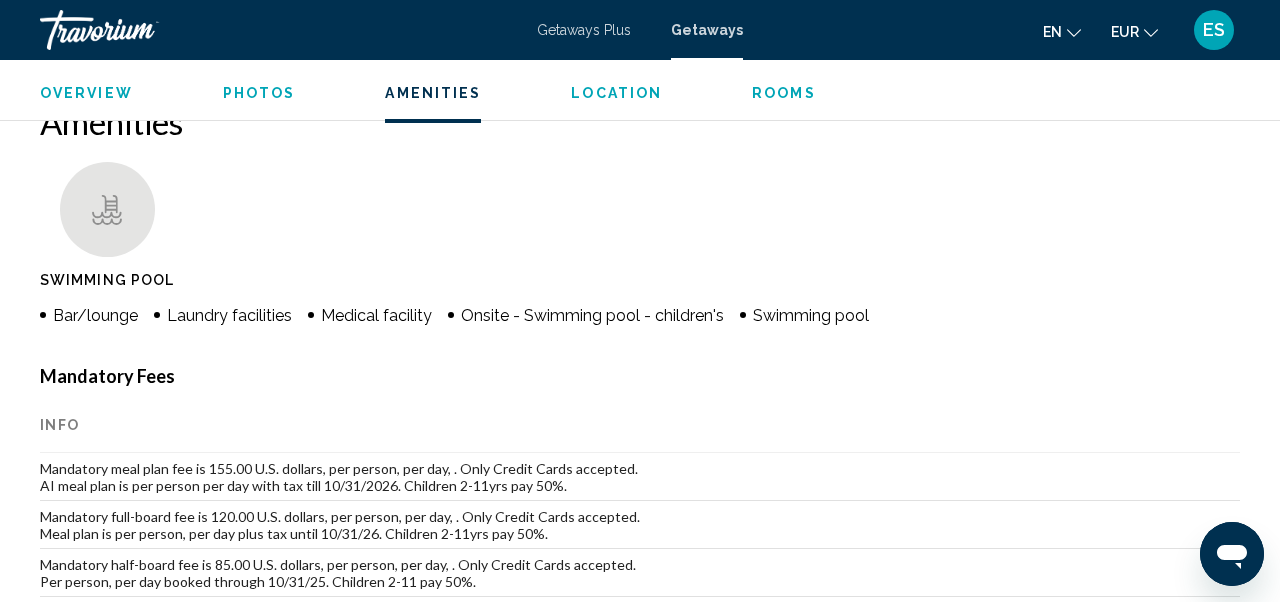 scroll, scrollTop: 1878, scrollLeft: 0, axis: vertical 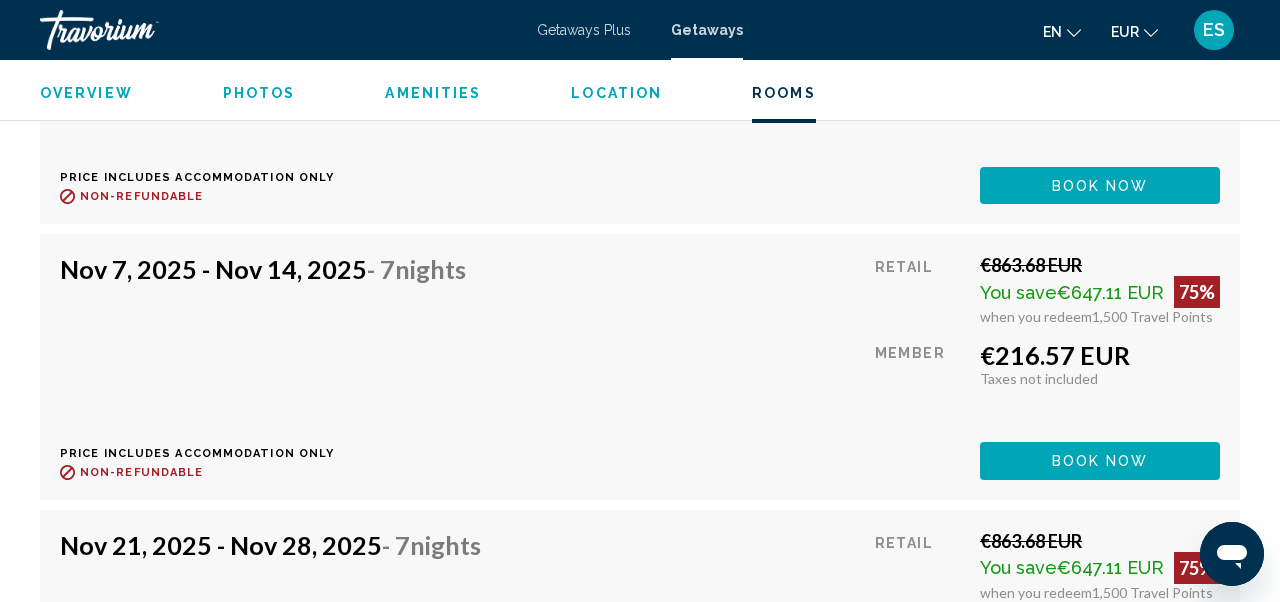 click on "Book now" at bounding box center (1100, -915) 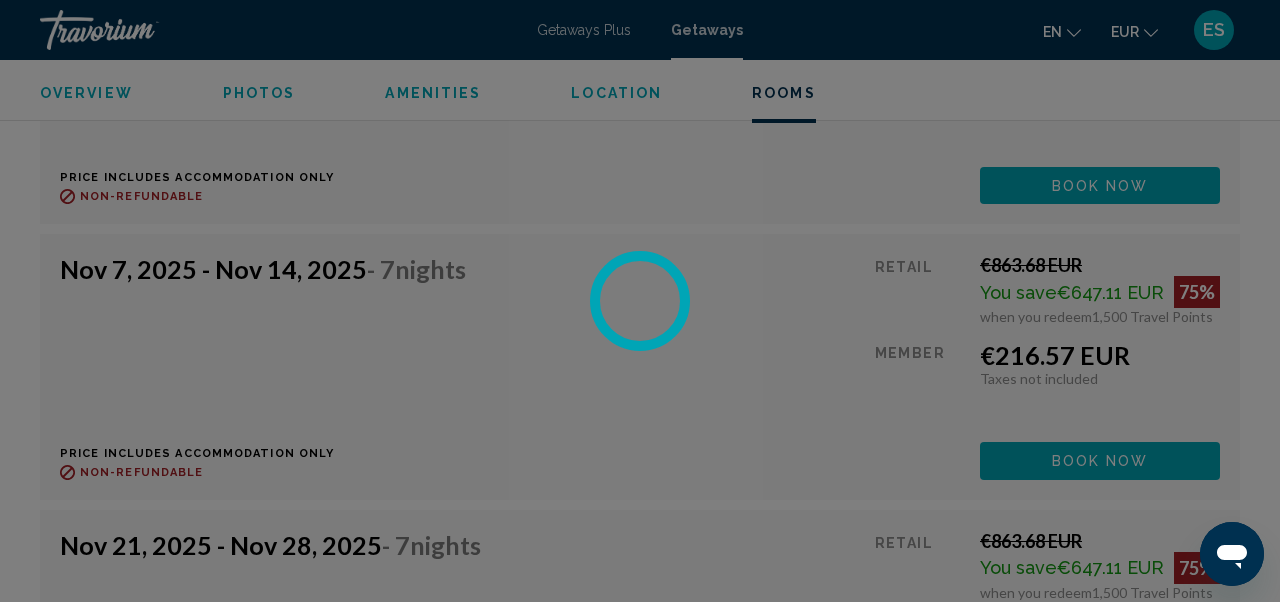 scroll, scrollTop: 0, scrollLeft: 0, axis: both 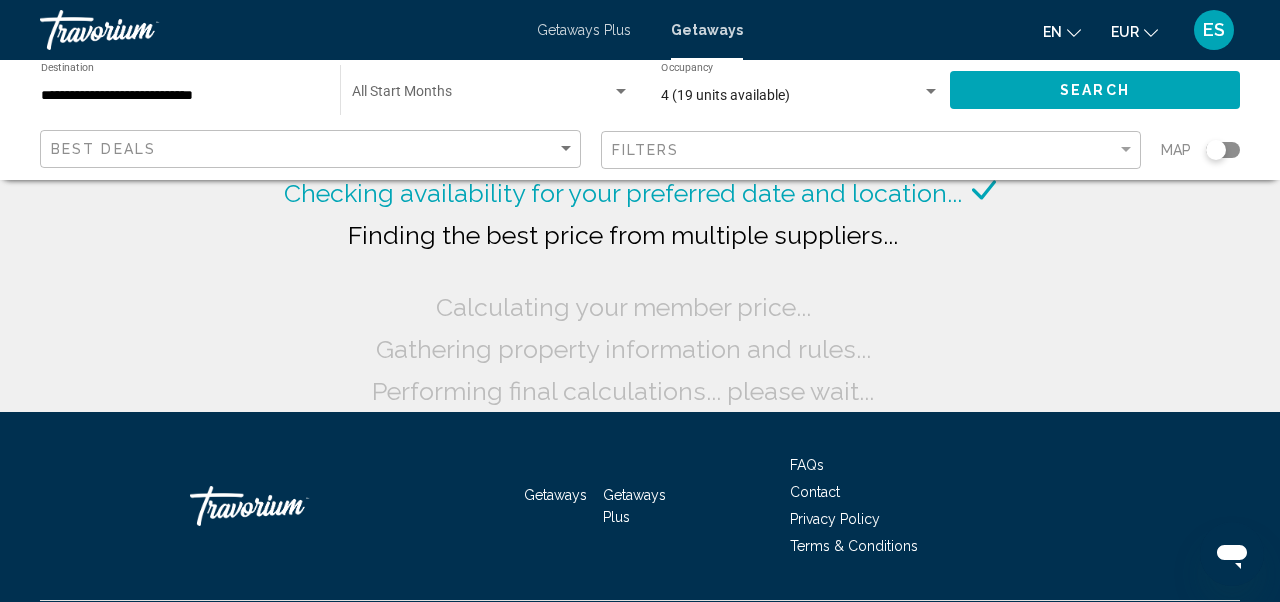 click on "**********" at bounding box center [180, 96] 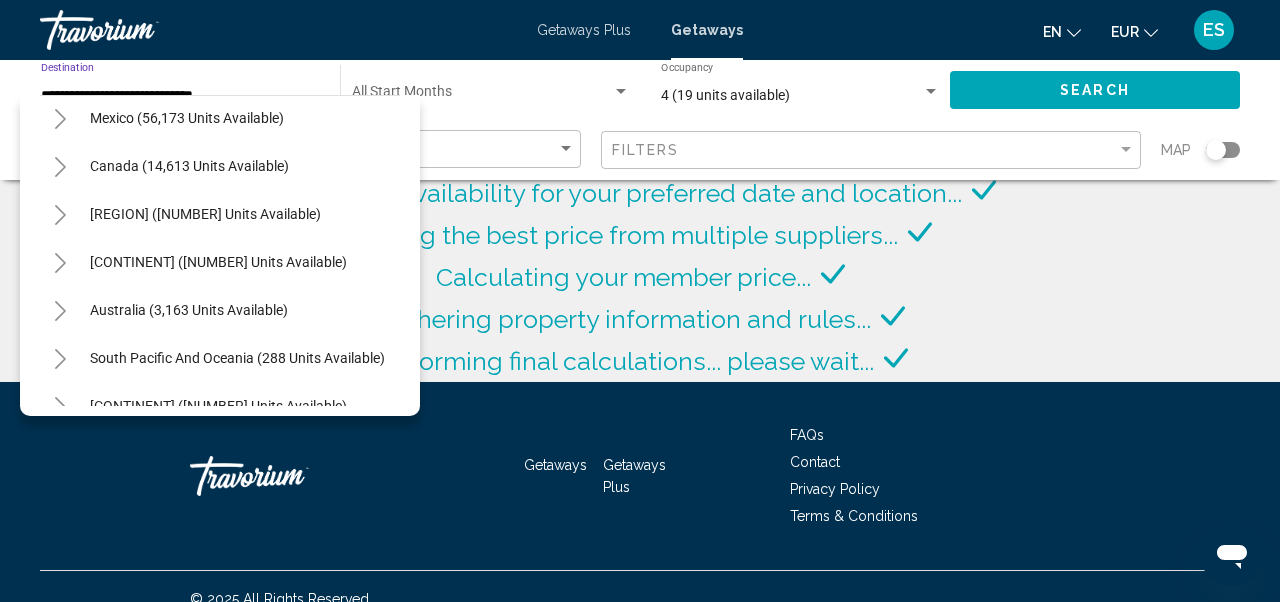 scroll, scrollTop: 110, scrollLeft: 0, axis: vertical 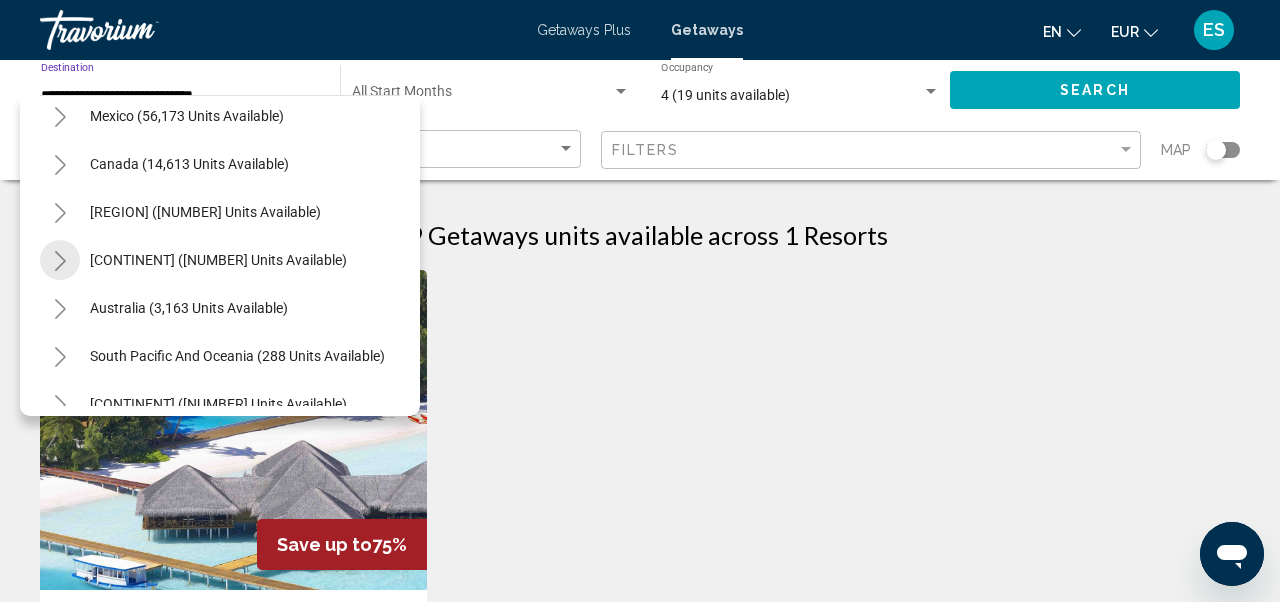 click 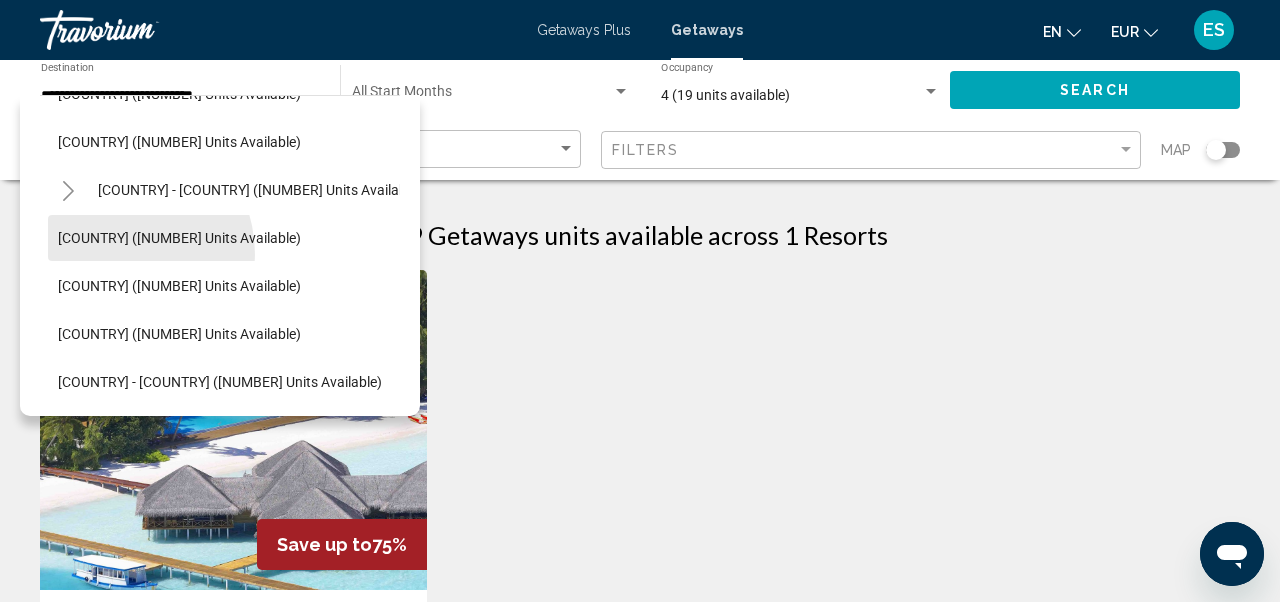 scroll, scrollTop: 1039, scrollLeft: 12, axis: both 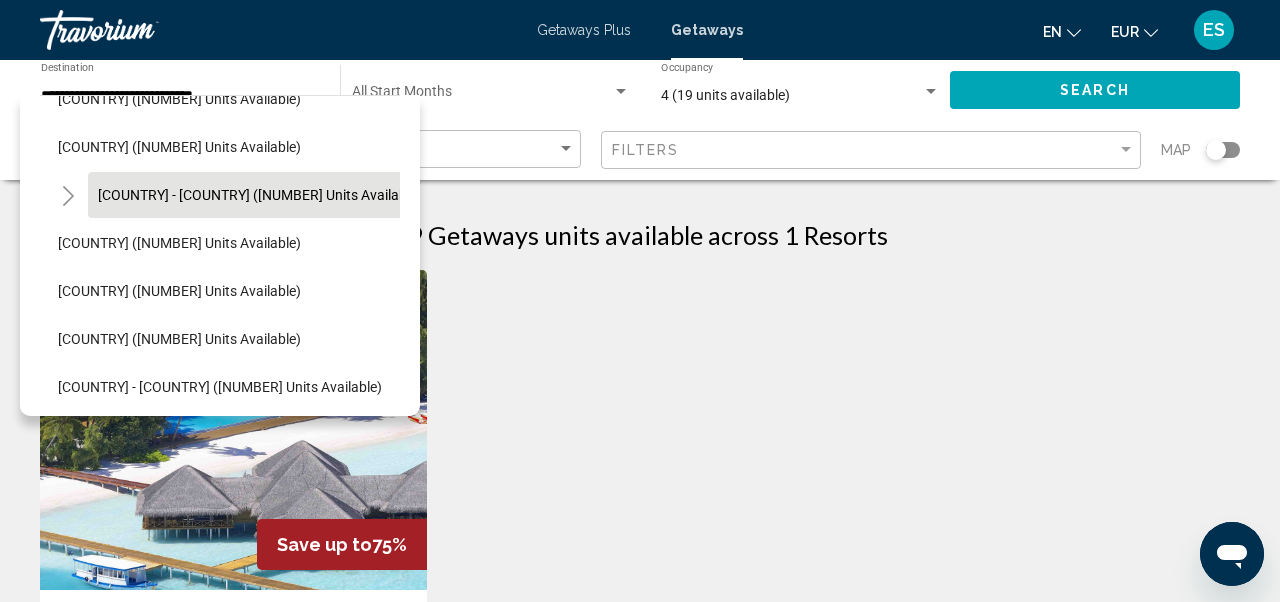click on "Spain - Canary Islands (2,589 units available)" 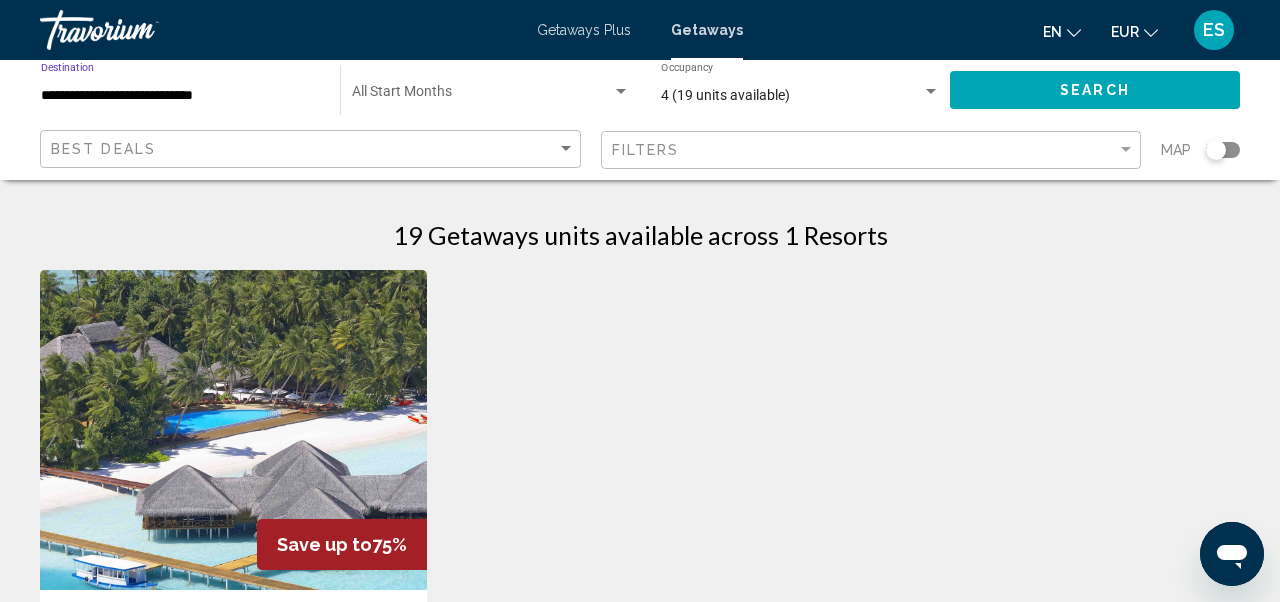 type on "**********" 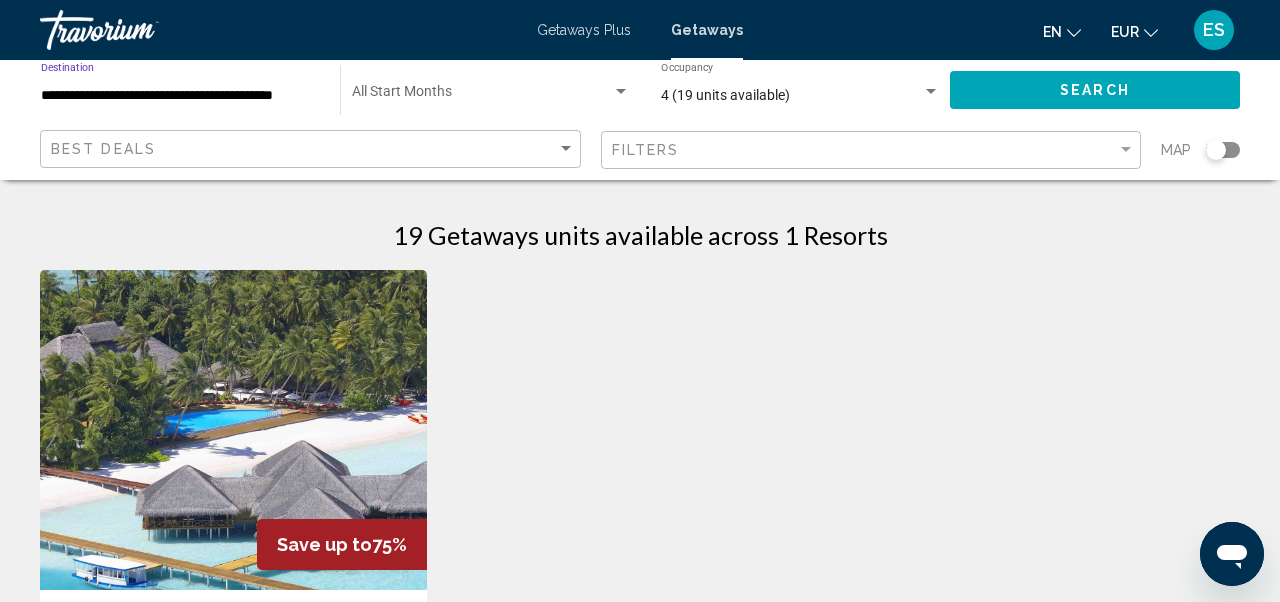 click at bounding box center (482, 96) 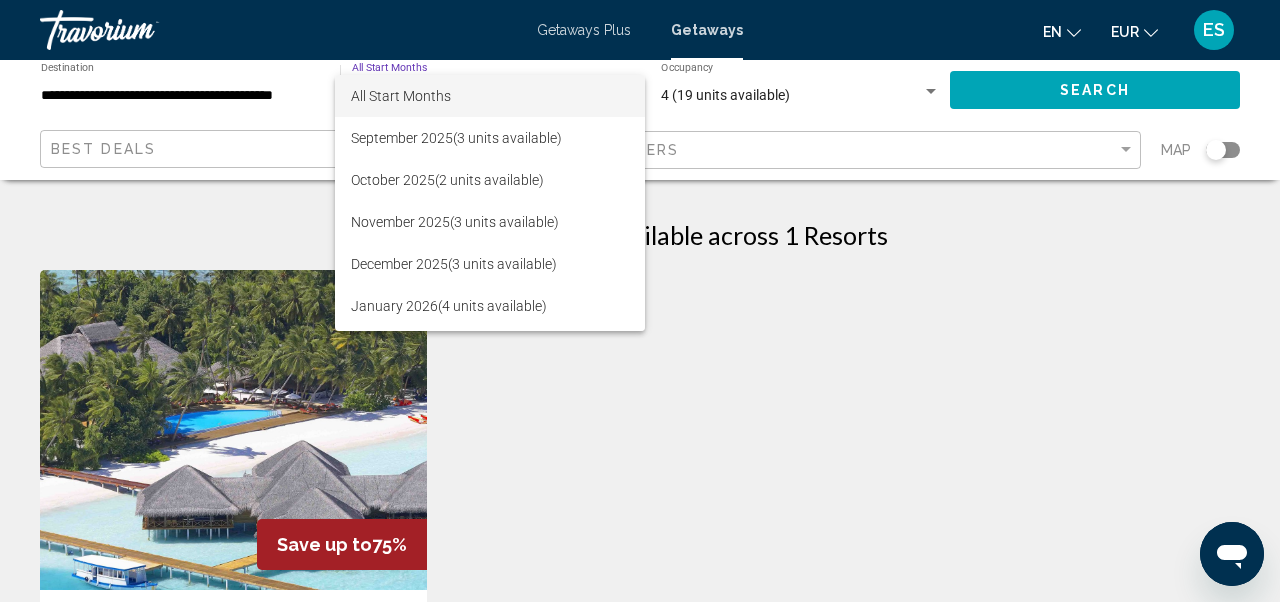 click on "All Start Months" at bounding box center [401, 96] 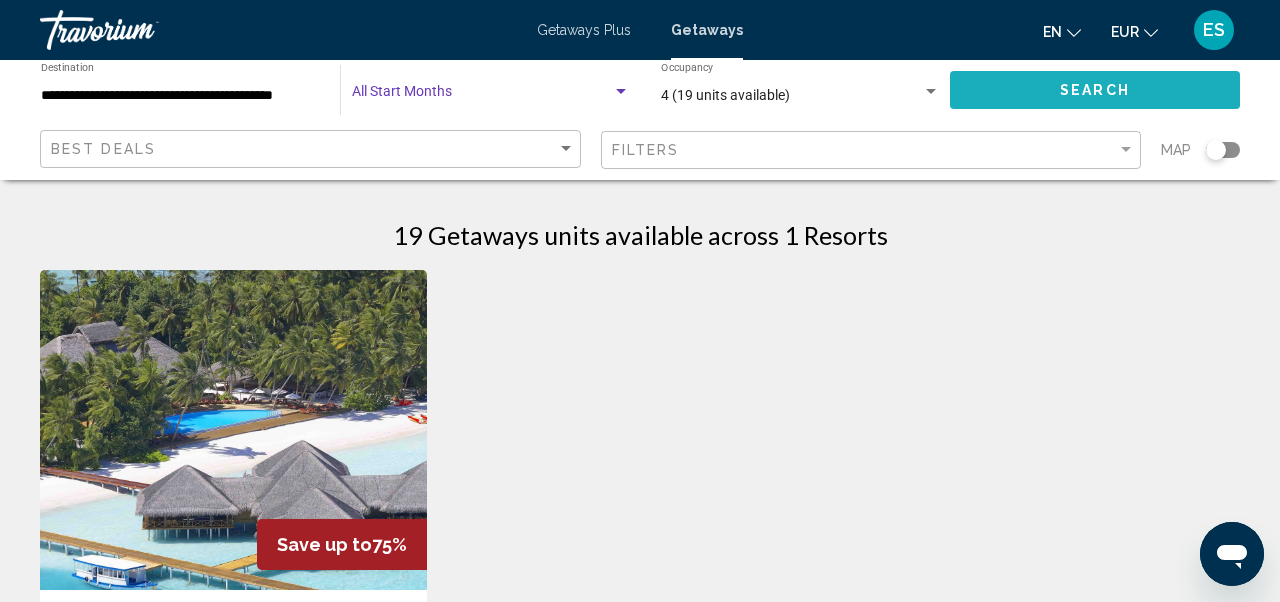 click on "Search" 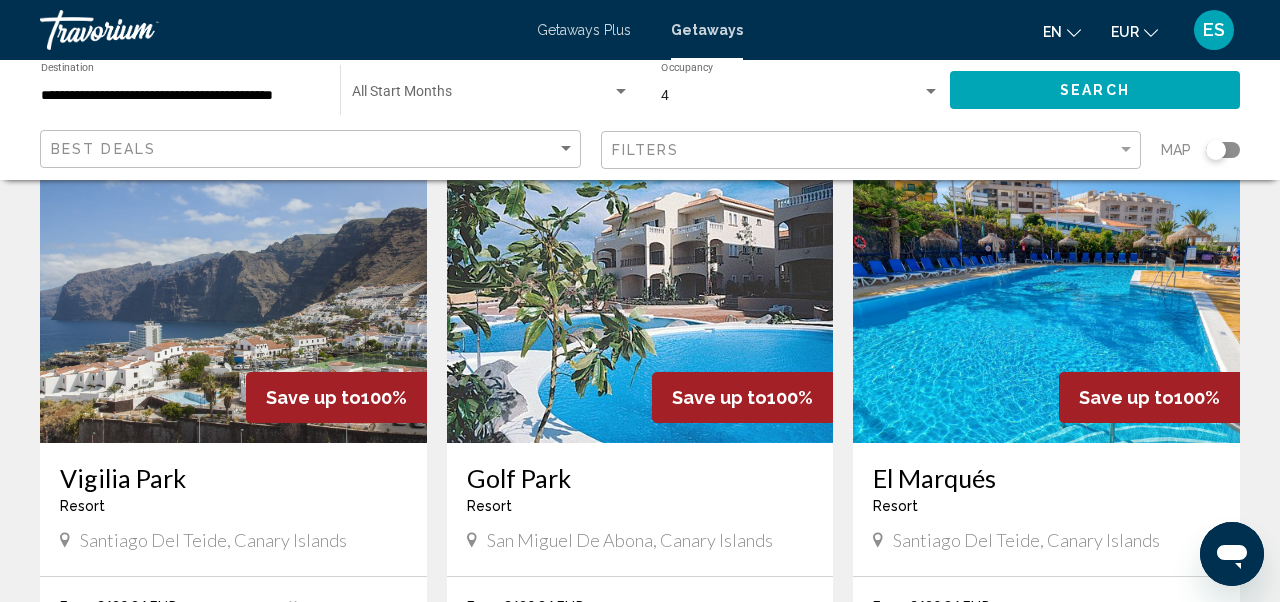 scroll, scrollTop: 1542, scrollLeft: 0, axis: vertical 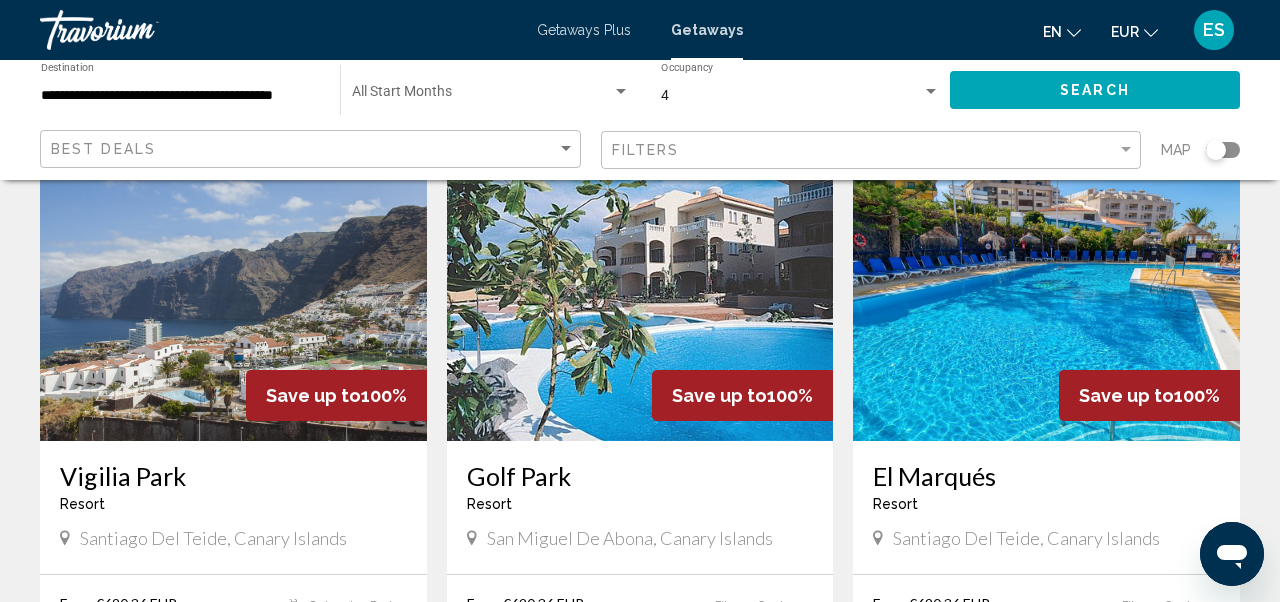click on "El Marqués" at bounding box center [1046, 476] 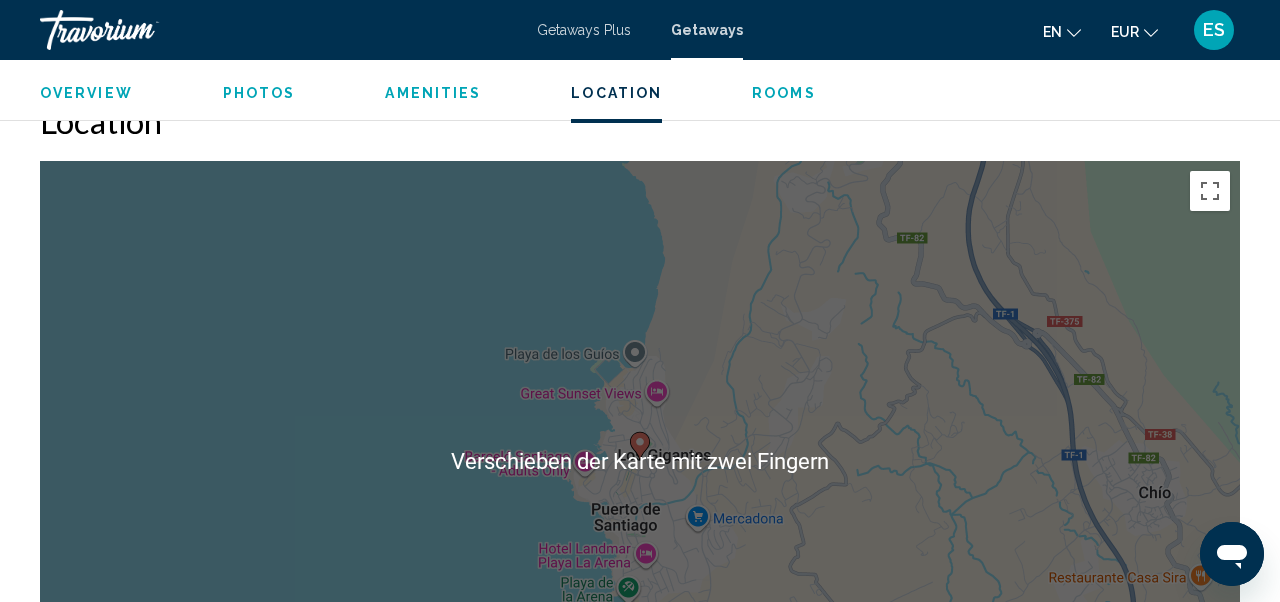 scroll, scrollTop: 2944, scrollLeft: 0, axis: vertical 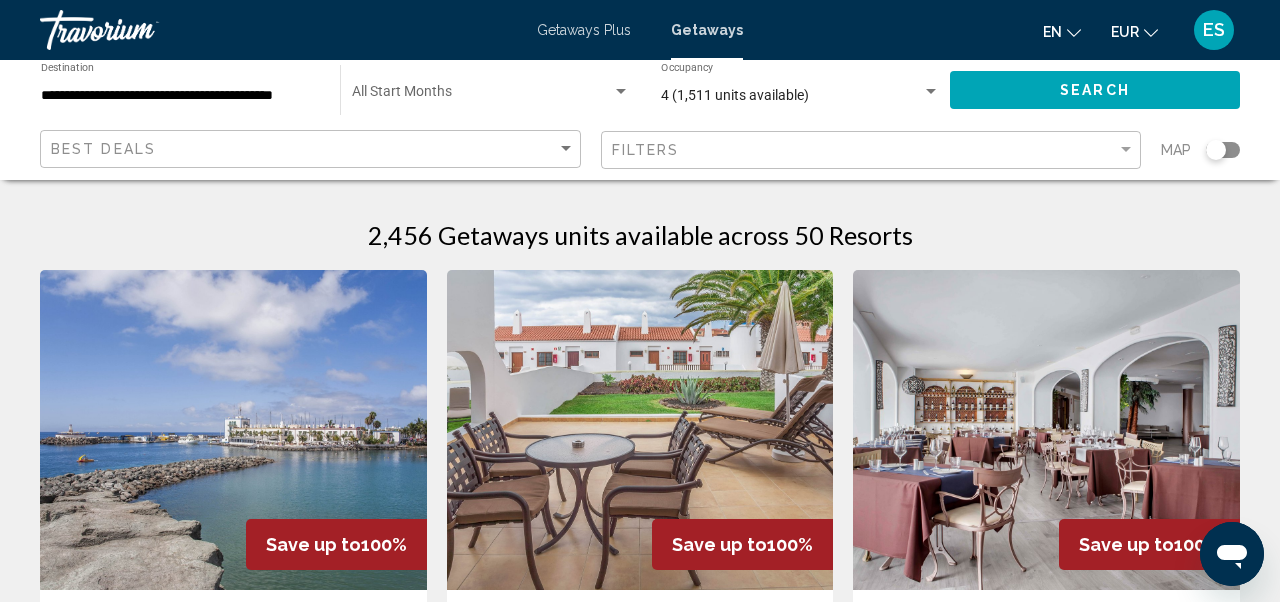click on "**********" at bounding box center [180, 96] 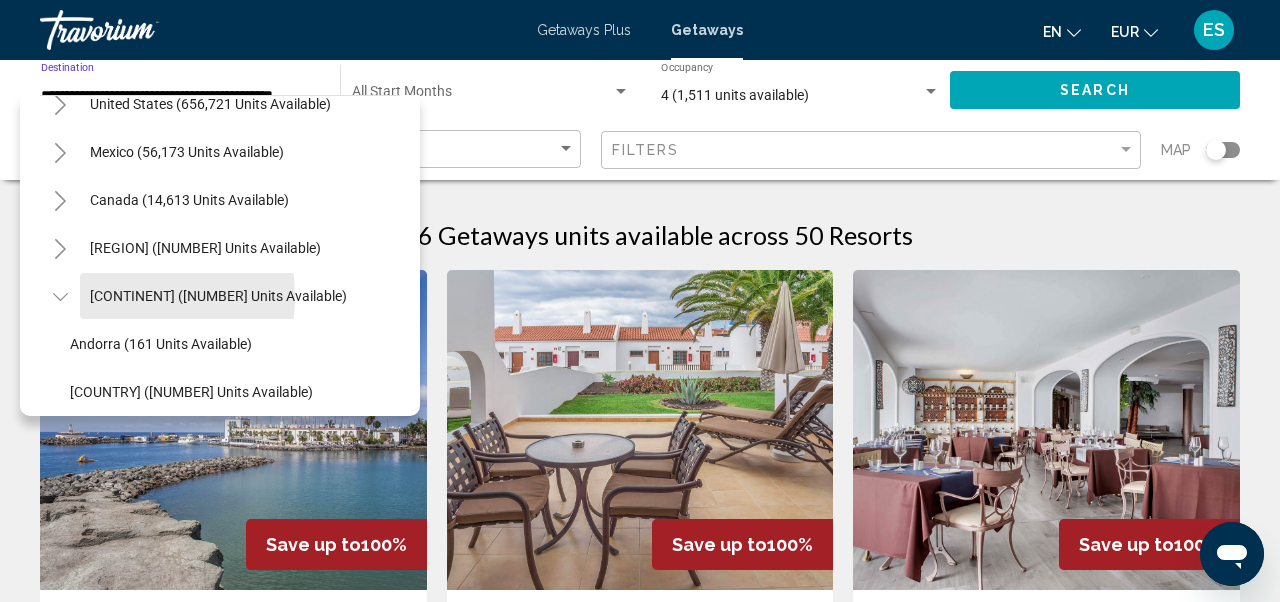 scroll, scrollTop: 0, scrollLeft: 0, axis: both 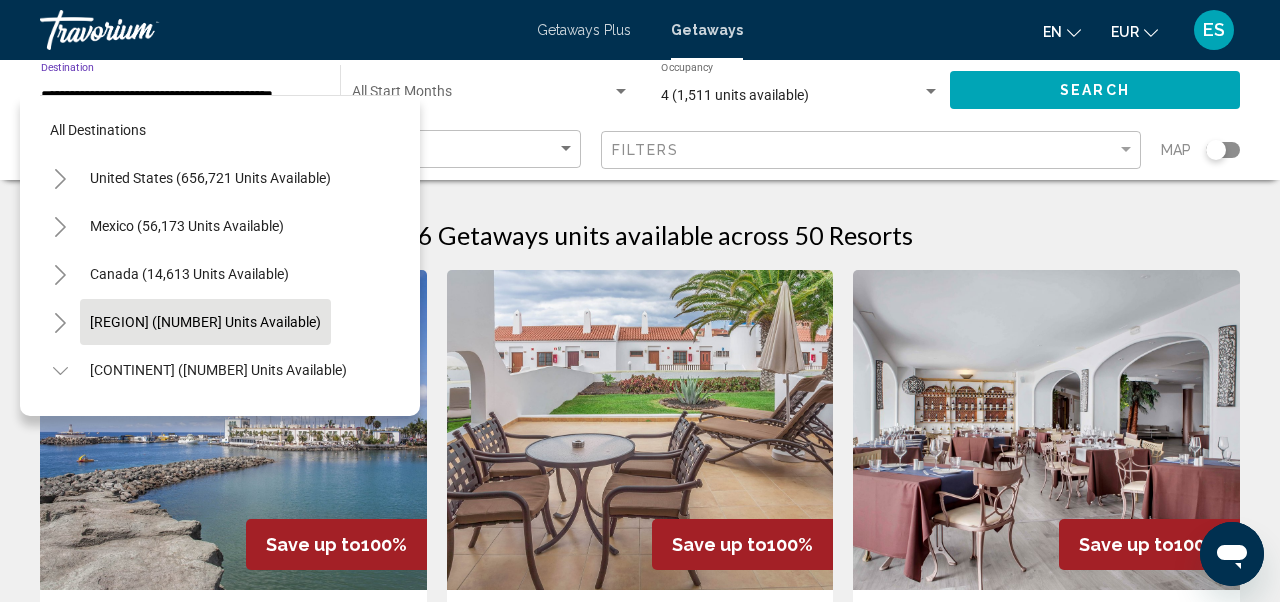 click on "Caribbean & Atlantic Islands (40,076 units available)" at bounding box center (218, 370) 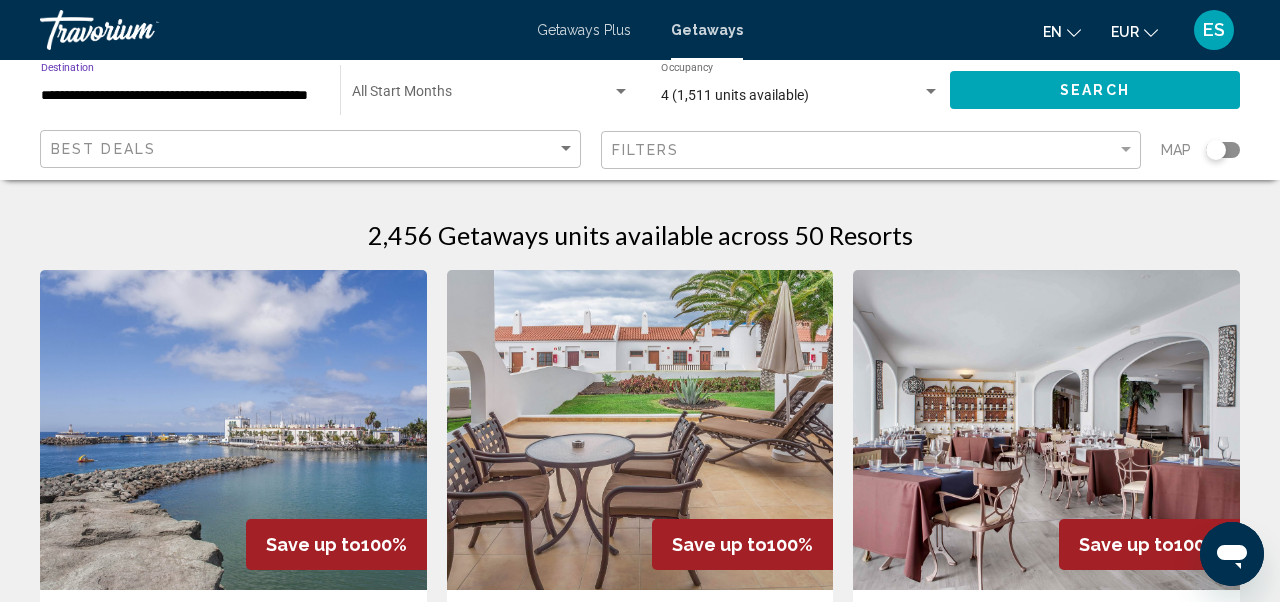 click at bounding box center (482, 96) 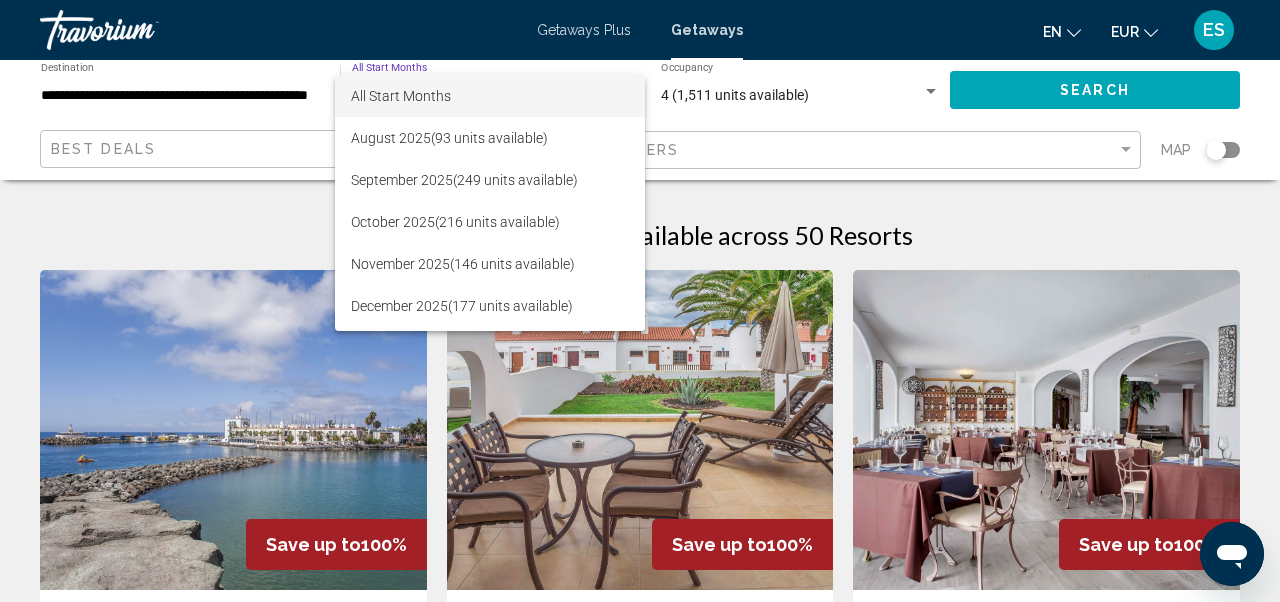 click on "All Start Months" at bounding box center [401, 96] 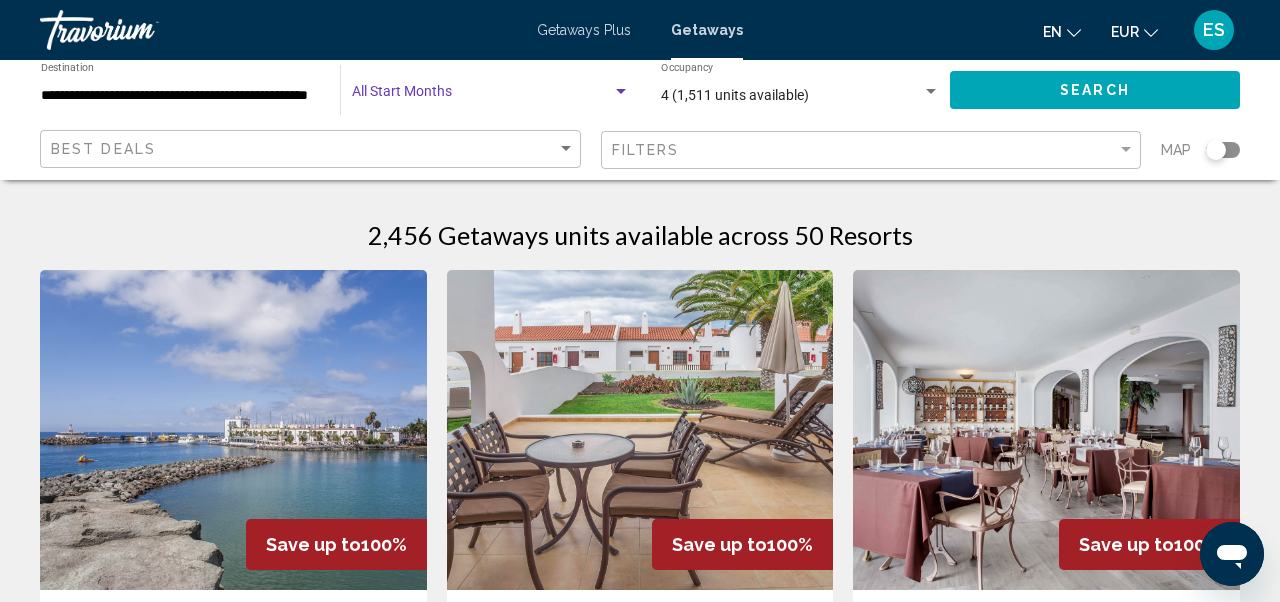 click at bounding box center [482, 96] 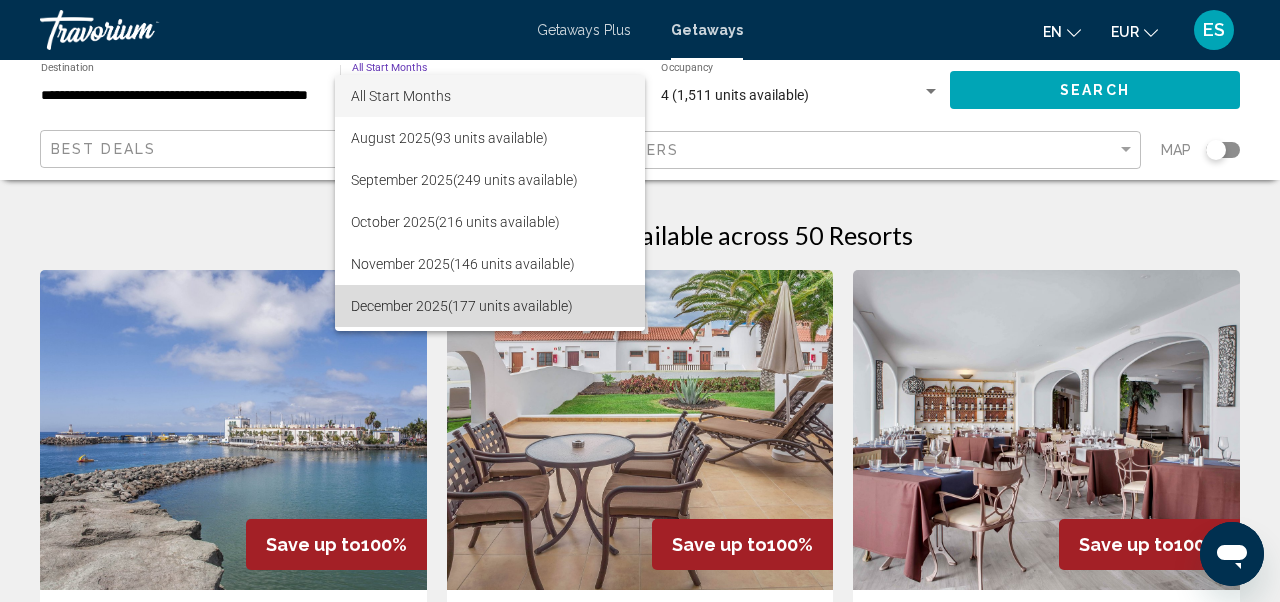 click on "December 2025  (177 units available)" at bounding box center [490, 306] 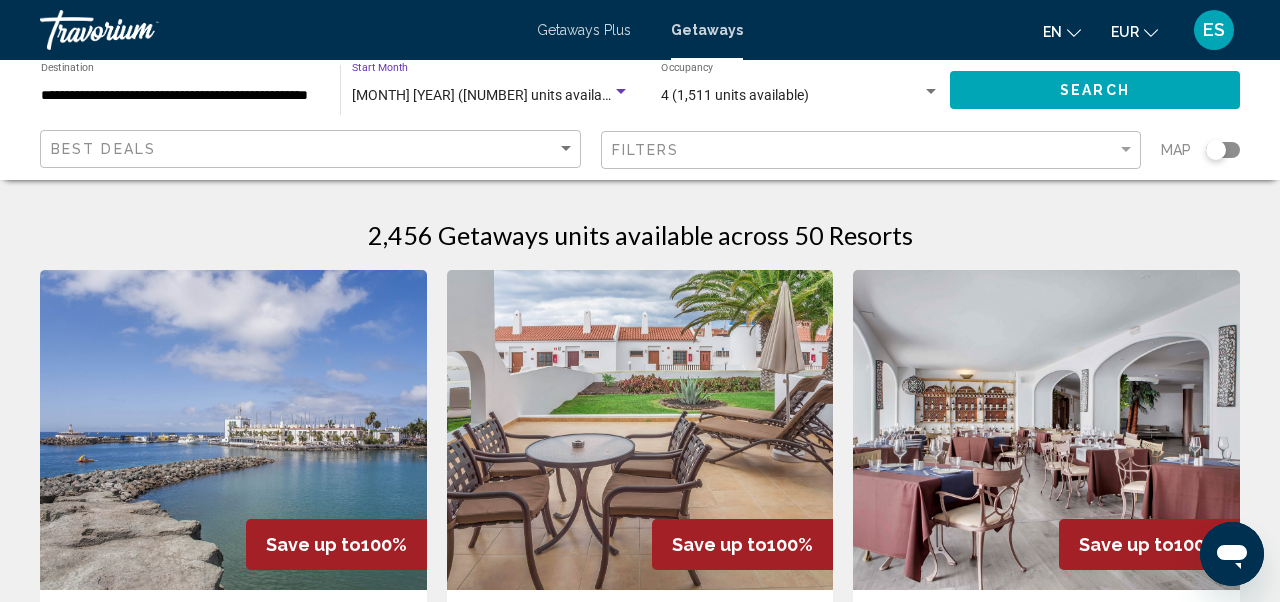 click on "Search" 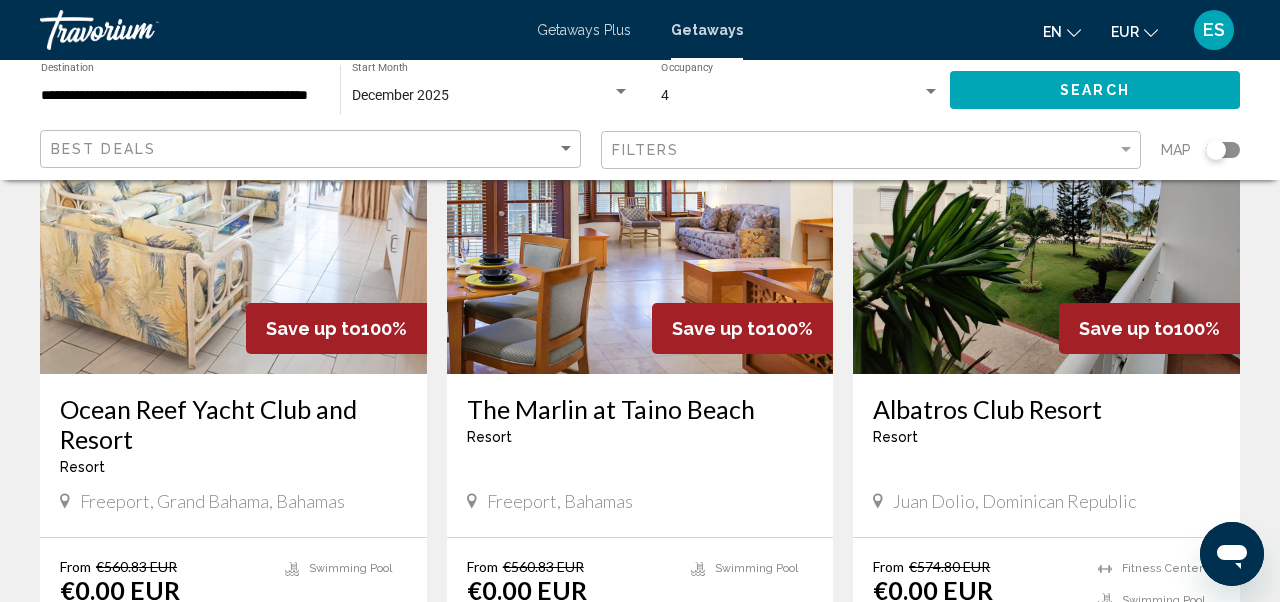 scroll, scrollTop: 217, scrollLeft: 0, axis: vertical 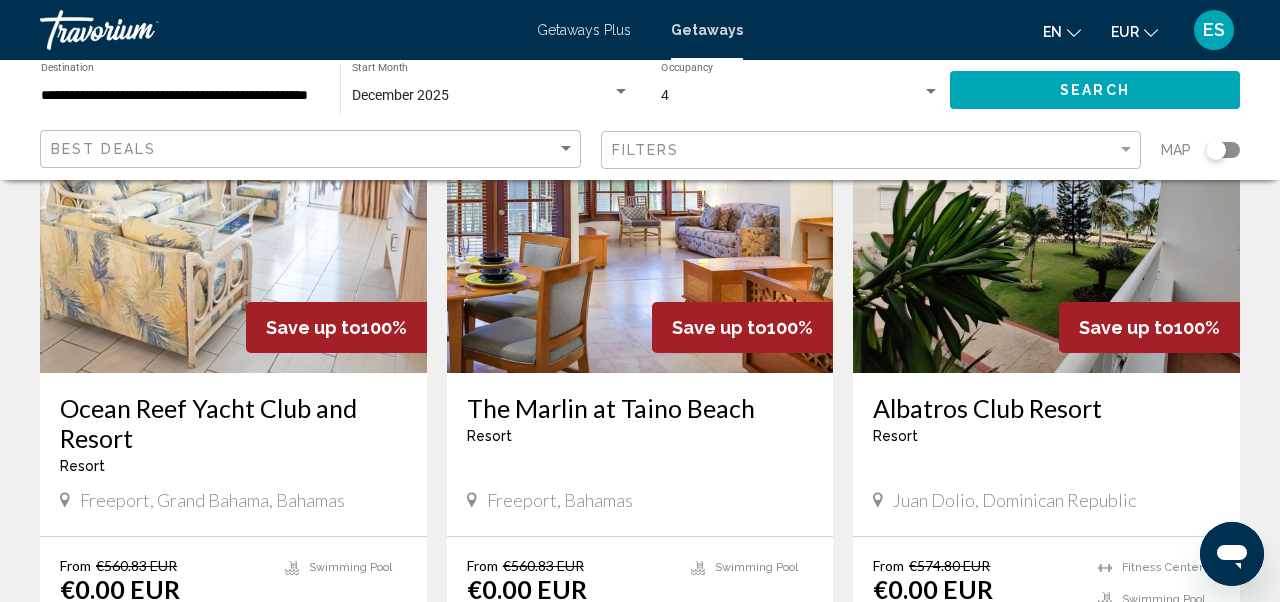 click on "Albatros Club Resort" at bounding box center [1046, 408] 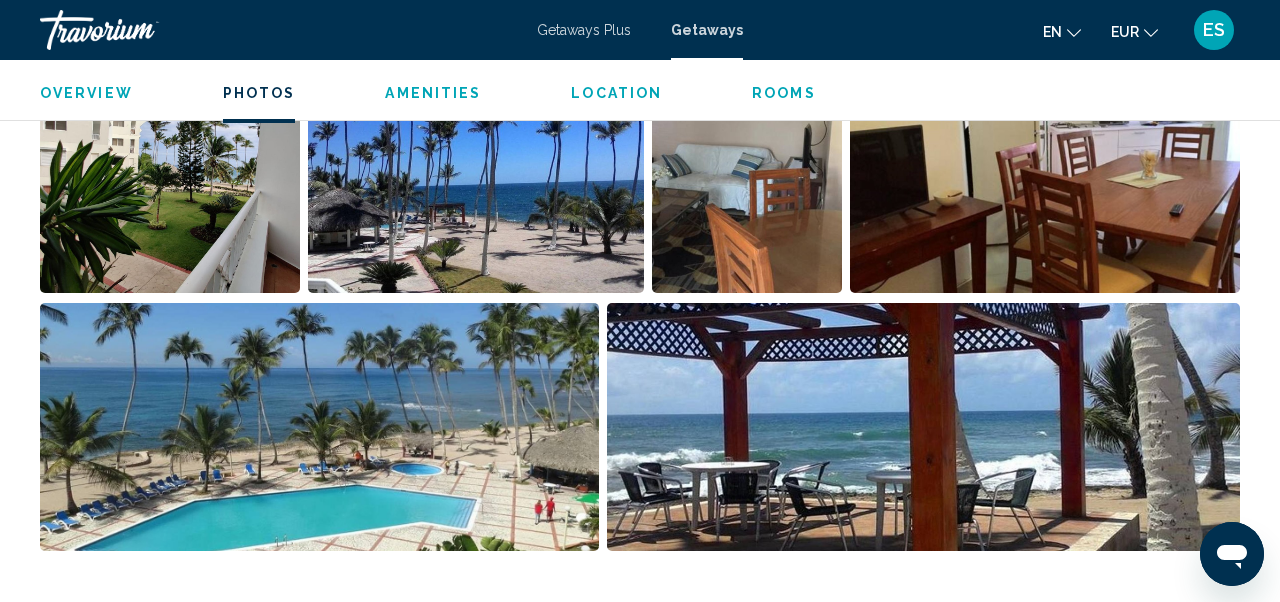 scroll, scrollTop: 1363, scrollLeft: 0, axis: vertical 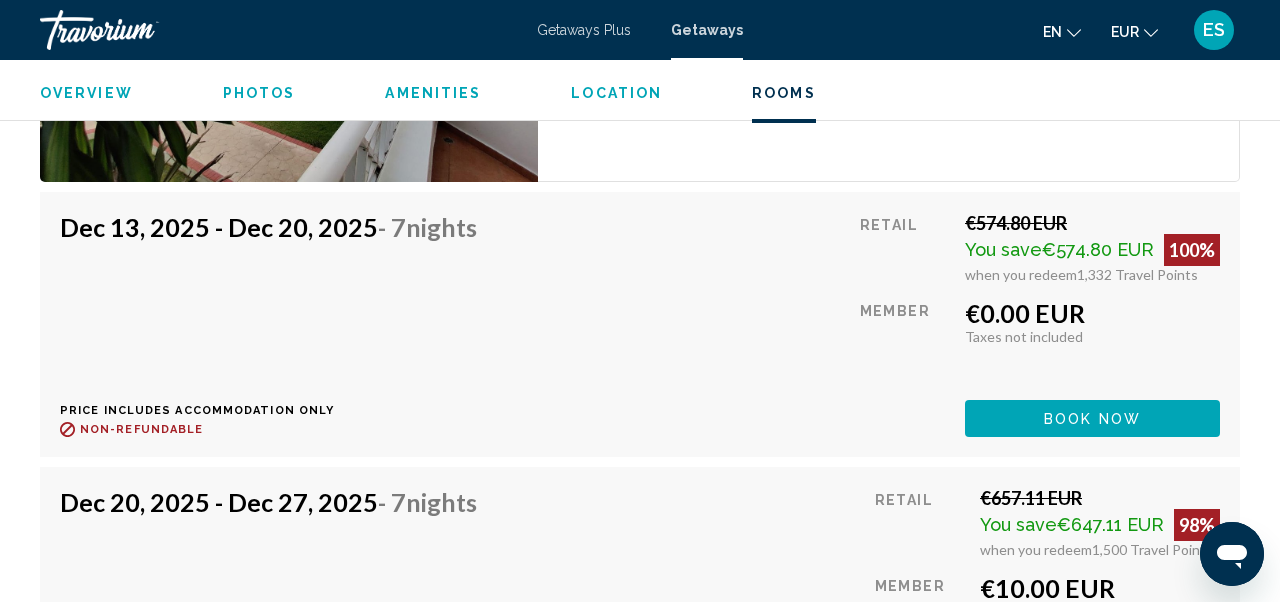 click on "Book now" at bounding box center (1092, 418) 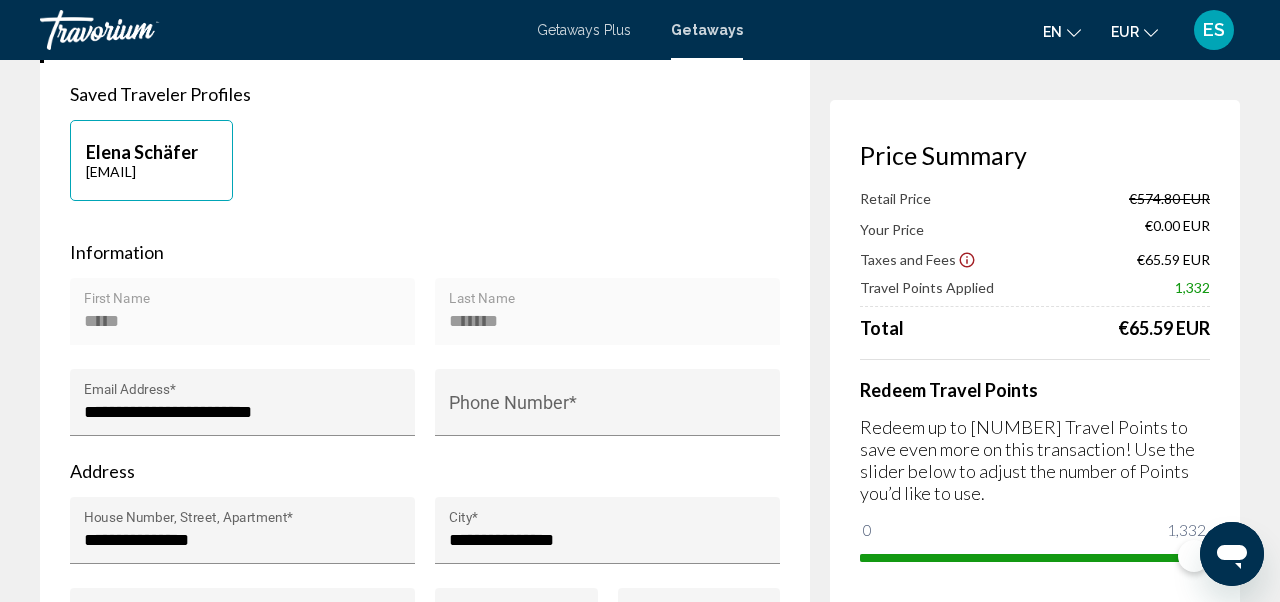 scroll, scrollTop: 0, scrollLeft: 0, axis: both 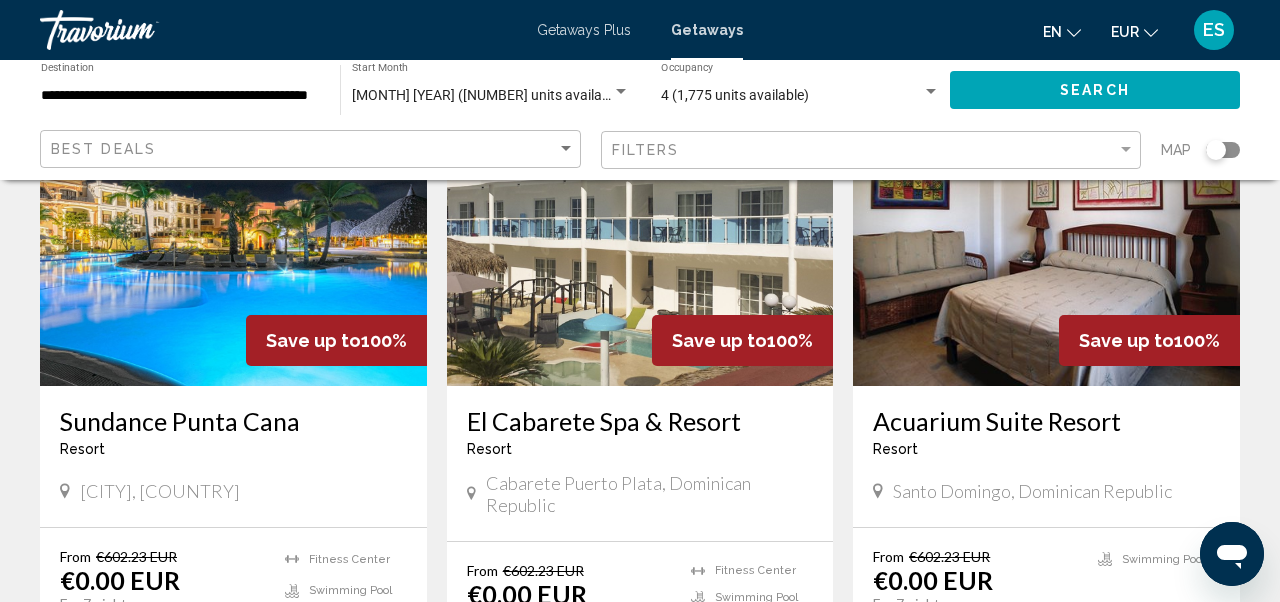 click on "Sundance Punta Cana" at bounding box center [233, 421] 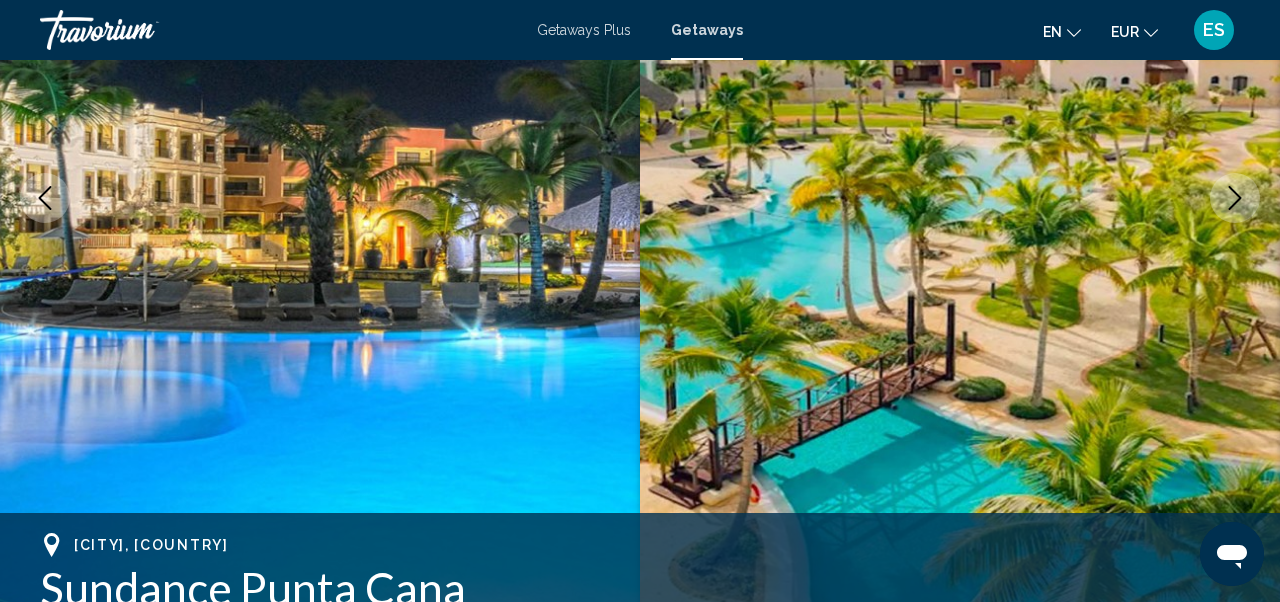 scroll, scrollTop: 362, scrollLeft: 0, axis: vertical 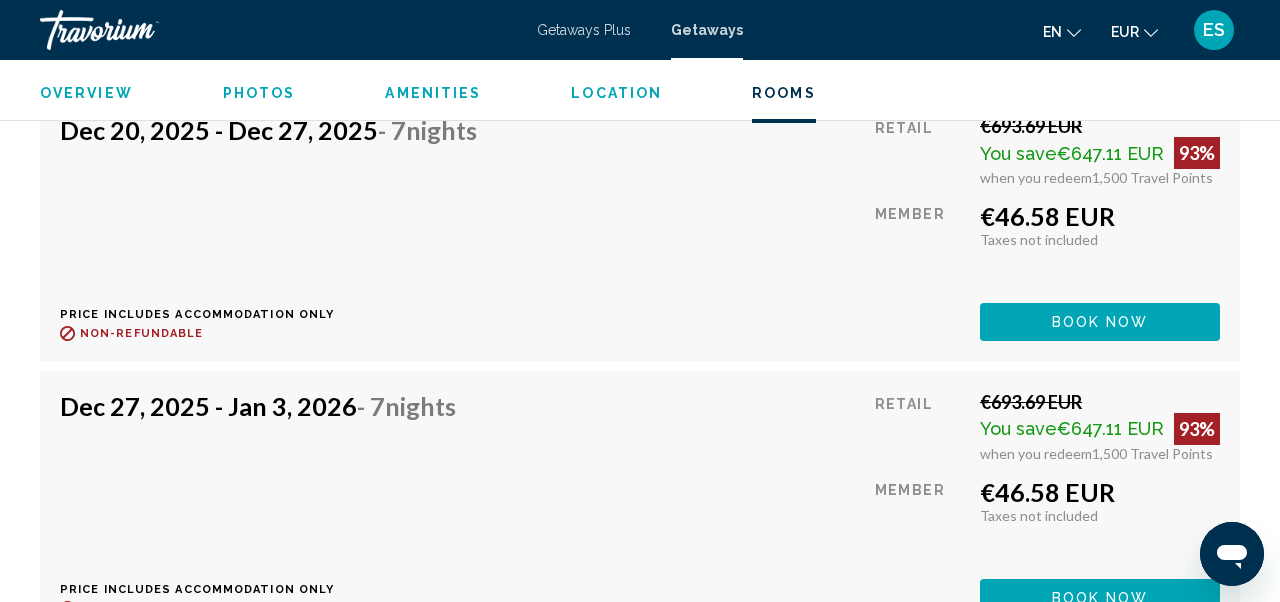 click on "Dec 27, 2025 - Jan 3, 2026  - 7  Nights Price includes accommodation only
Refundable until :
Non-refundable" at bounding box center [265, 503] 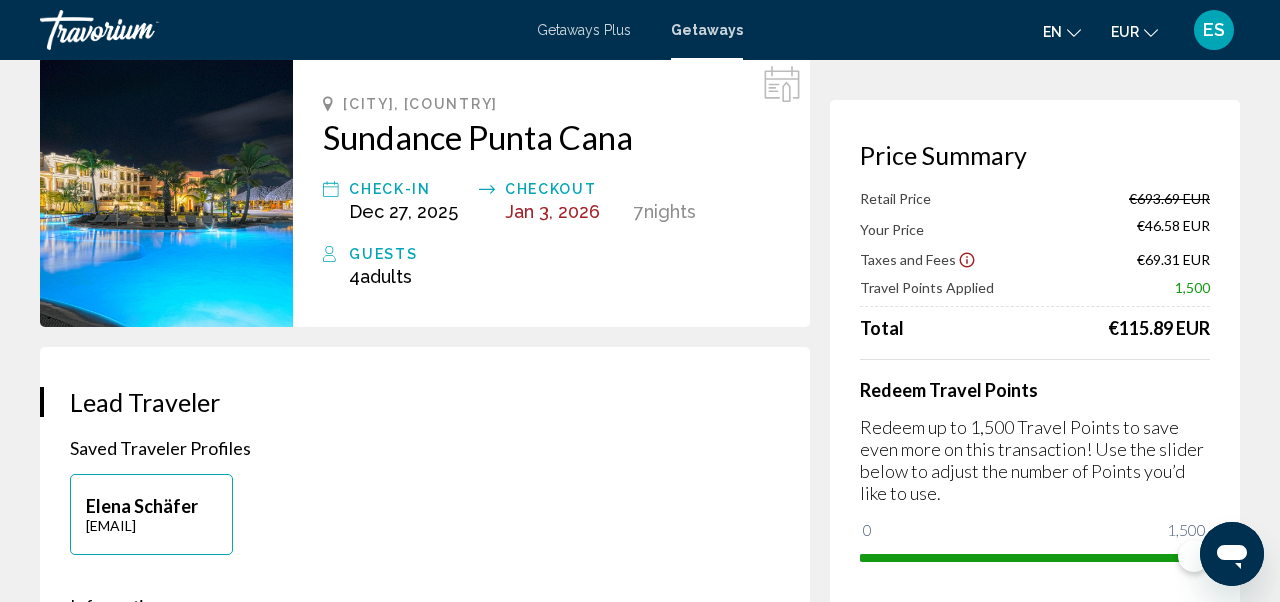 scroll, scrollTop: 0, scrollLeft: 0, axis: both 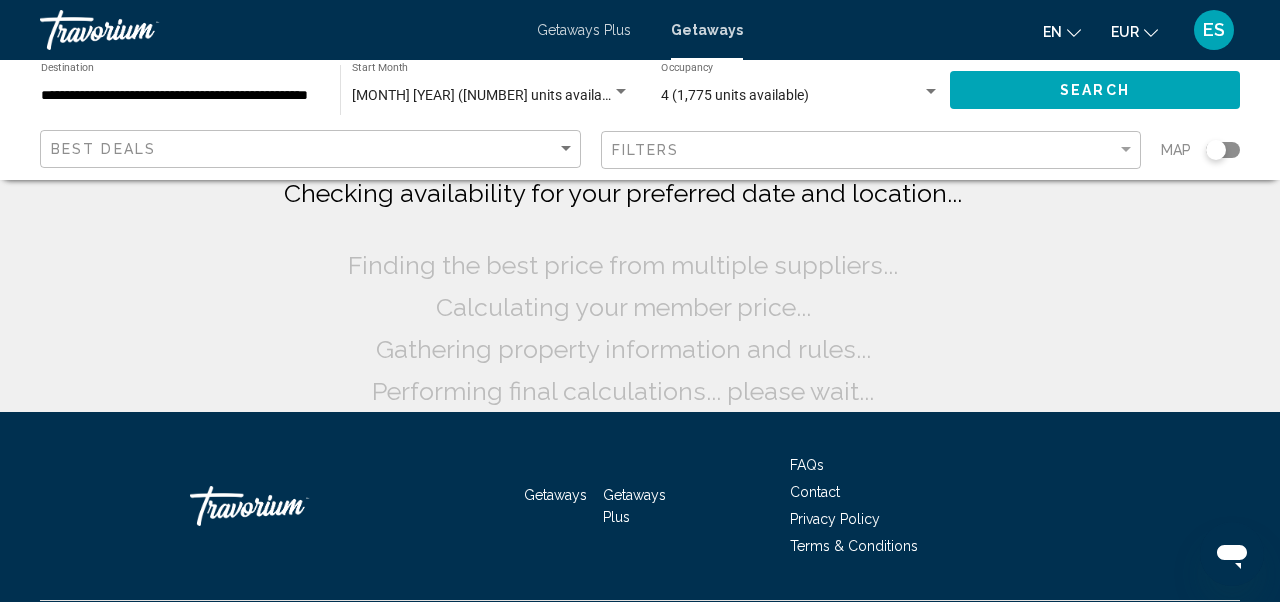 click on "**********" at bounding box center [180, 96] 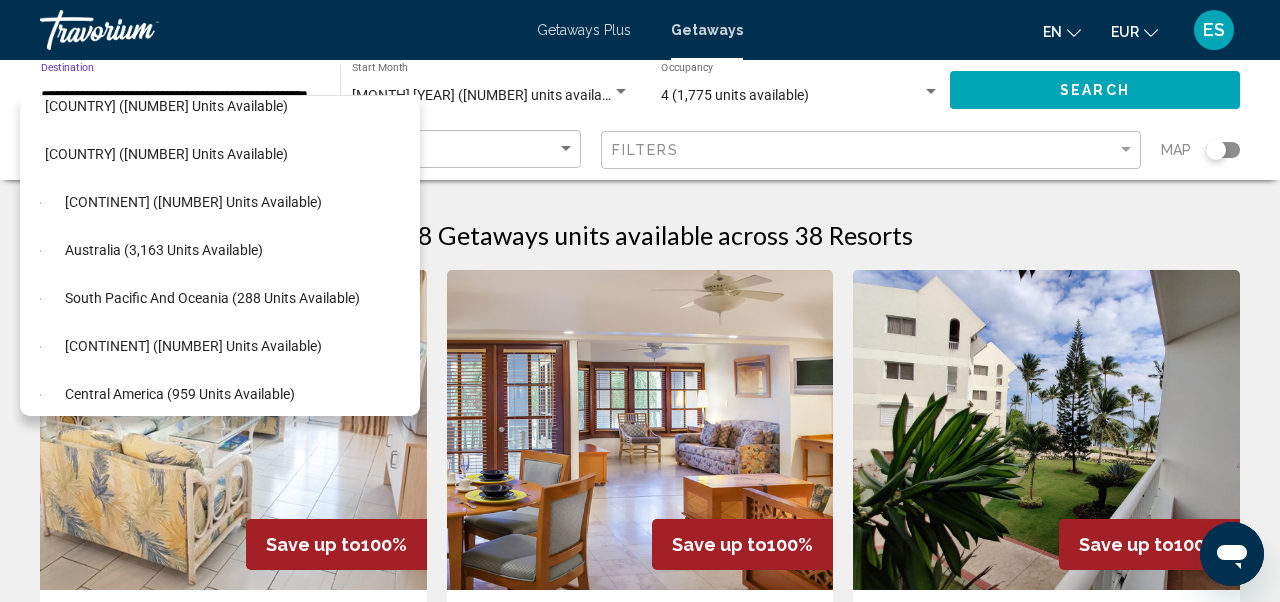 scroll, scrollTop: 797, scrollLeft: 25, axis: both 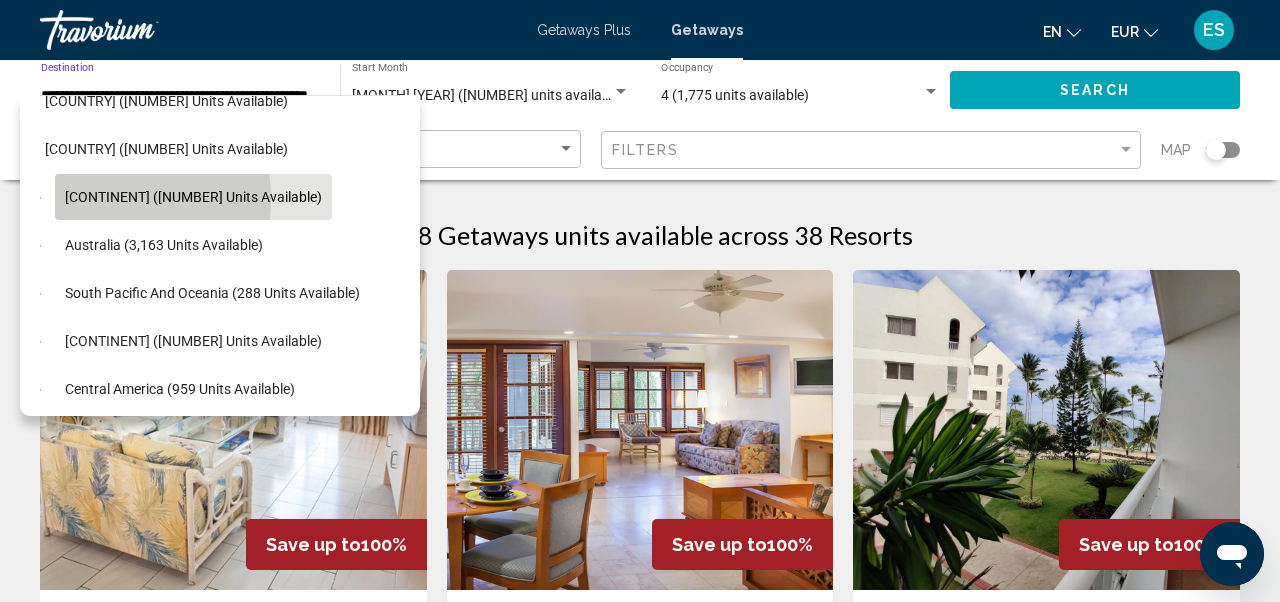 click on "Europe (35,722 units available)" at bounding box center [164, 245] 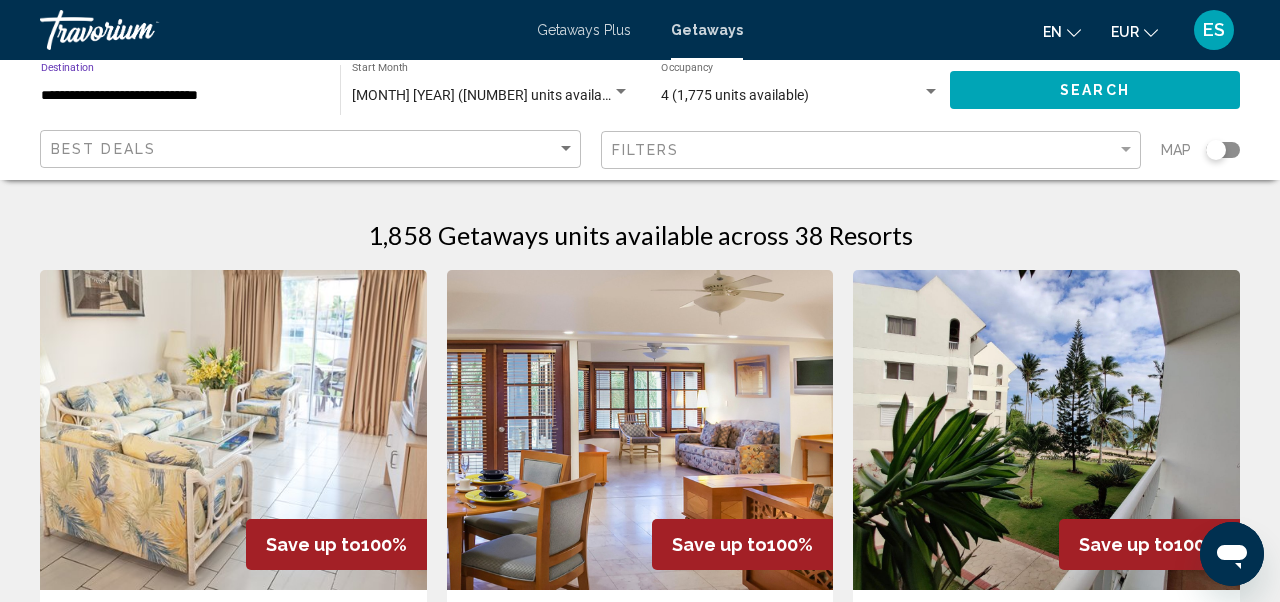 click on "**********" 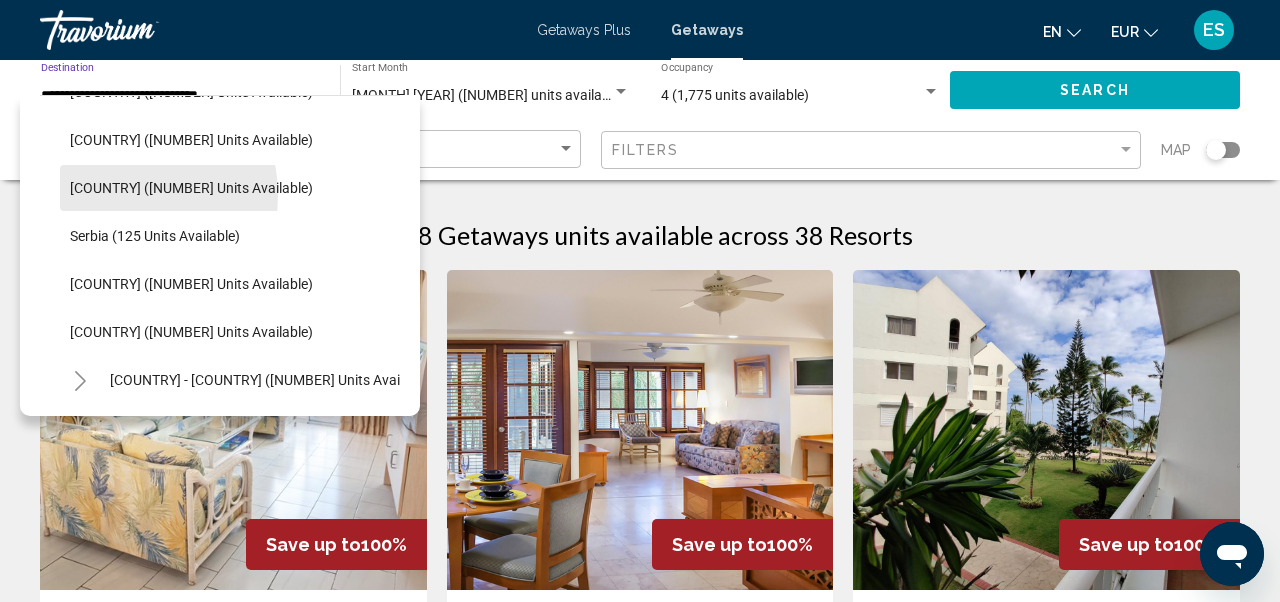 scroll, scrollTop: 1478, scrollLeft: 0, axis: vertical 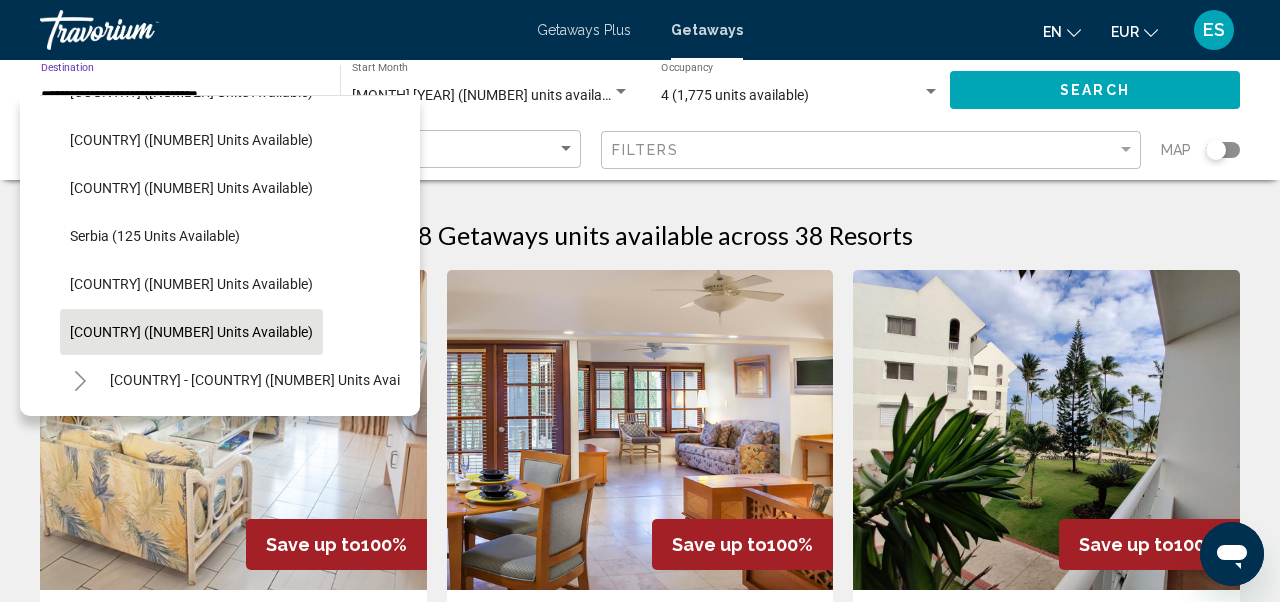 click on "Spain (6,781 units available)" 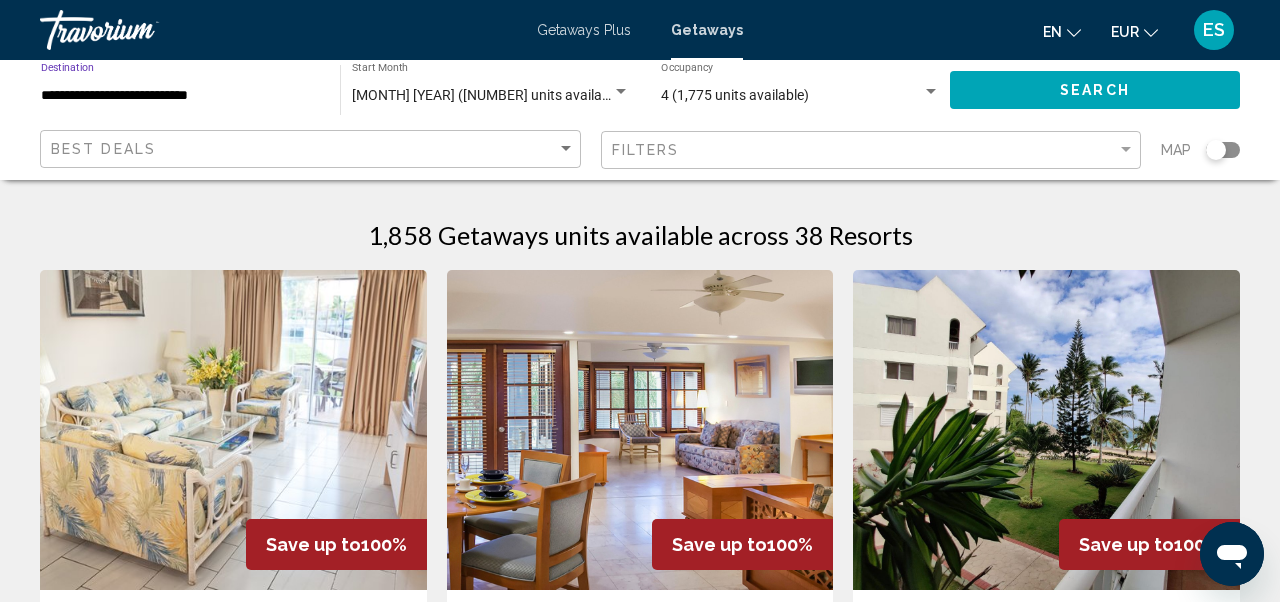 click on "December 2025 (1,858 units available) Start Month All Start Months" 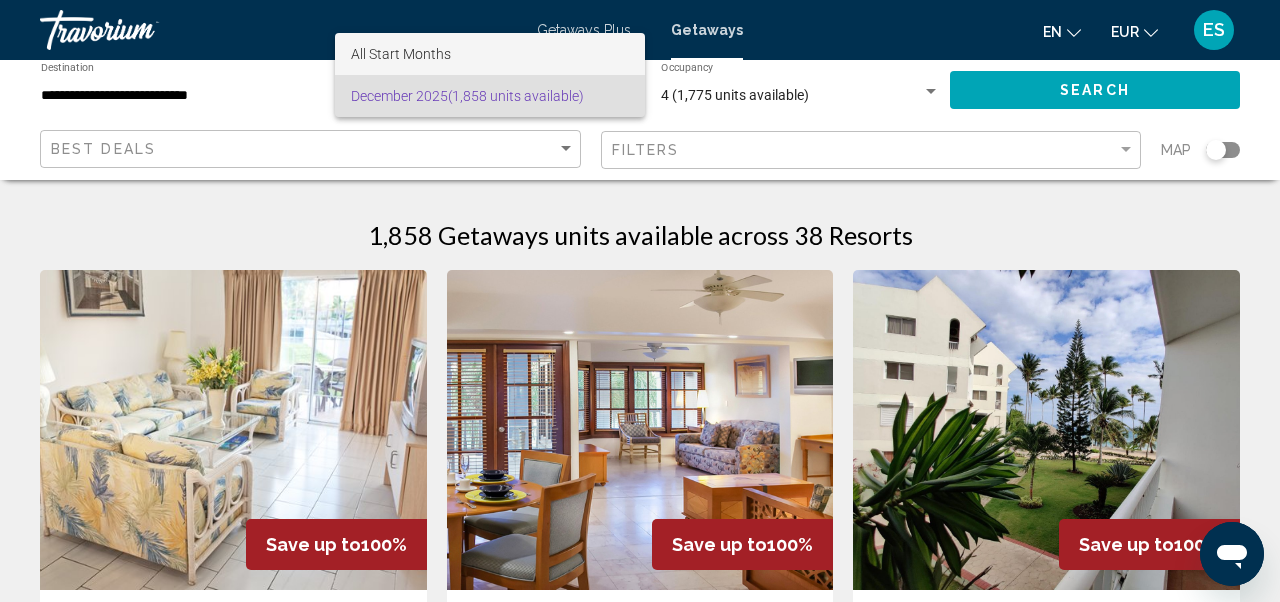 click on "All Start Months" at bounding box center [490, 54] 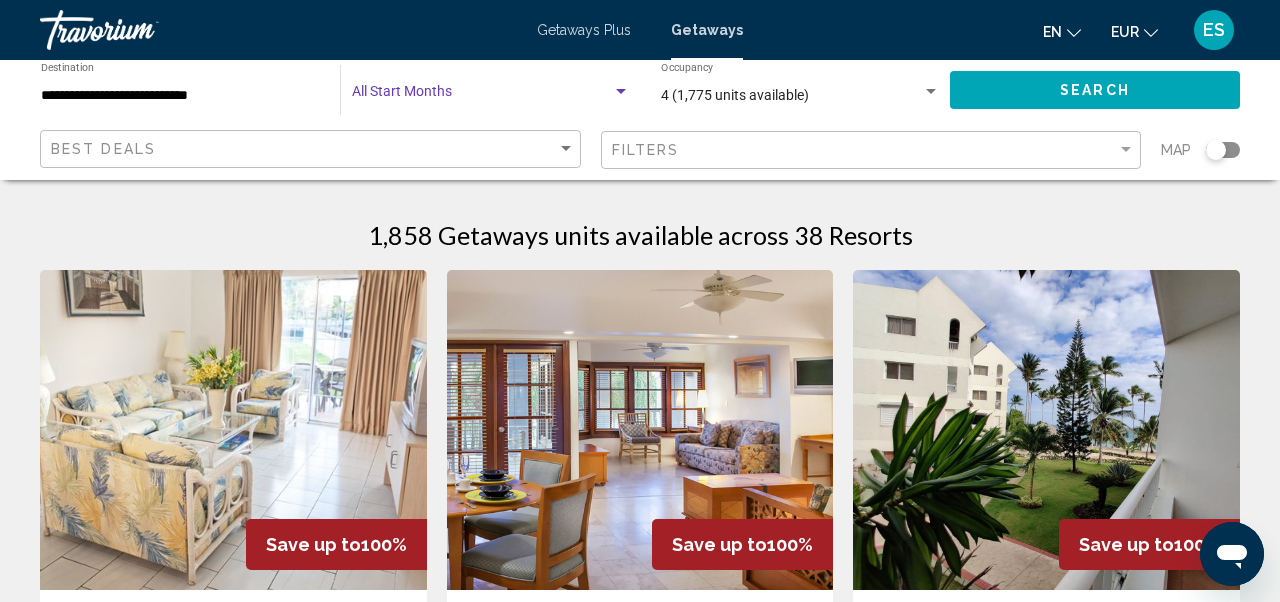 click on "Search" 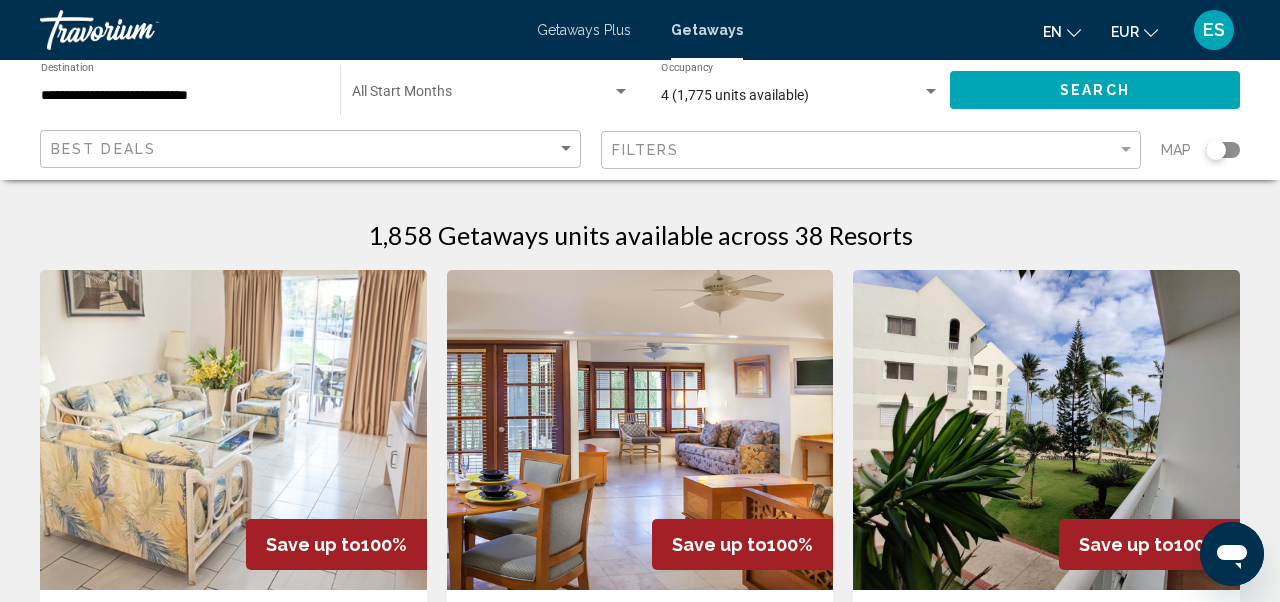 click on "Search" 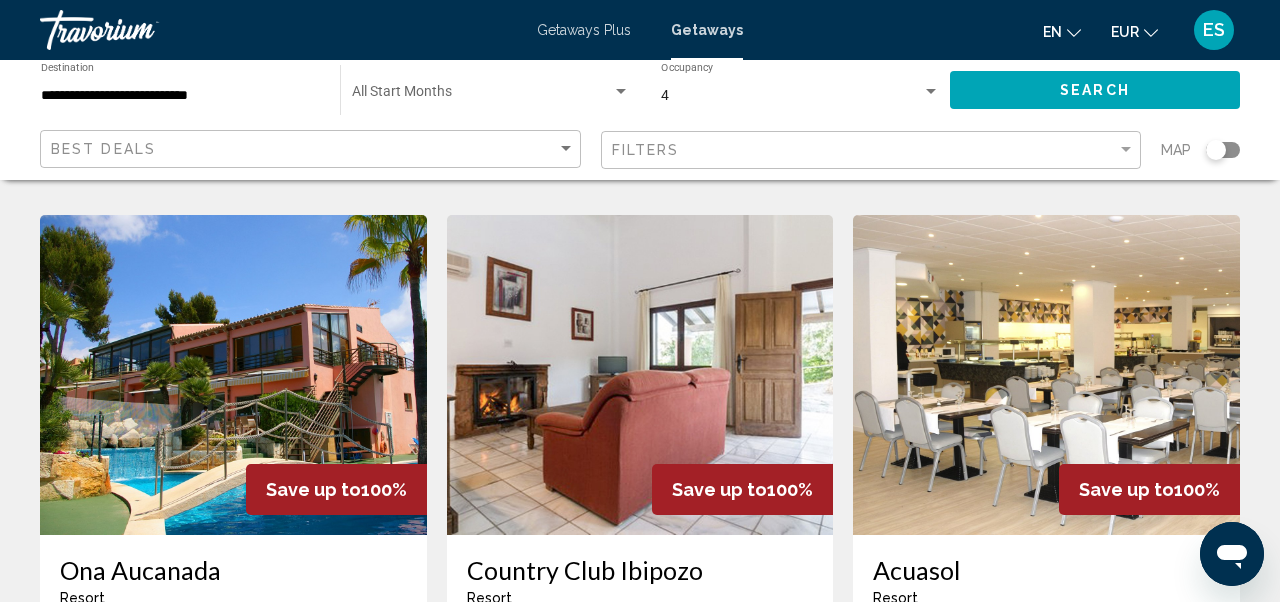 scroll, scrollTop: 776, scrollLeft: 0, axis: vertical 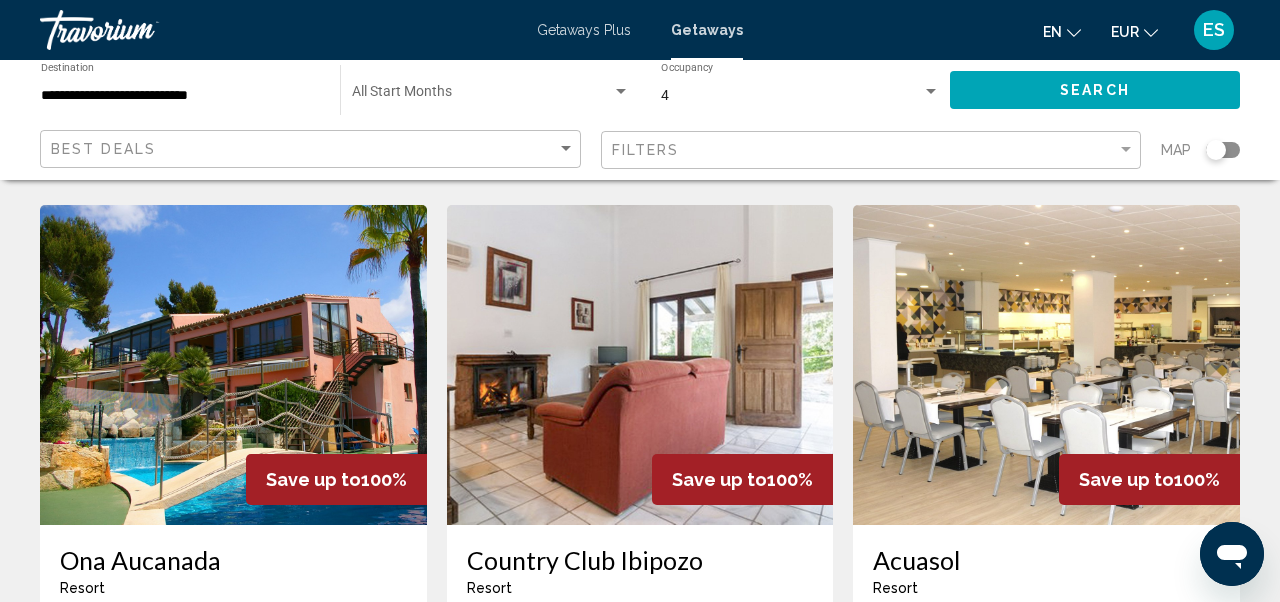 click at bounding box center (233, 365) 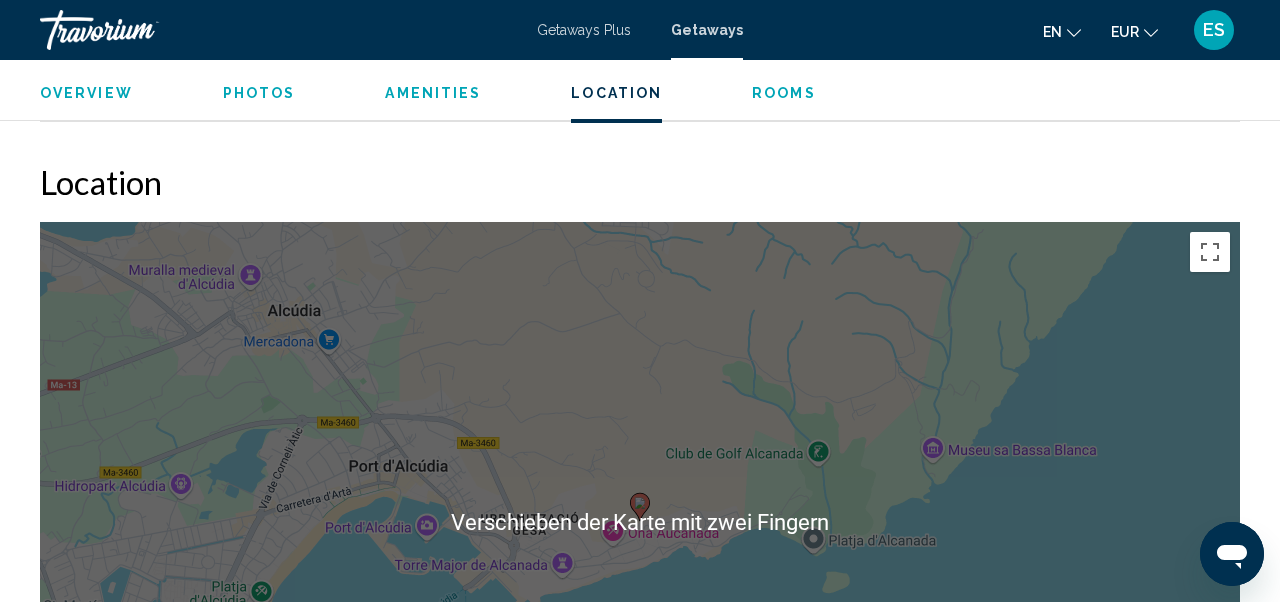 scroll, scrollTop: 3057, scrollLeft: 0, axis: vertical 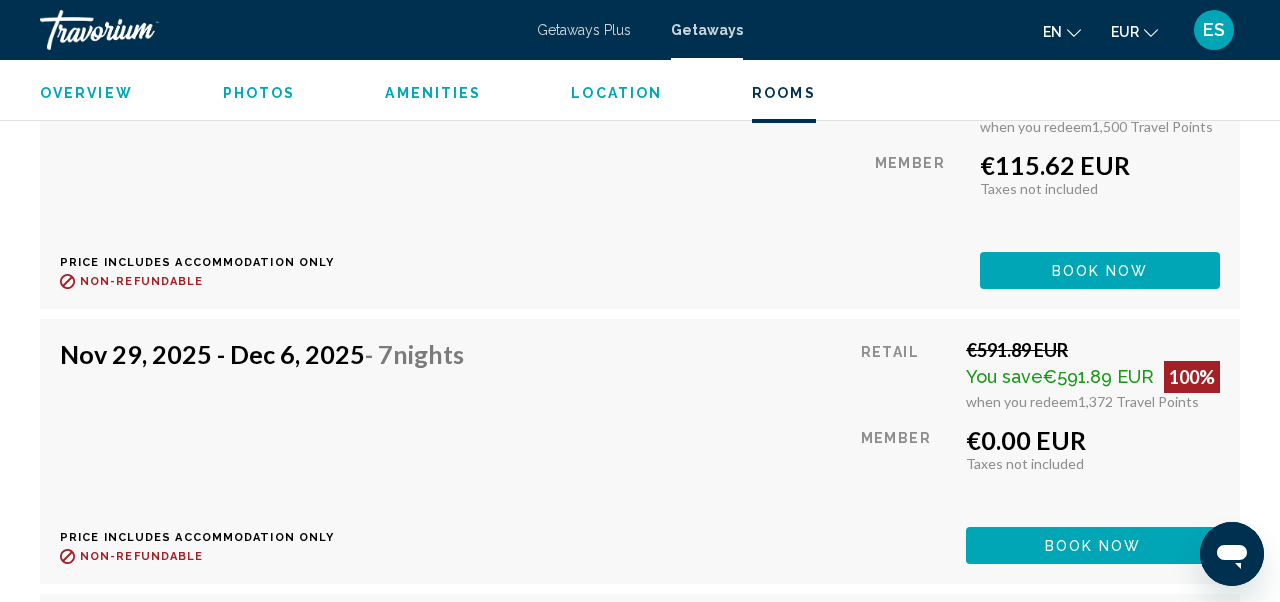 click on "Book now" at bounding box center [1100, 270] 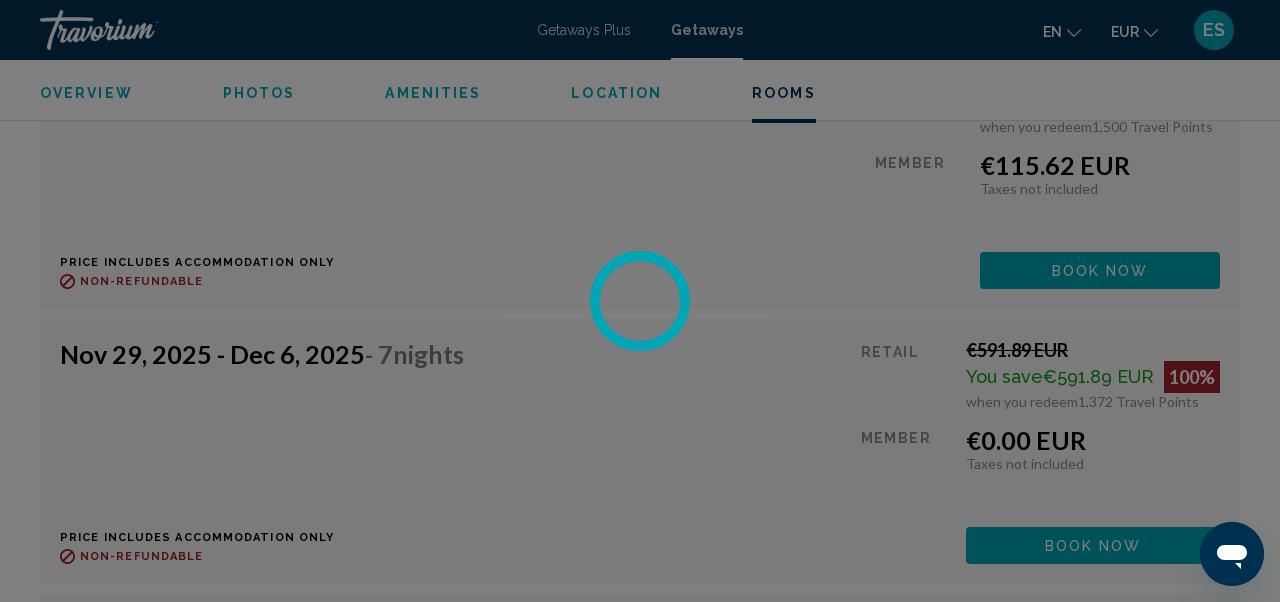 scroll, scrollTop: 0, scrollLeft: 0, axis: both 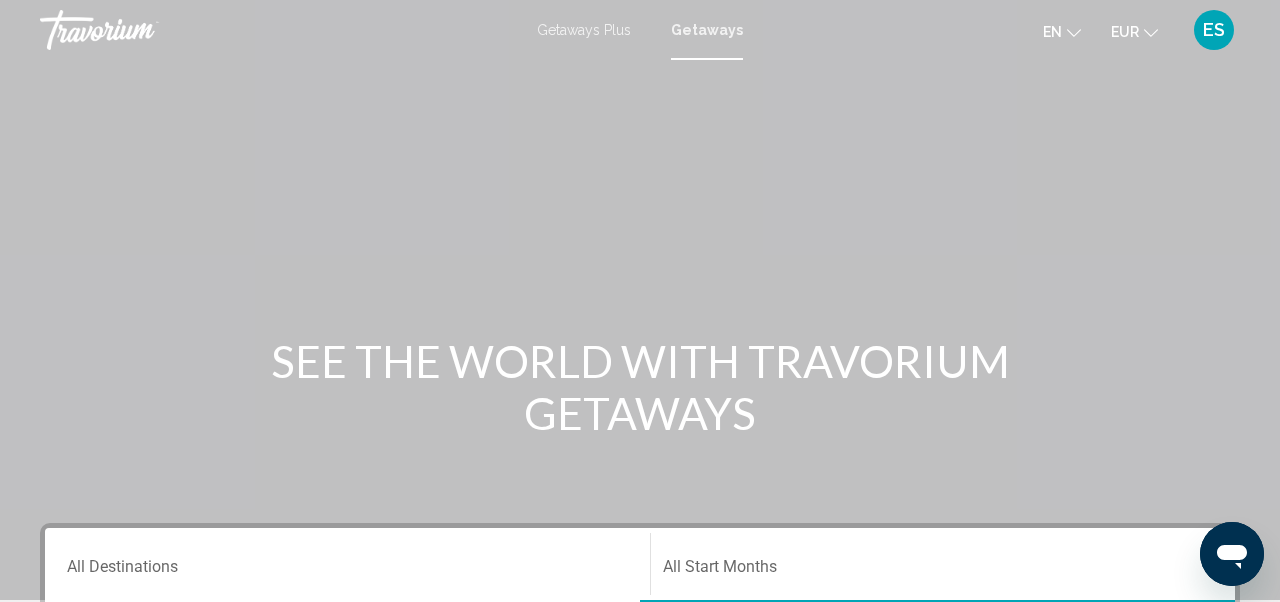 click on "Getaways" at bounding box center (707, 30) 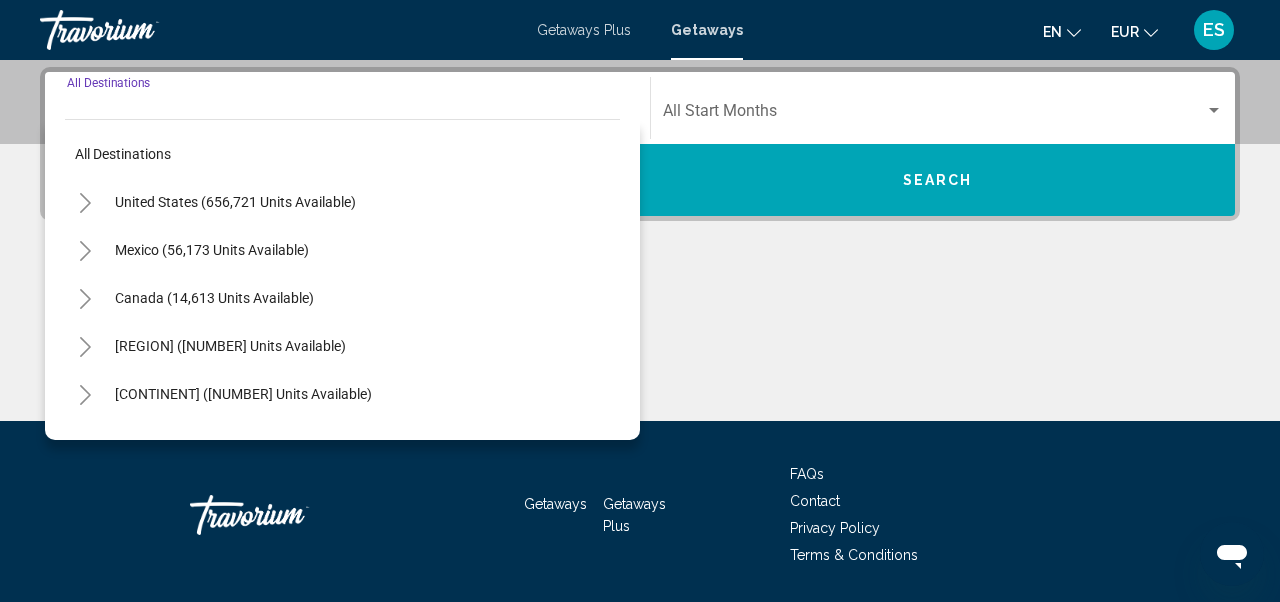 scroll, scrollTop: 458, scrollLeft: 0, axis: vertical 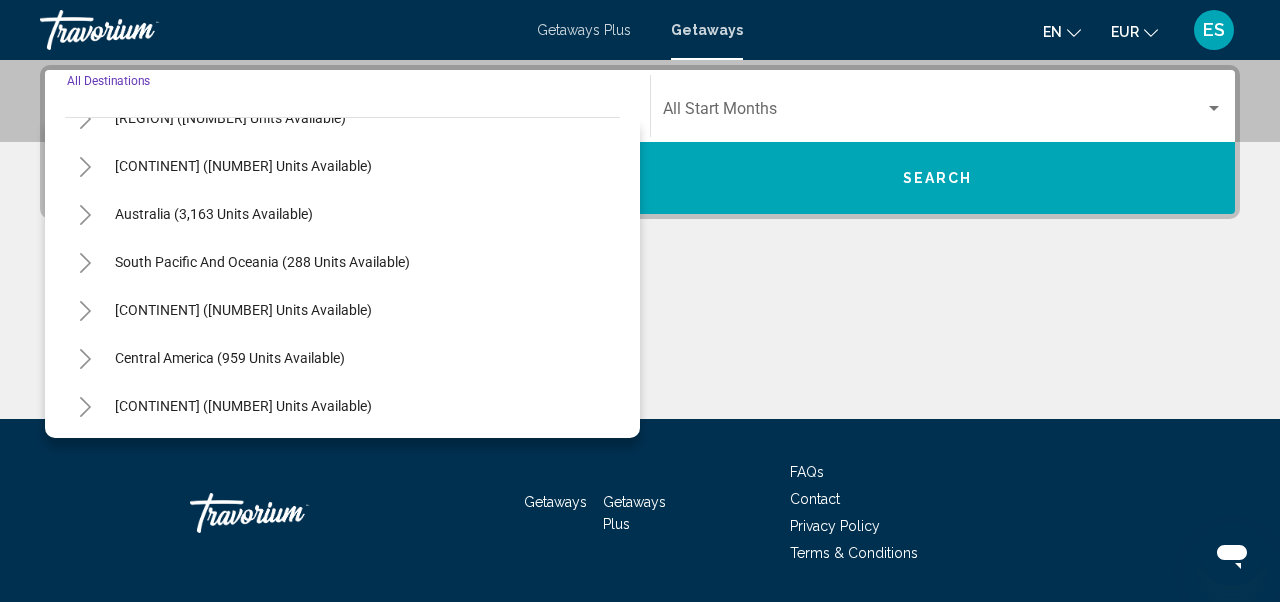 click 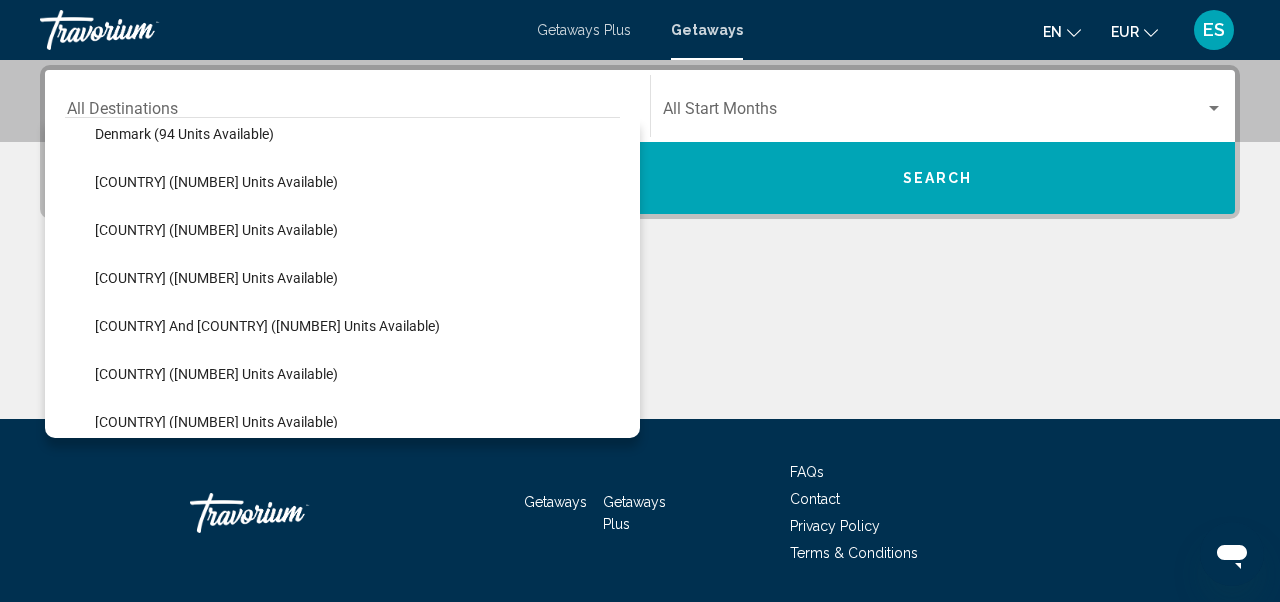 scroll, scrollTop: 499, scrollLeft: 0, axis: vertical 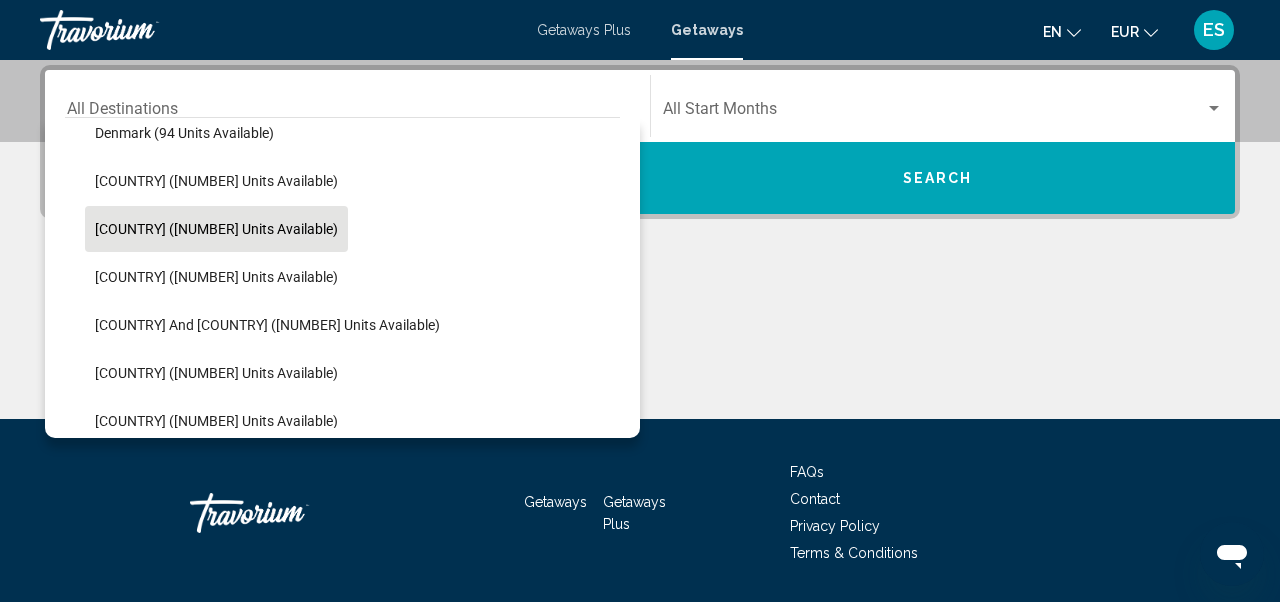 click on "France (1,412 units available)" 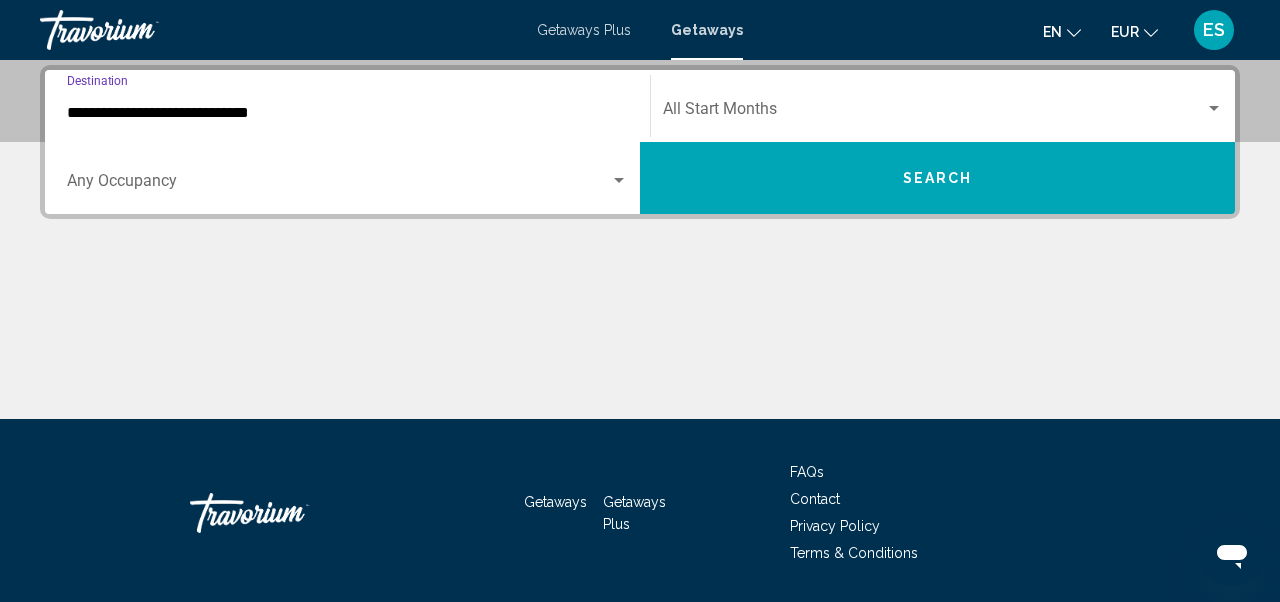click at bounding box center [338, 185] 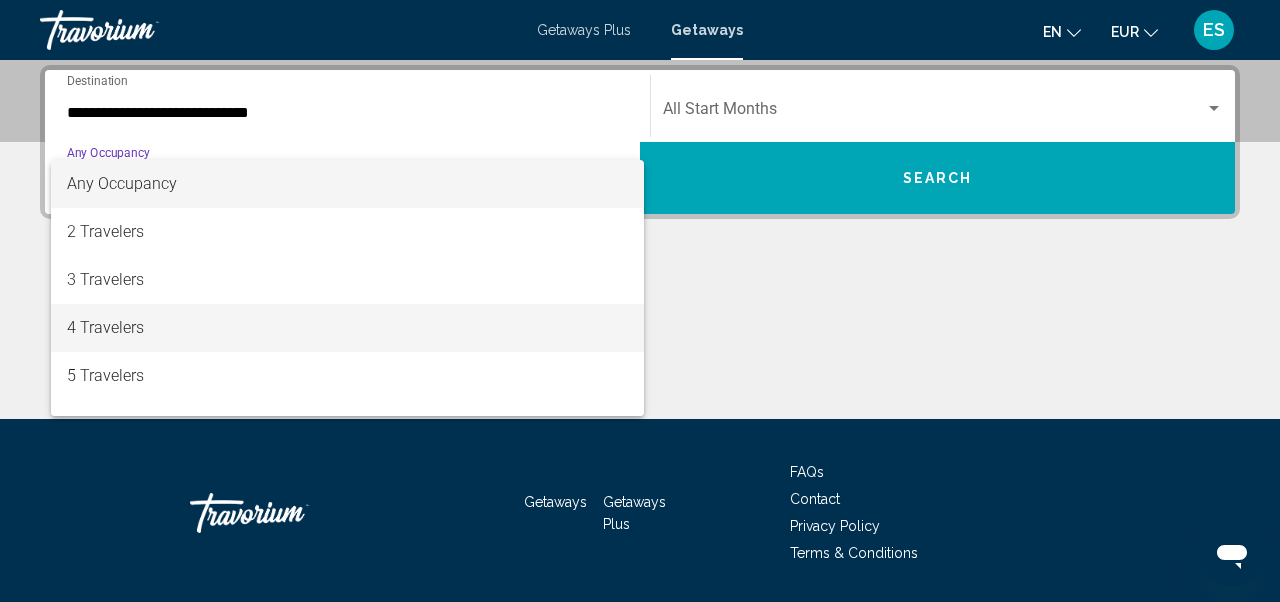 click on "4 Travelers" at bounding box center [347, 328] 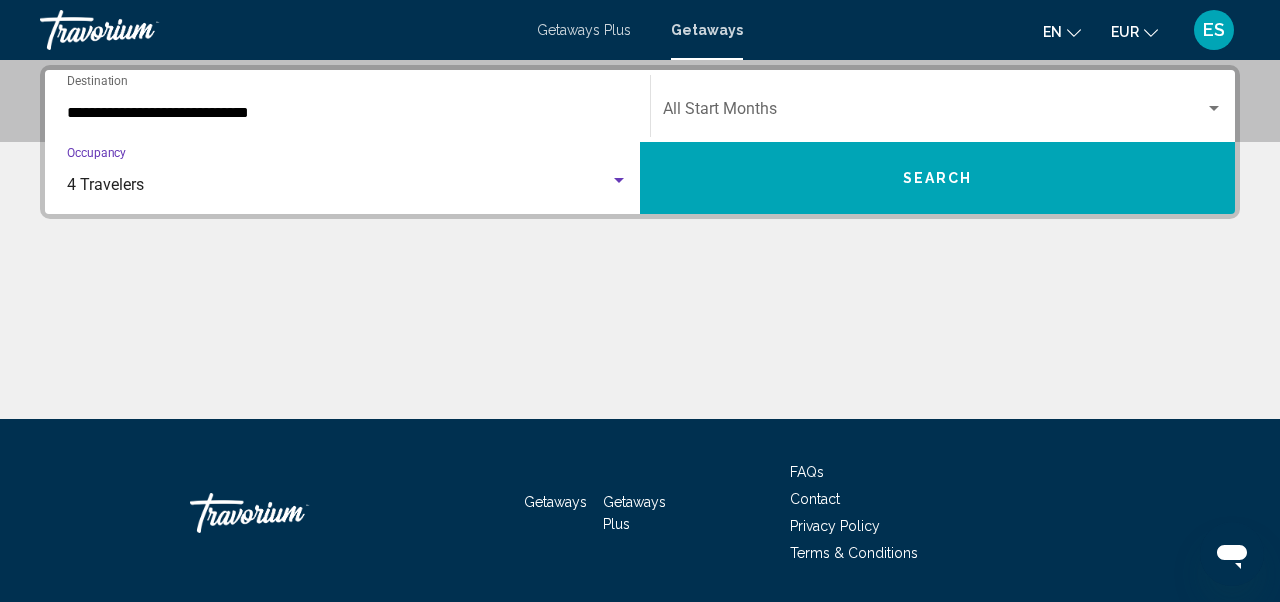 click at bounding box center [934, 113] 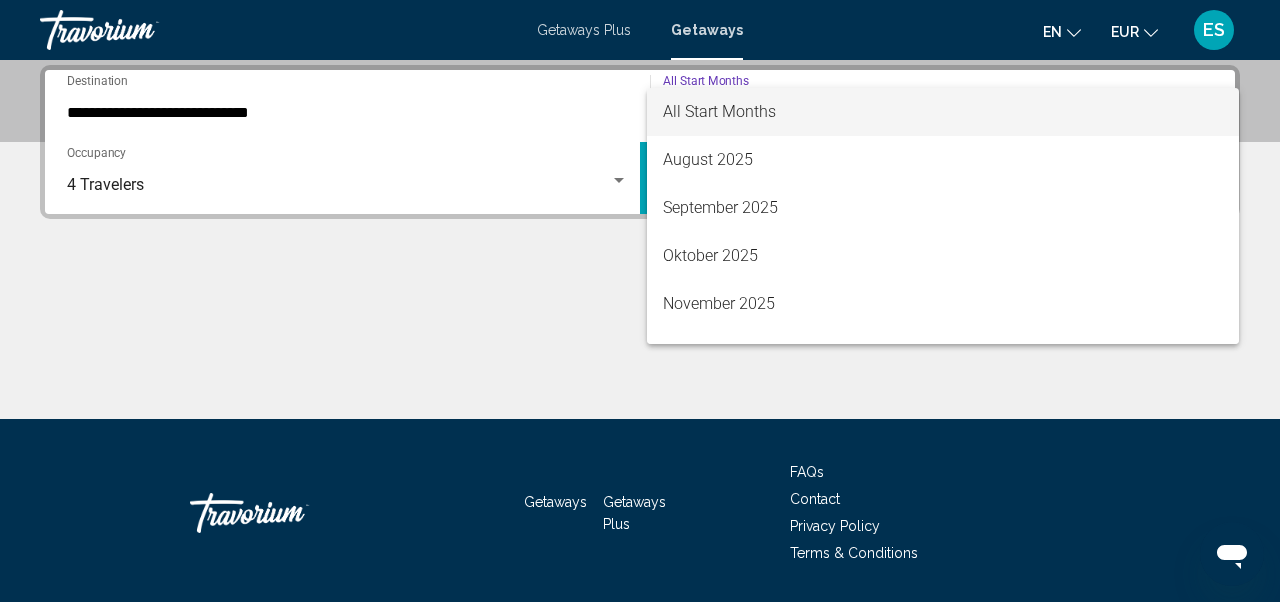click on "All Start Months" at bounding box center (719, 111) 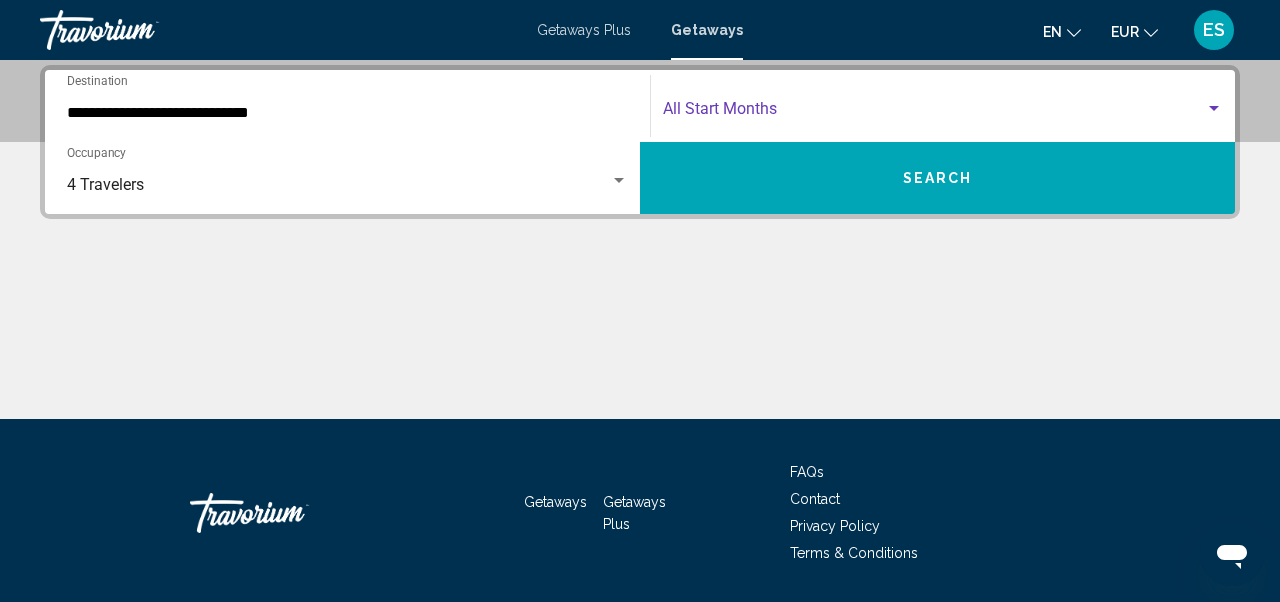 click on "Search" at bounding box center [937, 178] 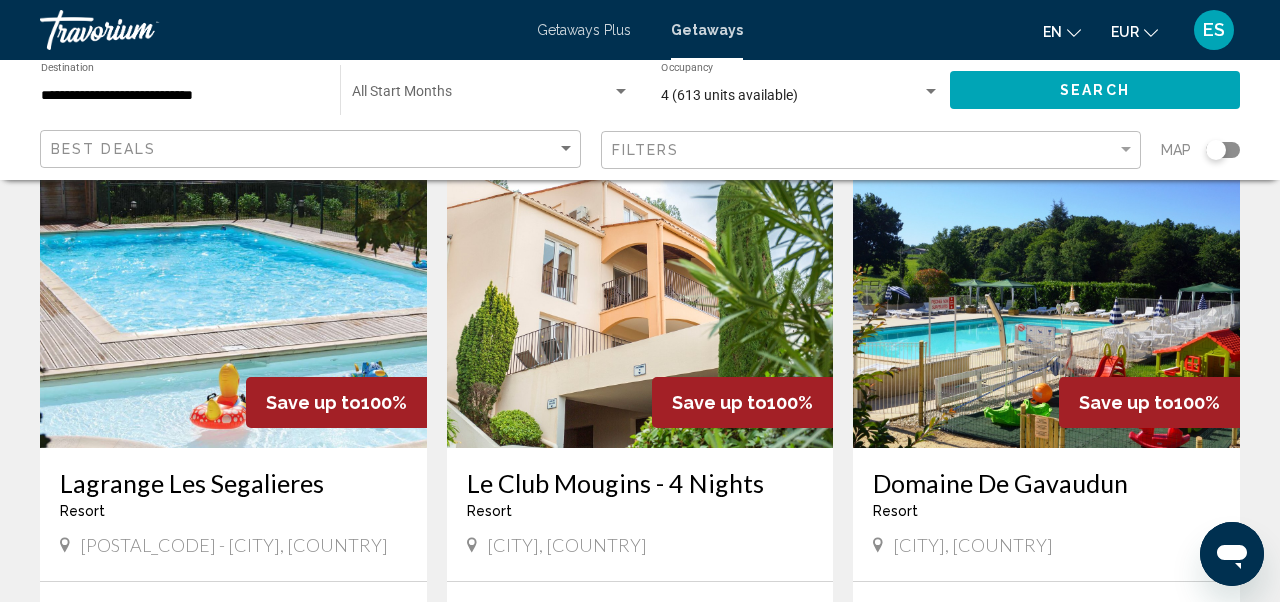 scroll, scrollTop: 0, scrollLeft: 0, axis: both 